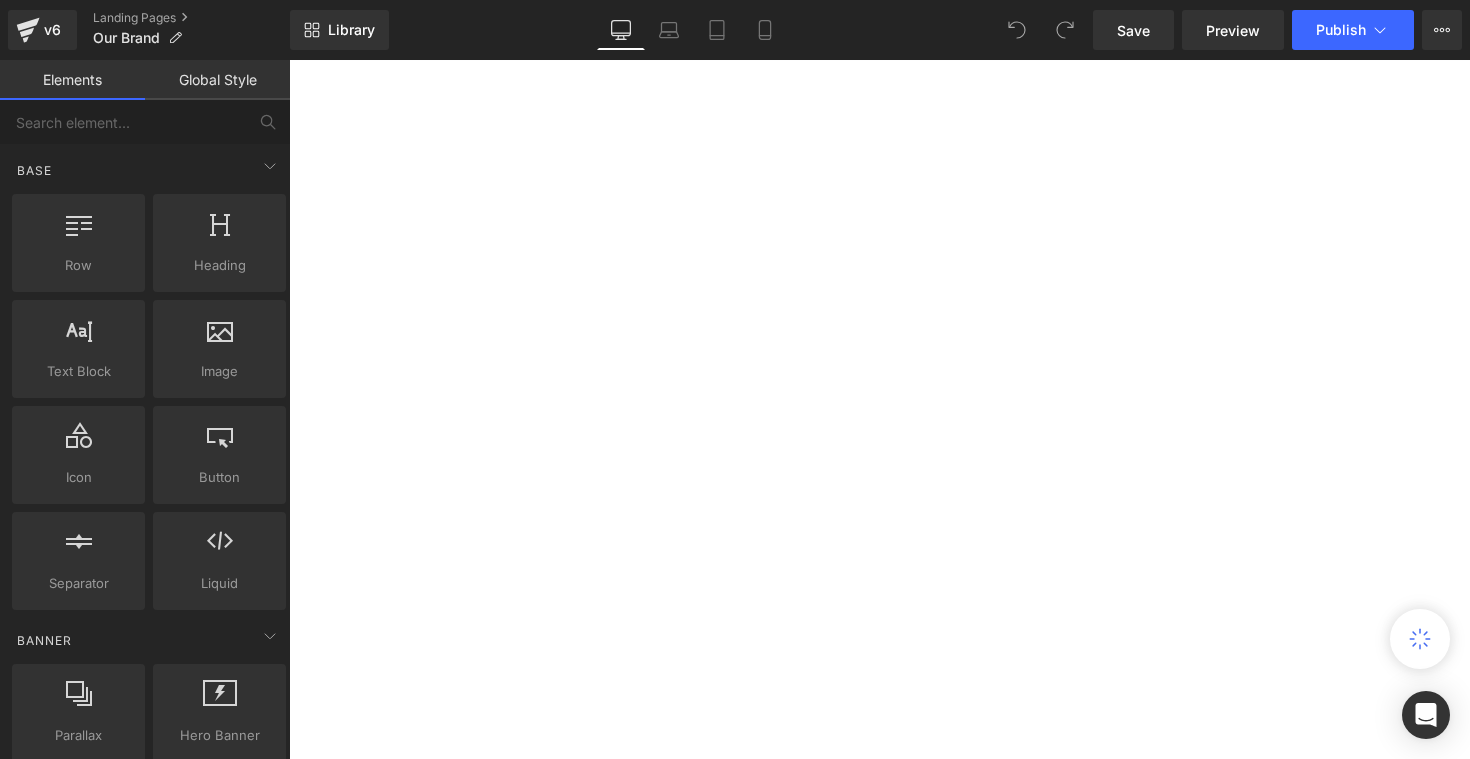 scroll, scrollTop: 0, scrollLeft: 0, axis: both 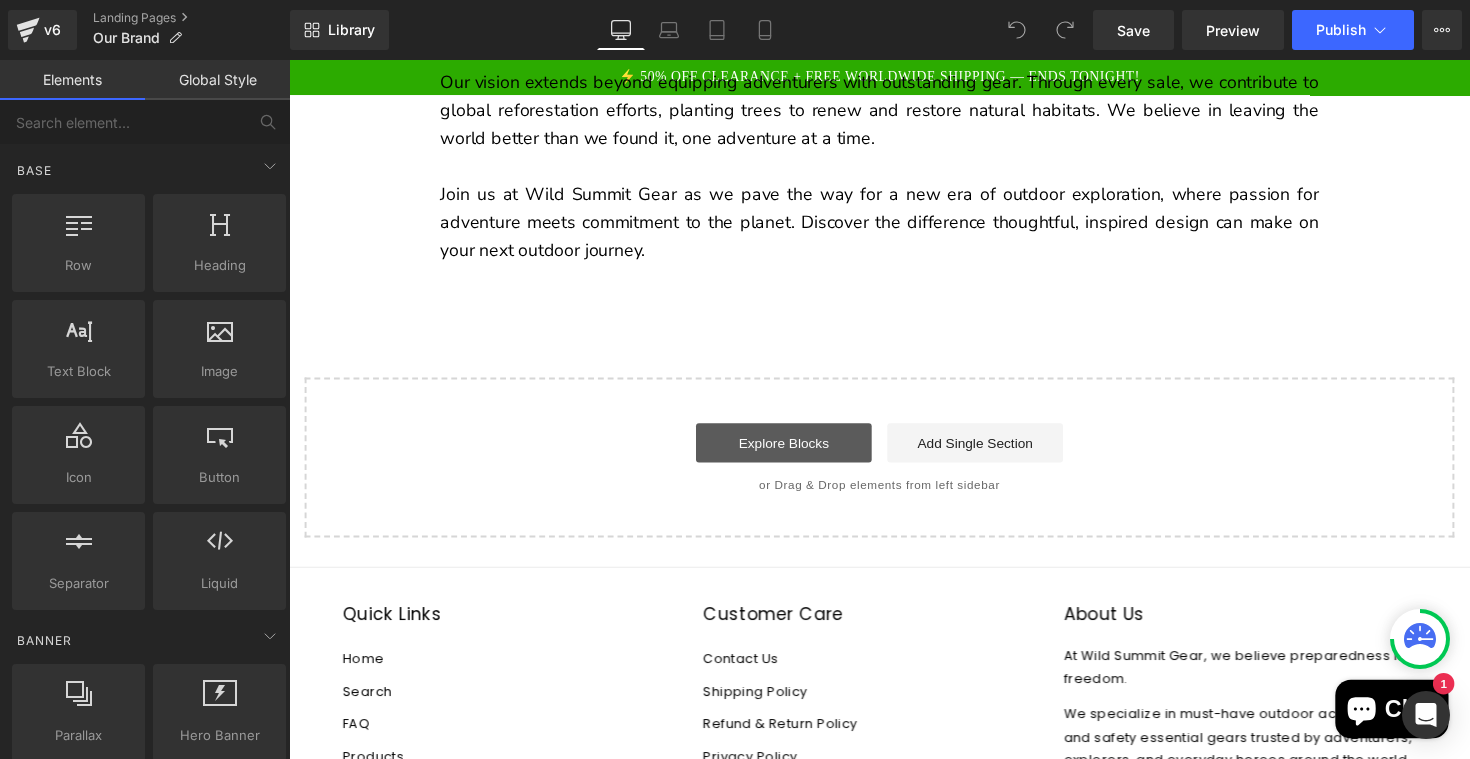 click on "Explore Blocks" at bounding box center [796, 452] 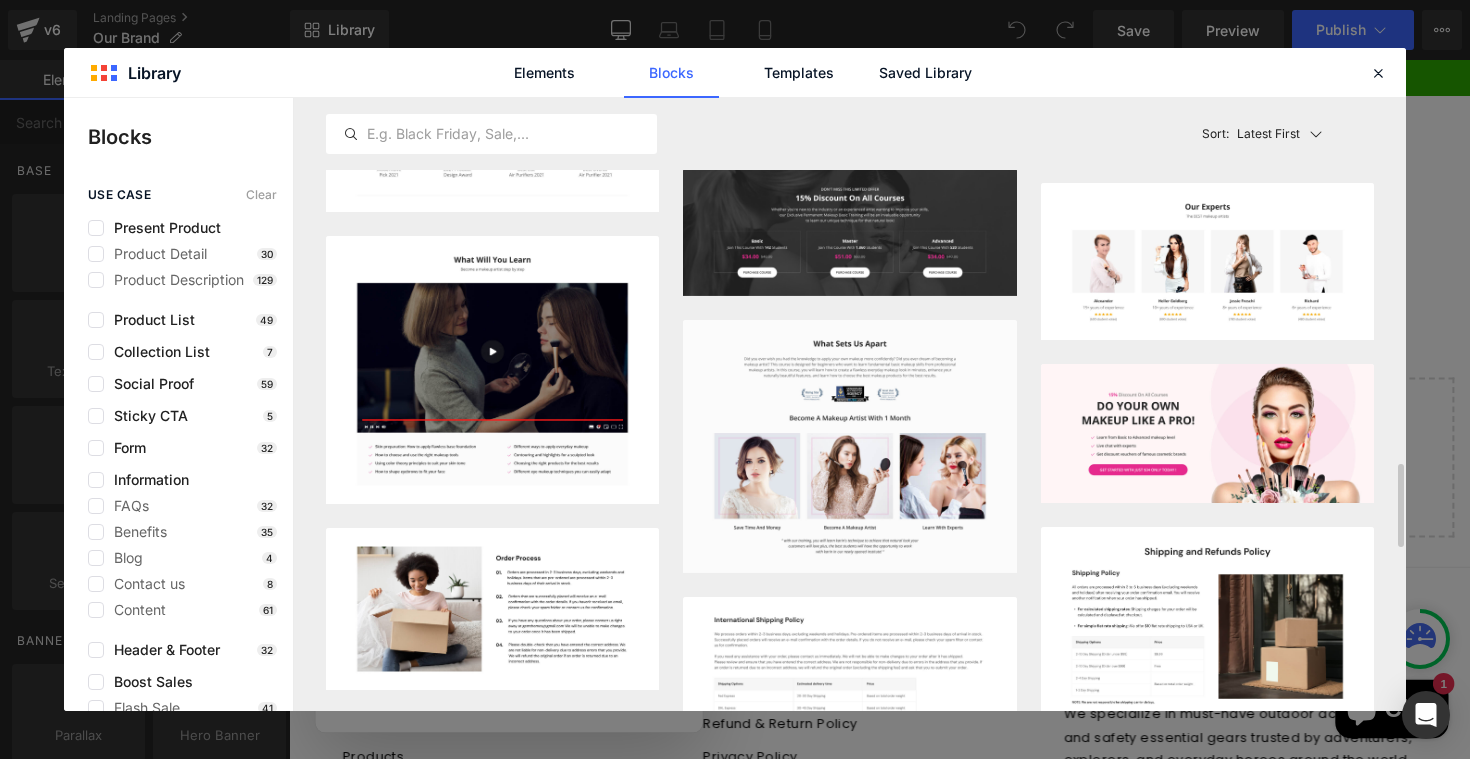scroll, scrollTop: 2724, scrollLeft: 0, axis: vertical 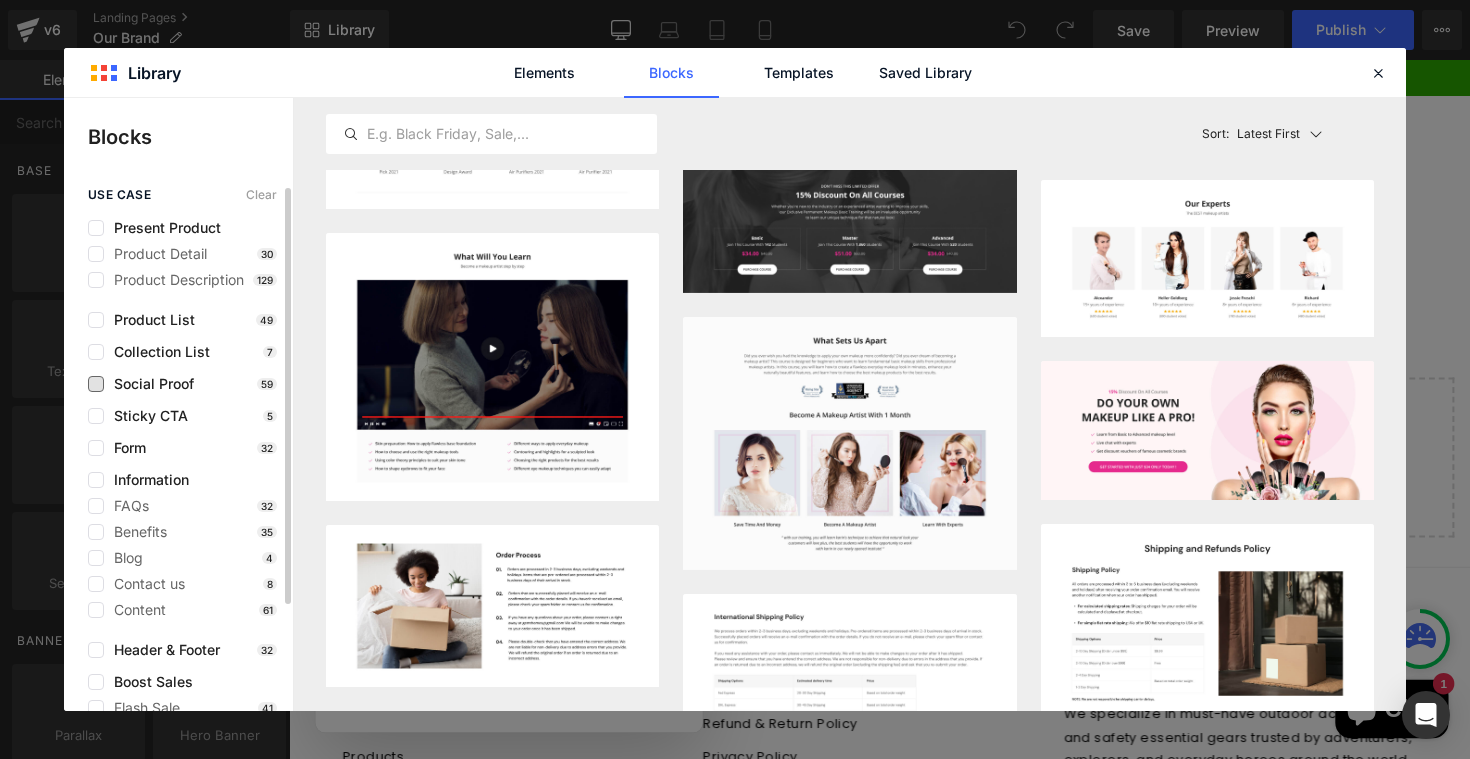 click on "Social Proof" at bounding box center [149, 384] 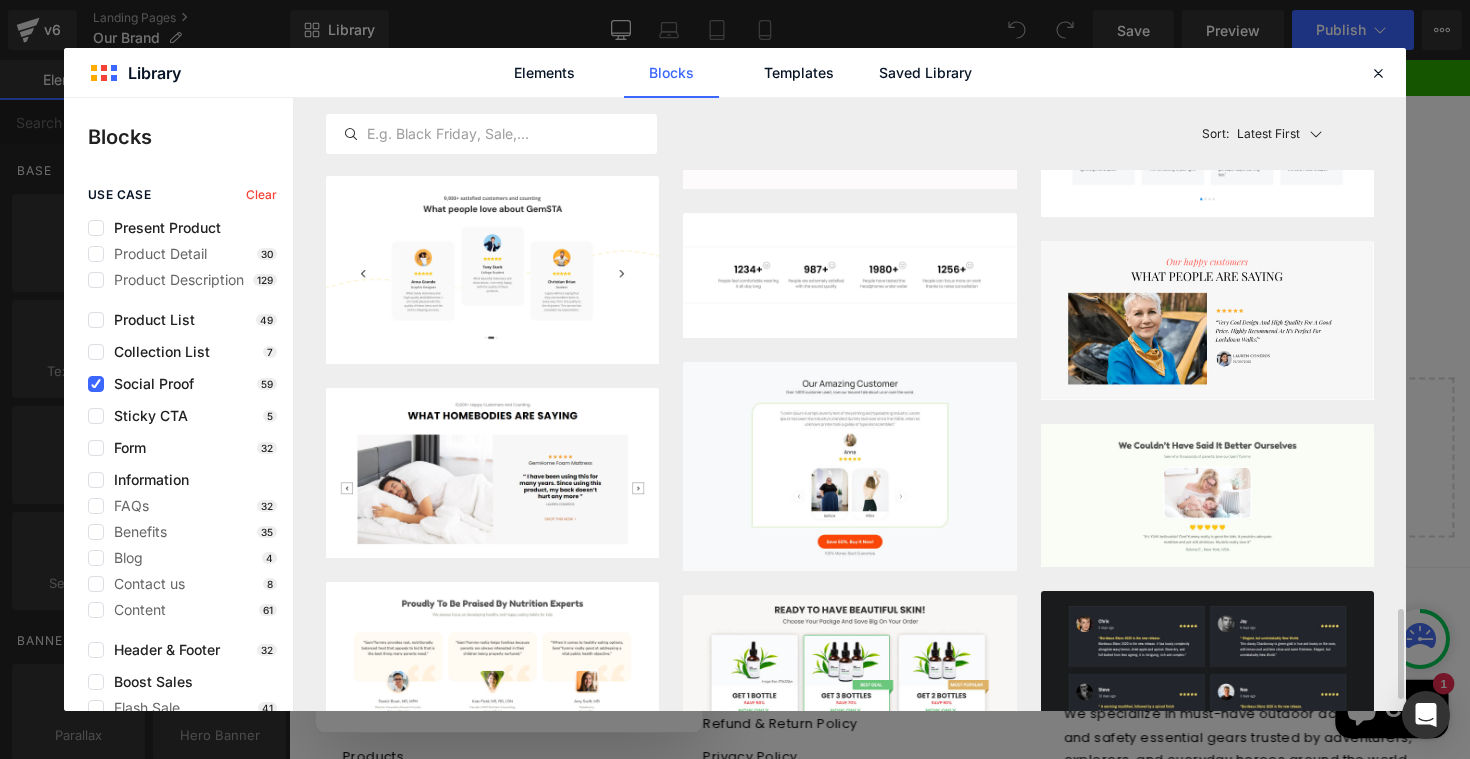 scroll, scrollTop: 2922, scrollLeft: 0, axis: vertical 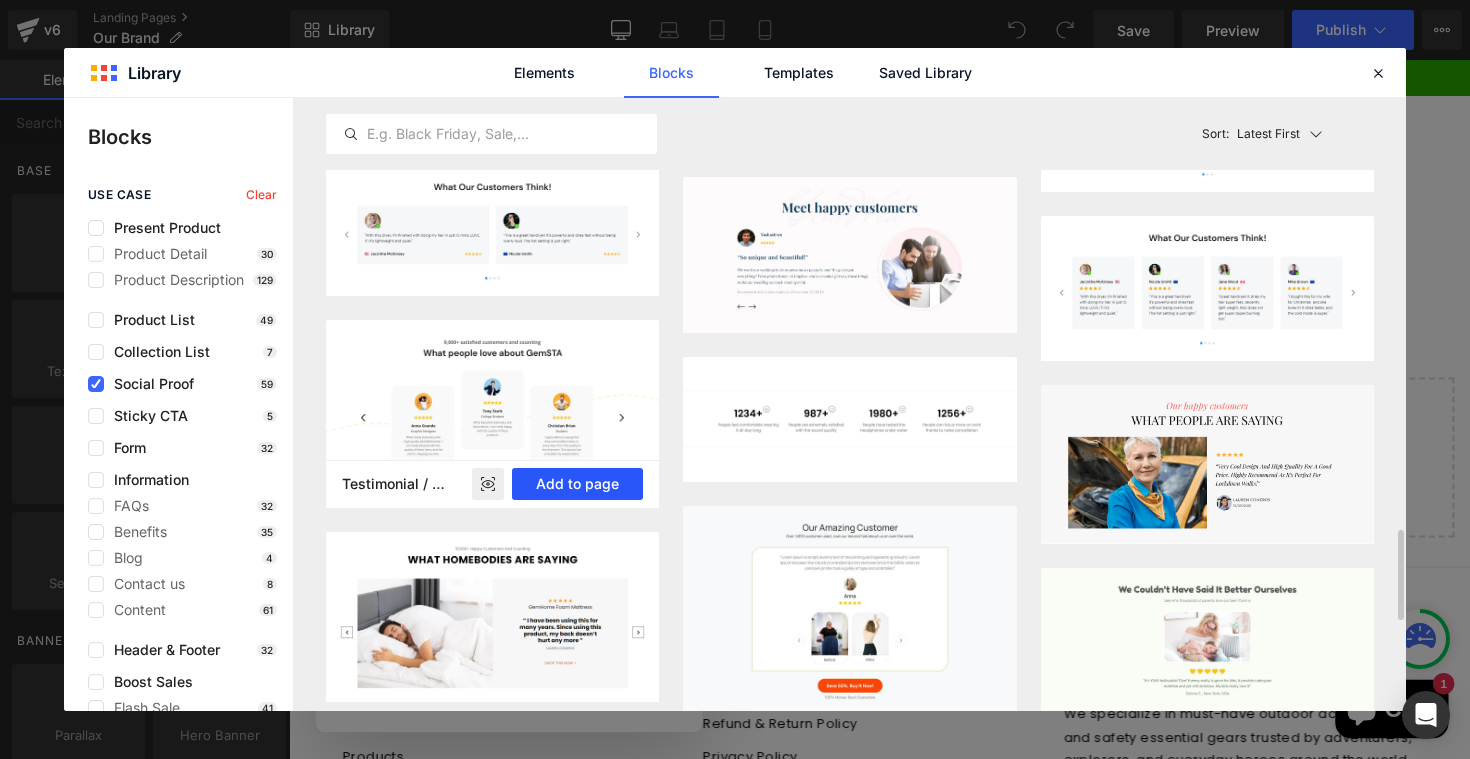 click on "Add to page" at bounding box center (577, 484) 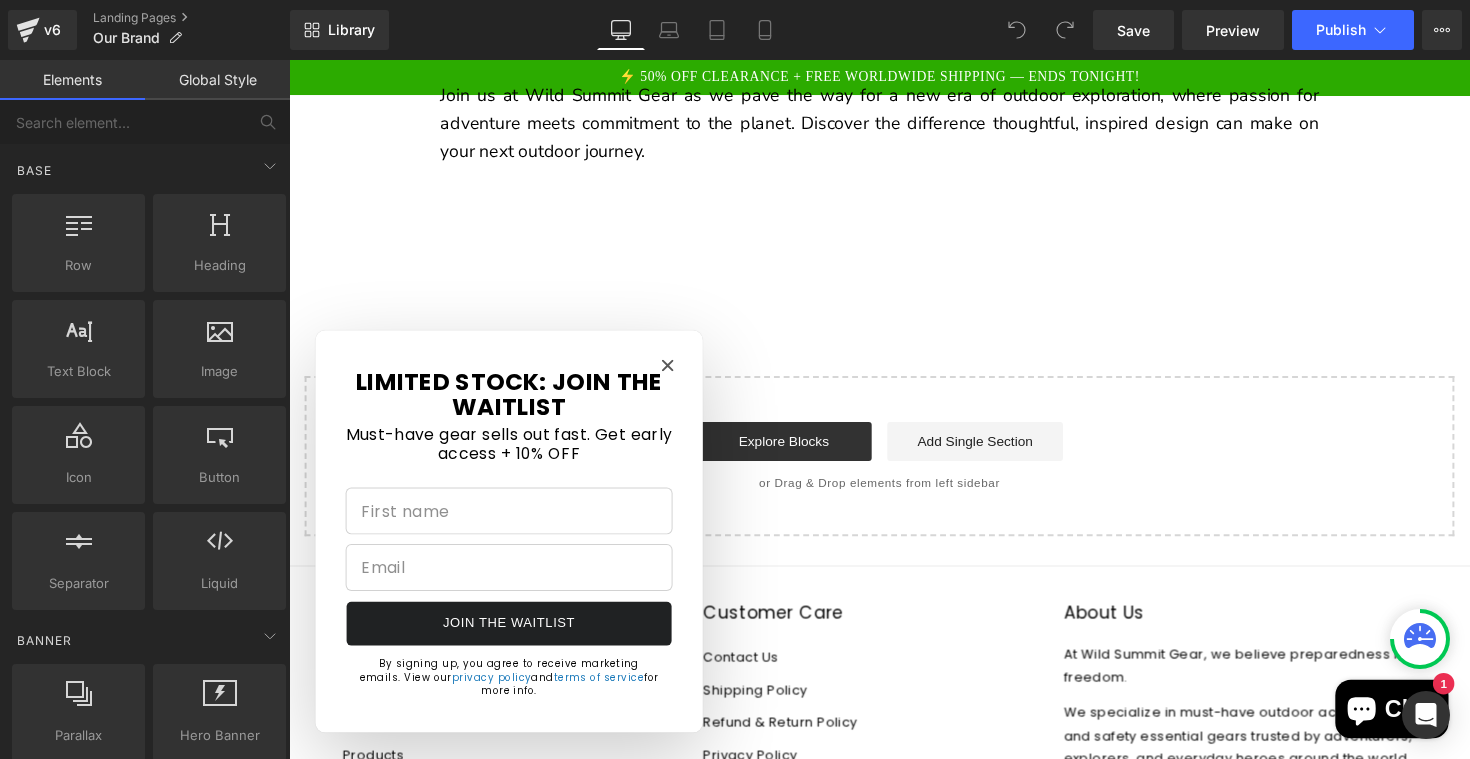 scroll, scrollTop: 972, scrollLeft: 0, axis: vertical 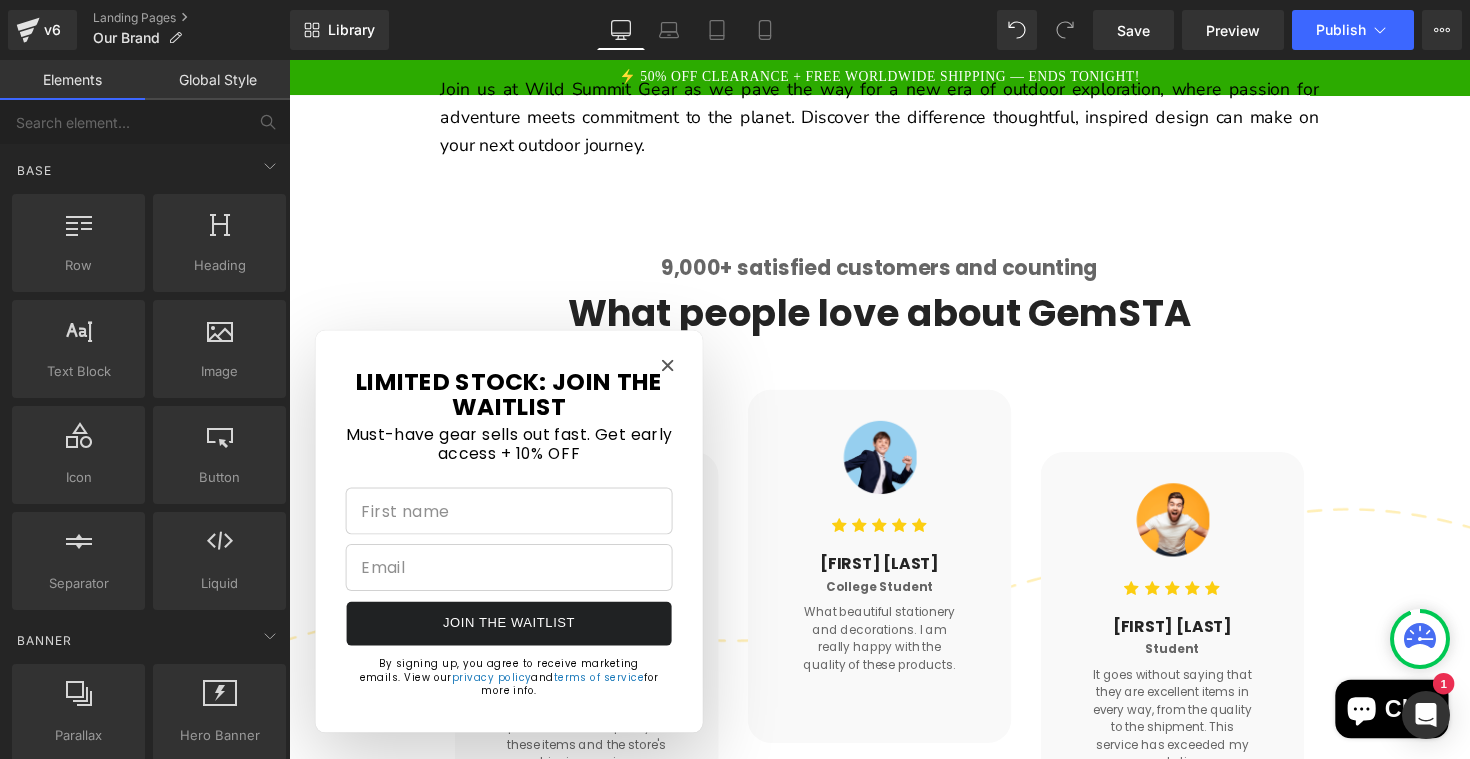 click 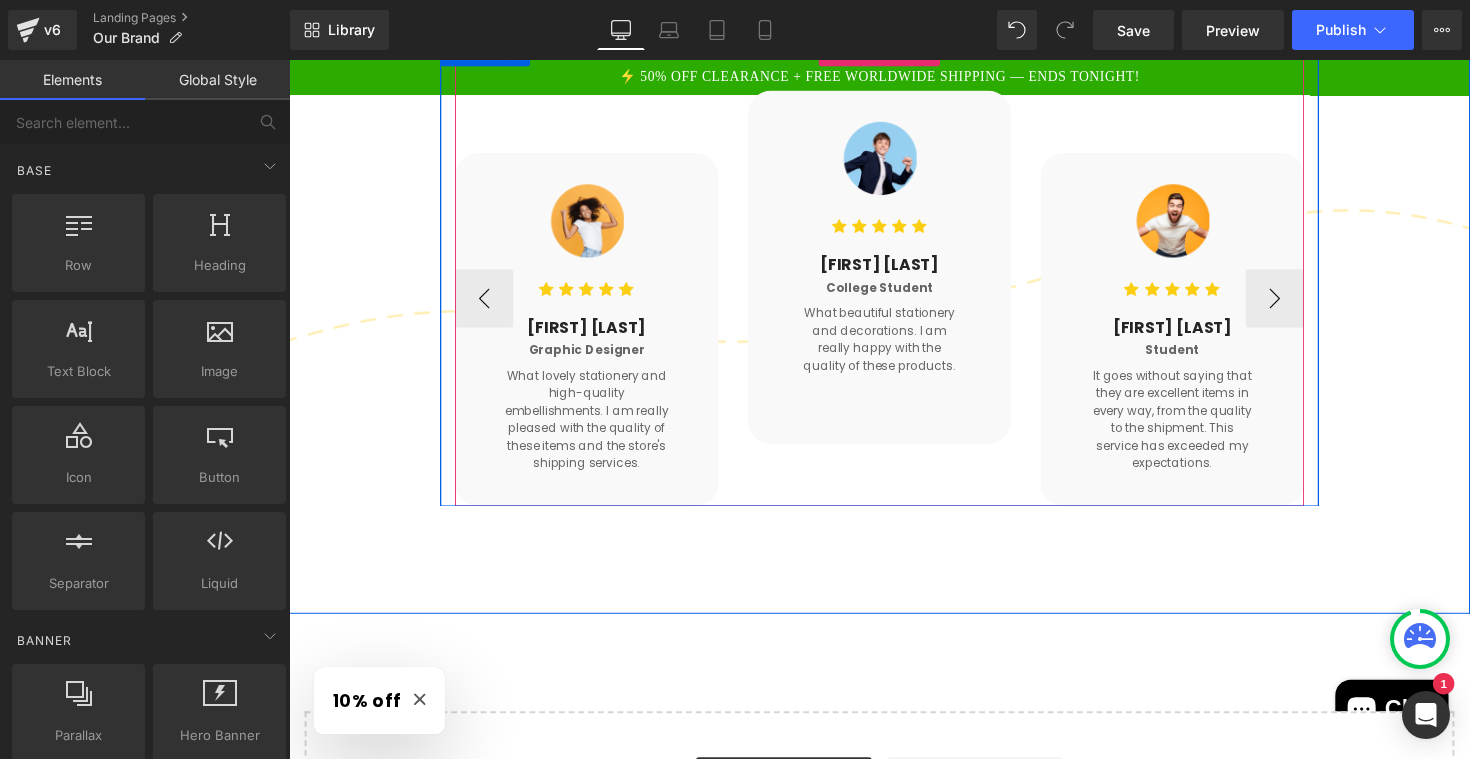 scroll, scrollTop: 1282, scrollLeft: 0, axis: vertical 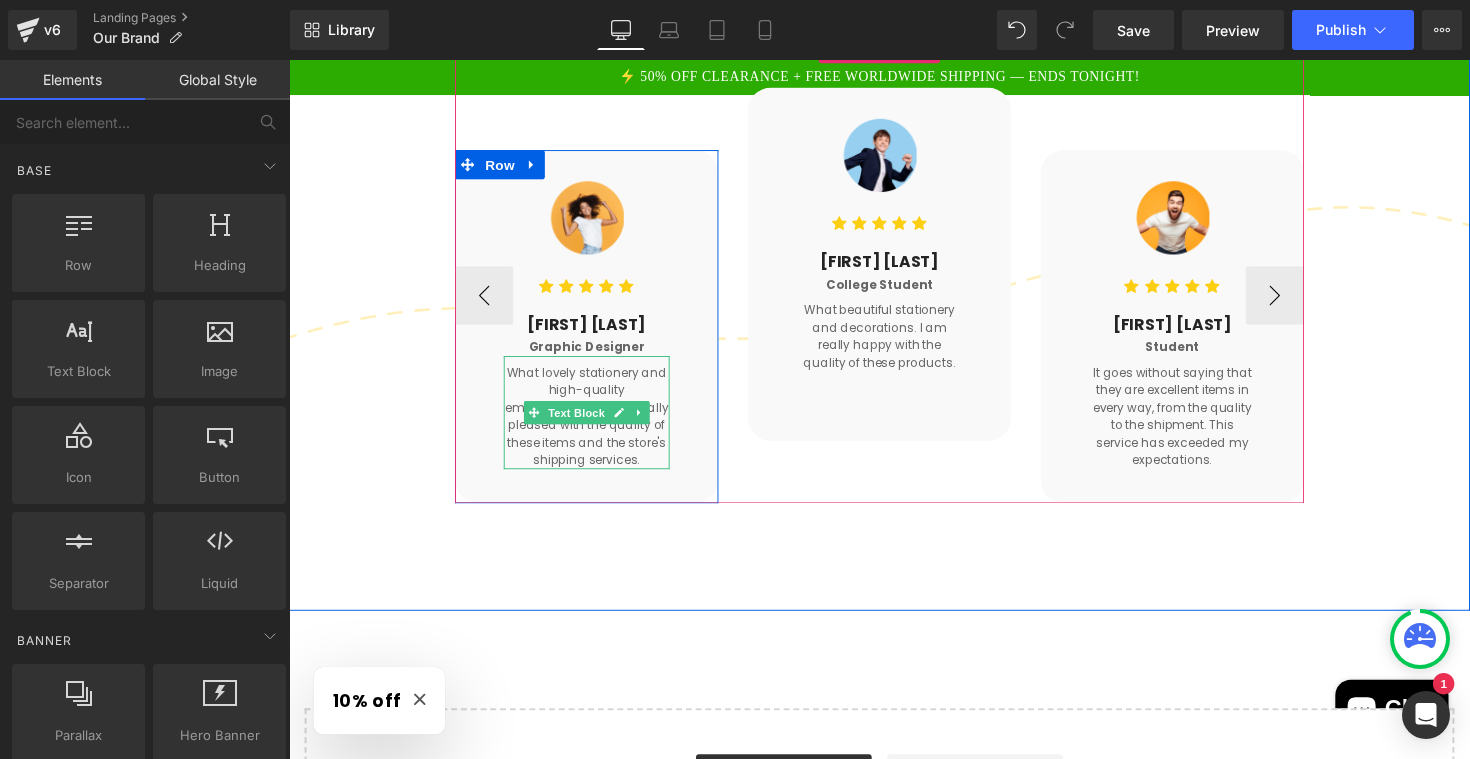 click on "What lovely stationery and high-quality embellishments. I am really pleased with the quality of these items and the store's shipping services." at bounding box center [594, 425] 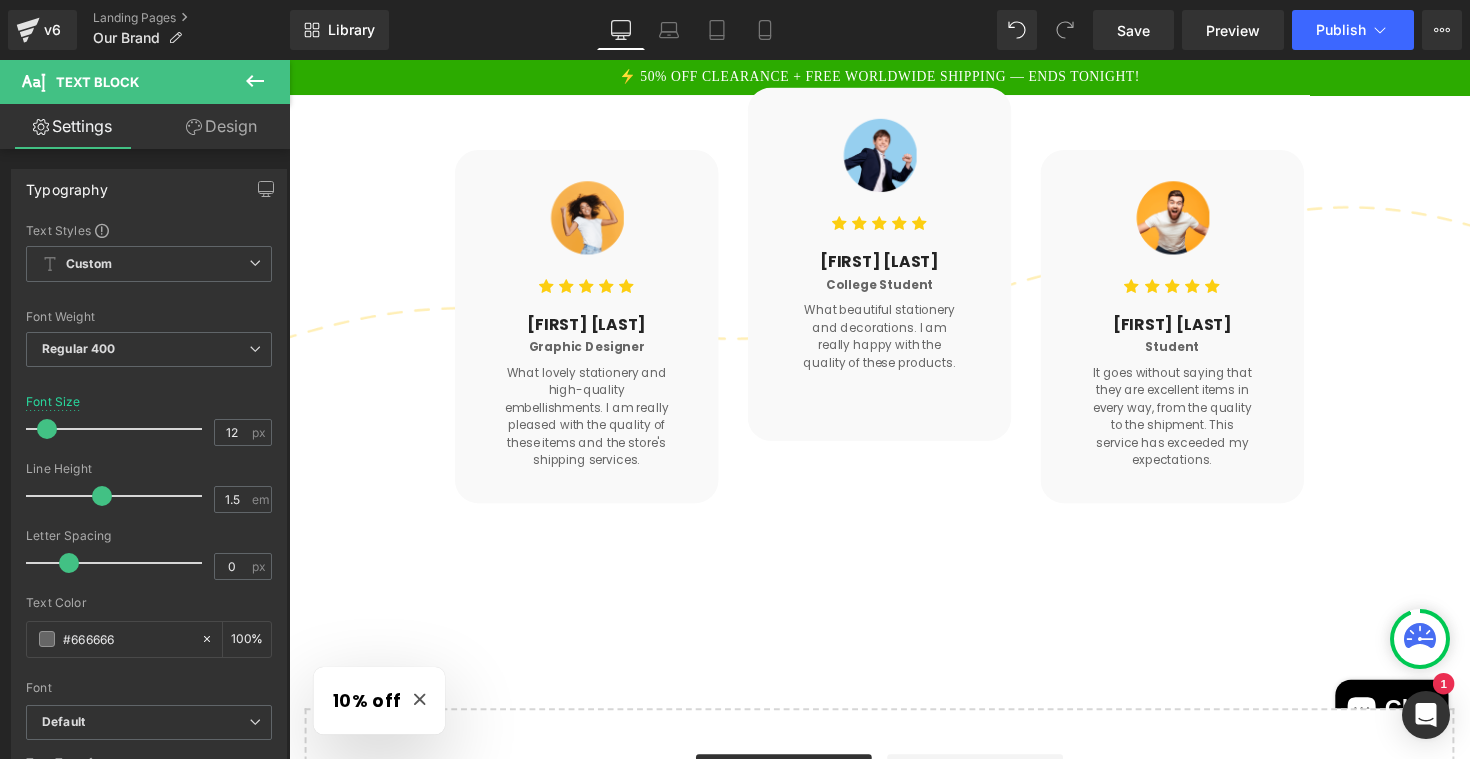 click 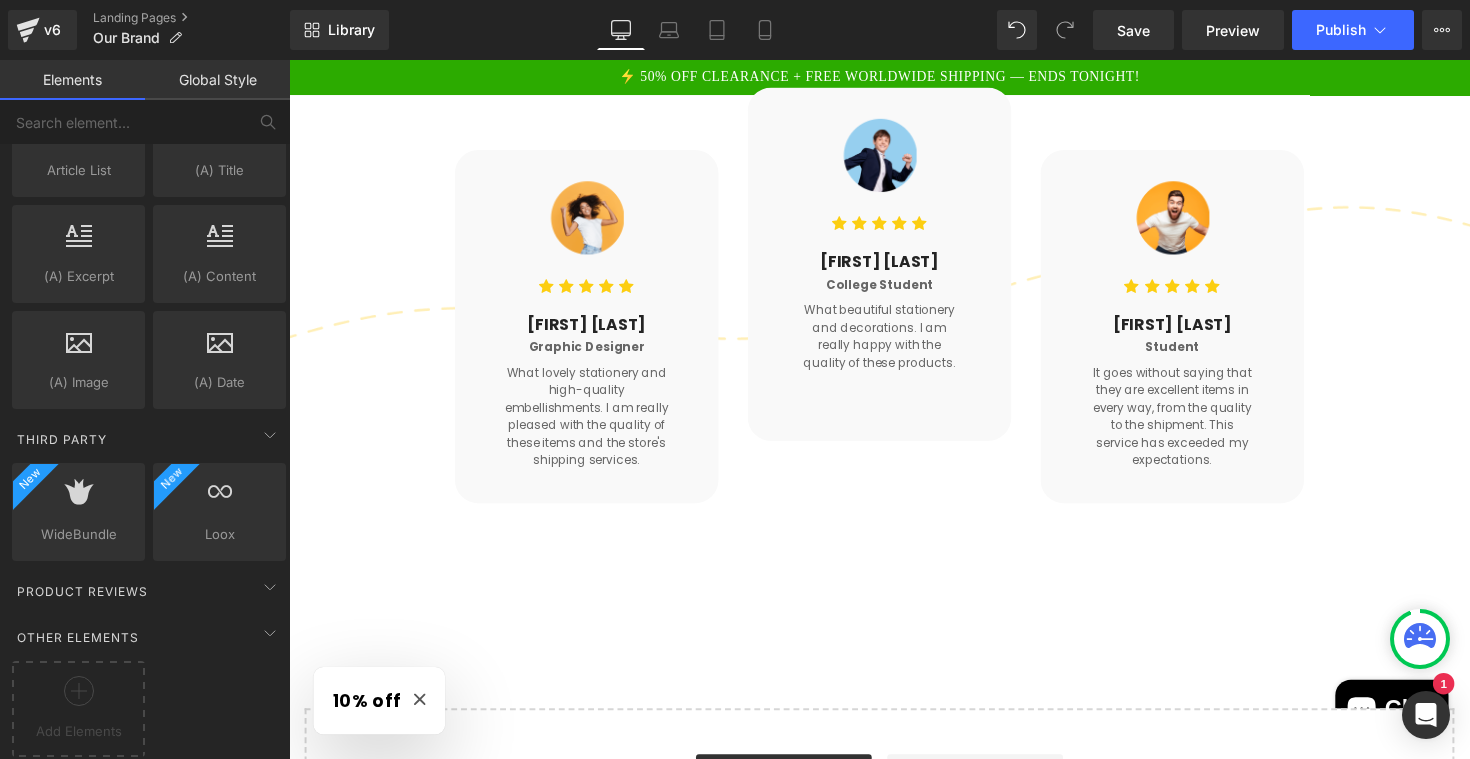 scroll, scrollTop: 3903, scrollLeft: 0, axis: vertical 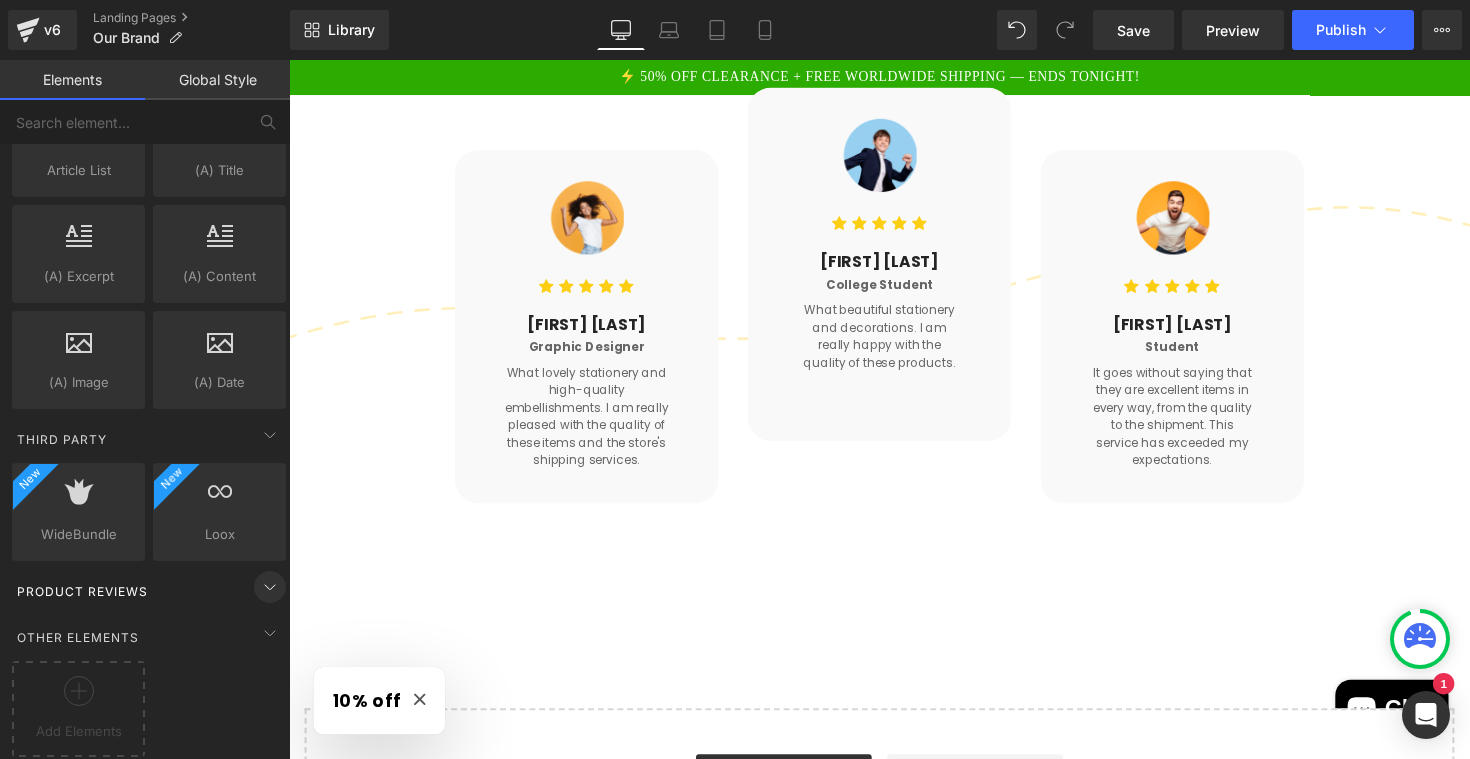 click 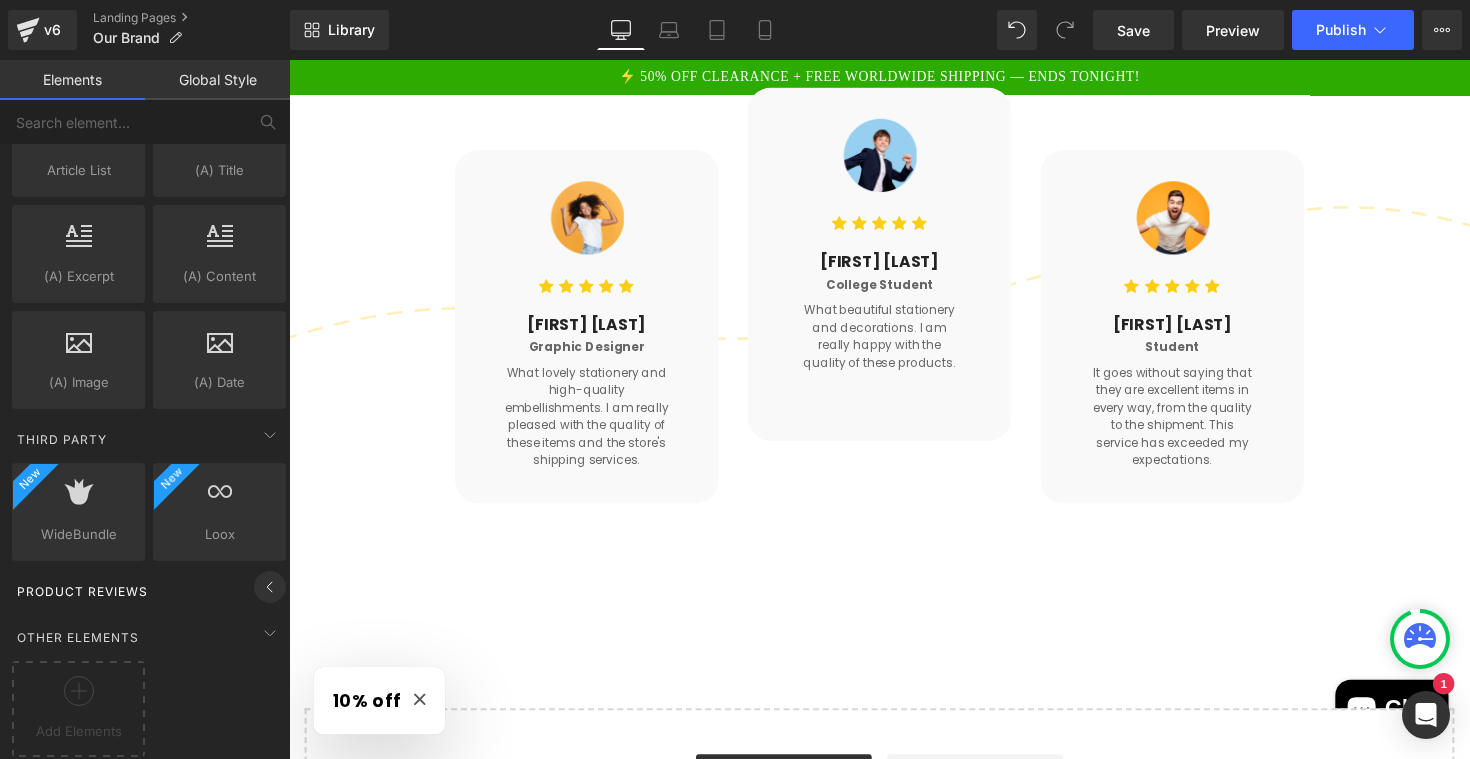 click 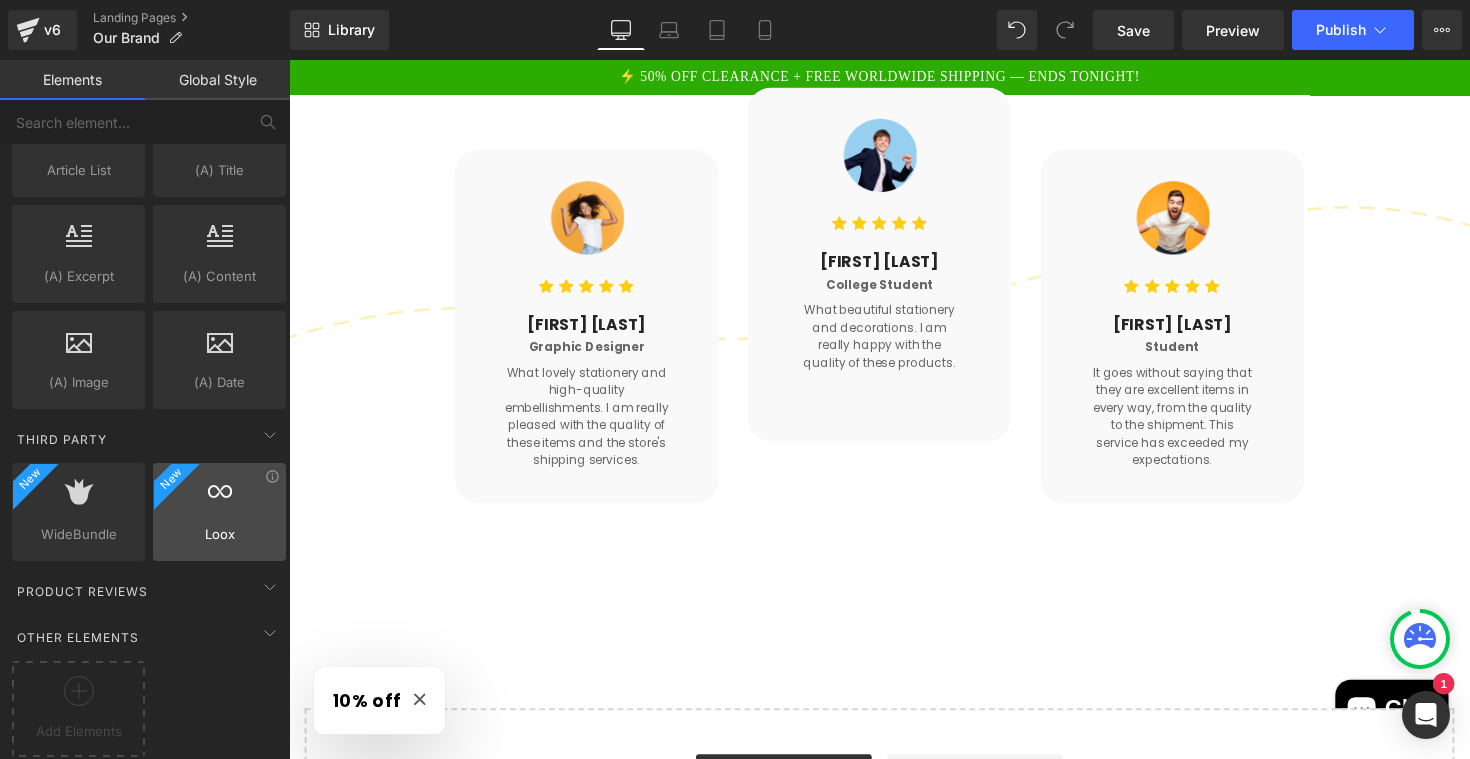 click at bounding box center (219, 501) 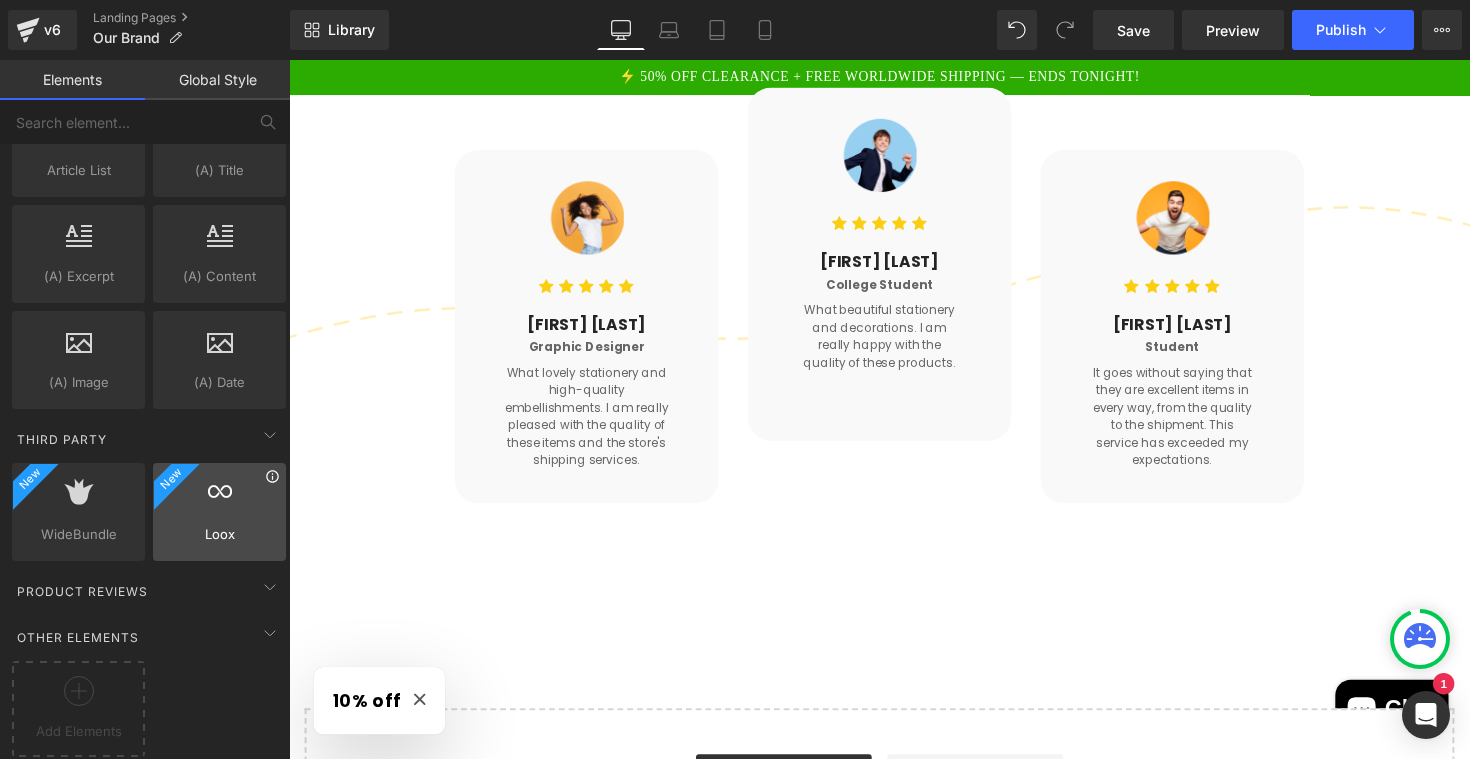 click 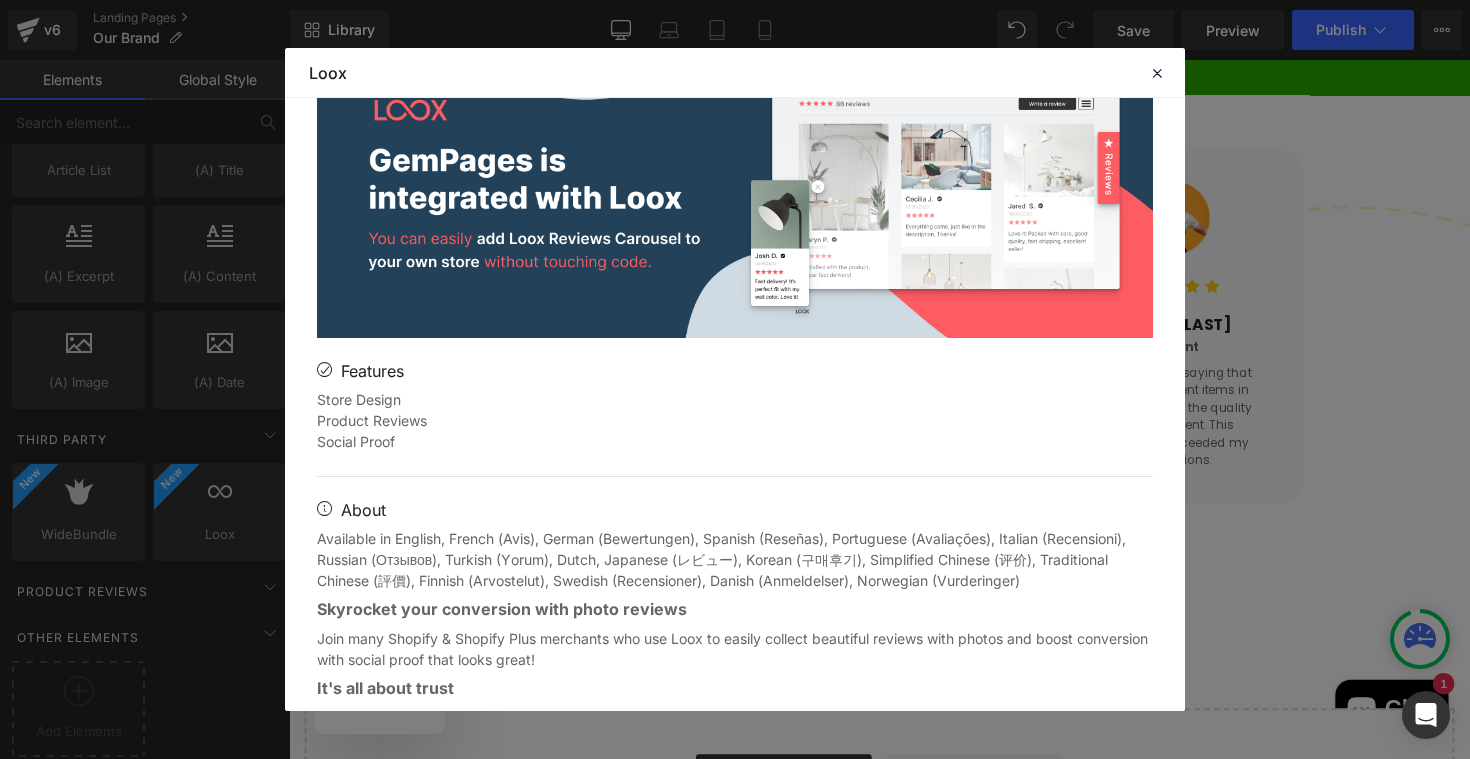scroll, scrollTop: 187, scrollLeft: 0, axis: vertical 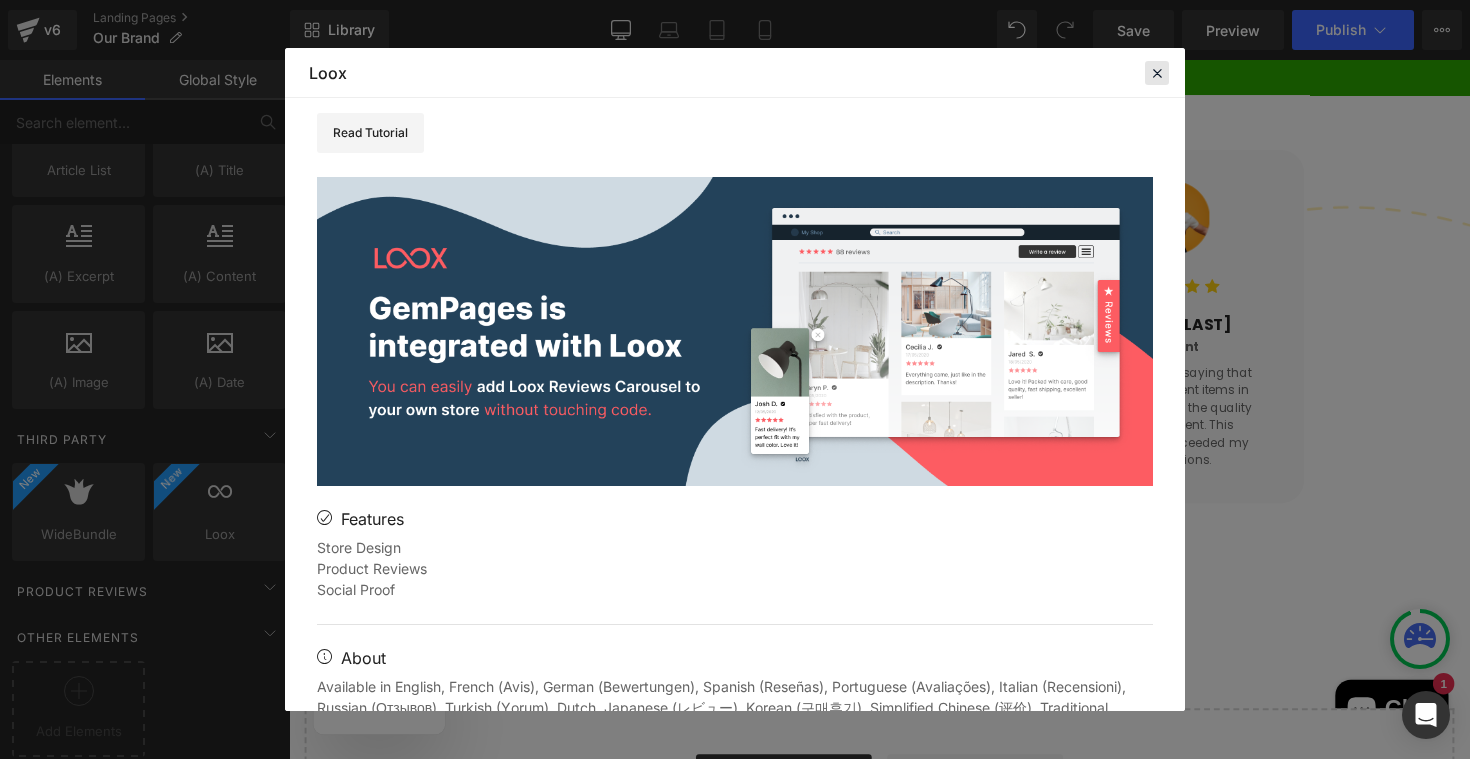 click at bounding box center [1157, 73] 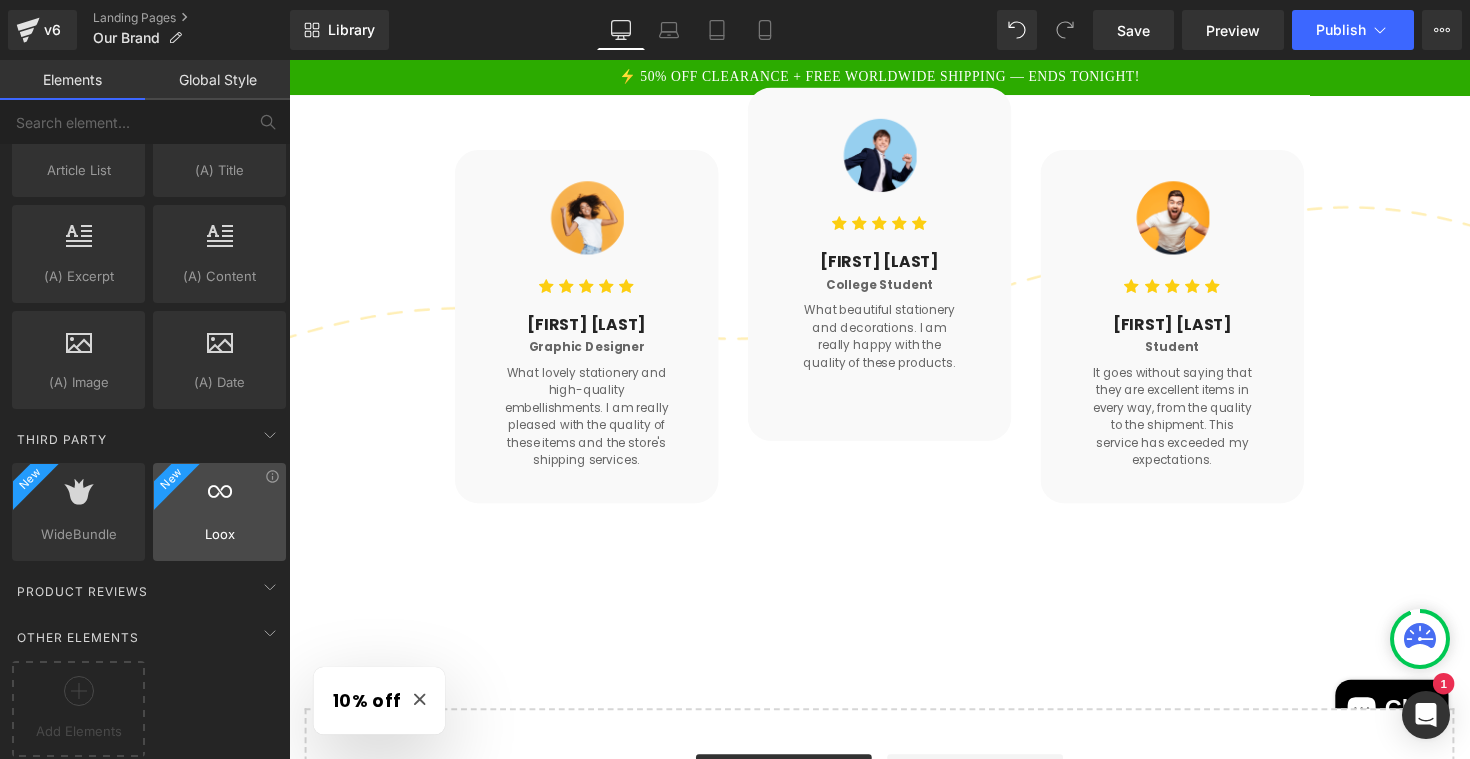 click at bounding box center (219, 501) 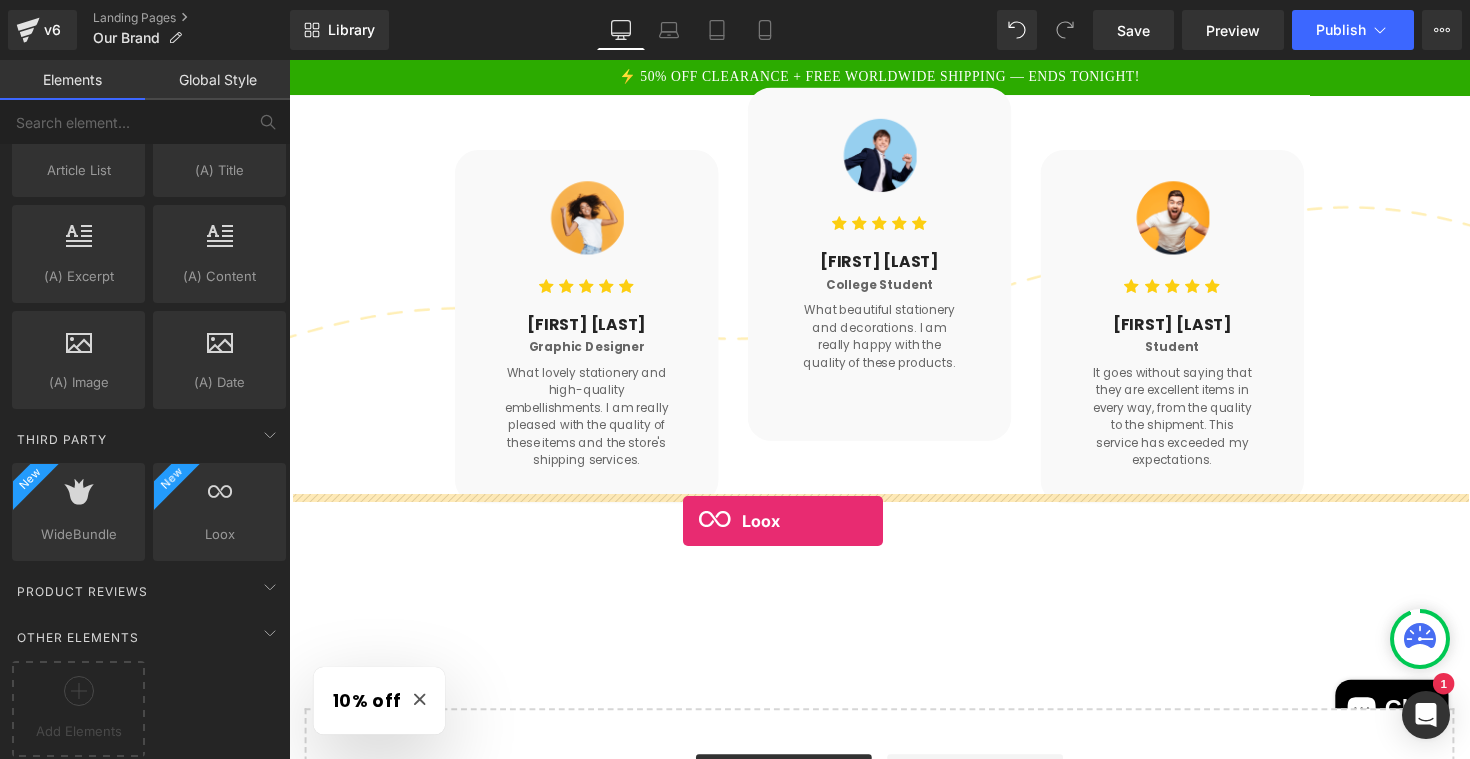 drag, startPoint x: 489, startPoint y: 562, endPoint x: 693, endPoint y: 532, distance: 206.19408 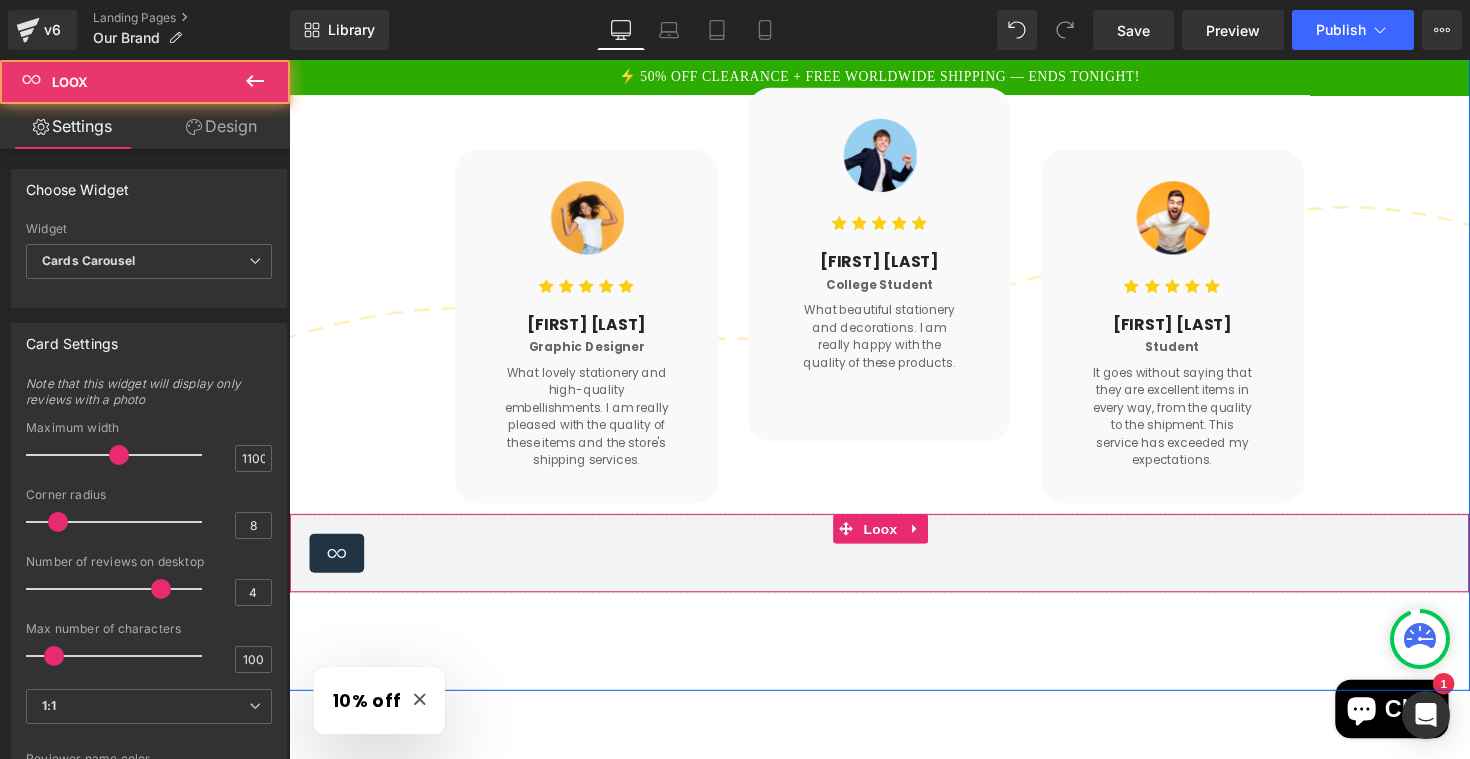 click at bounding box center (338, 565) 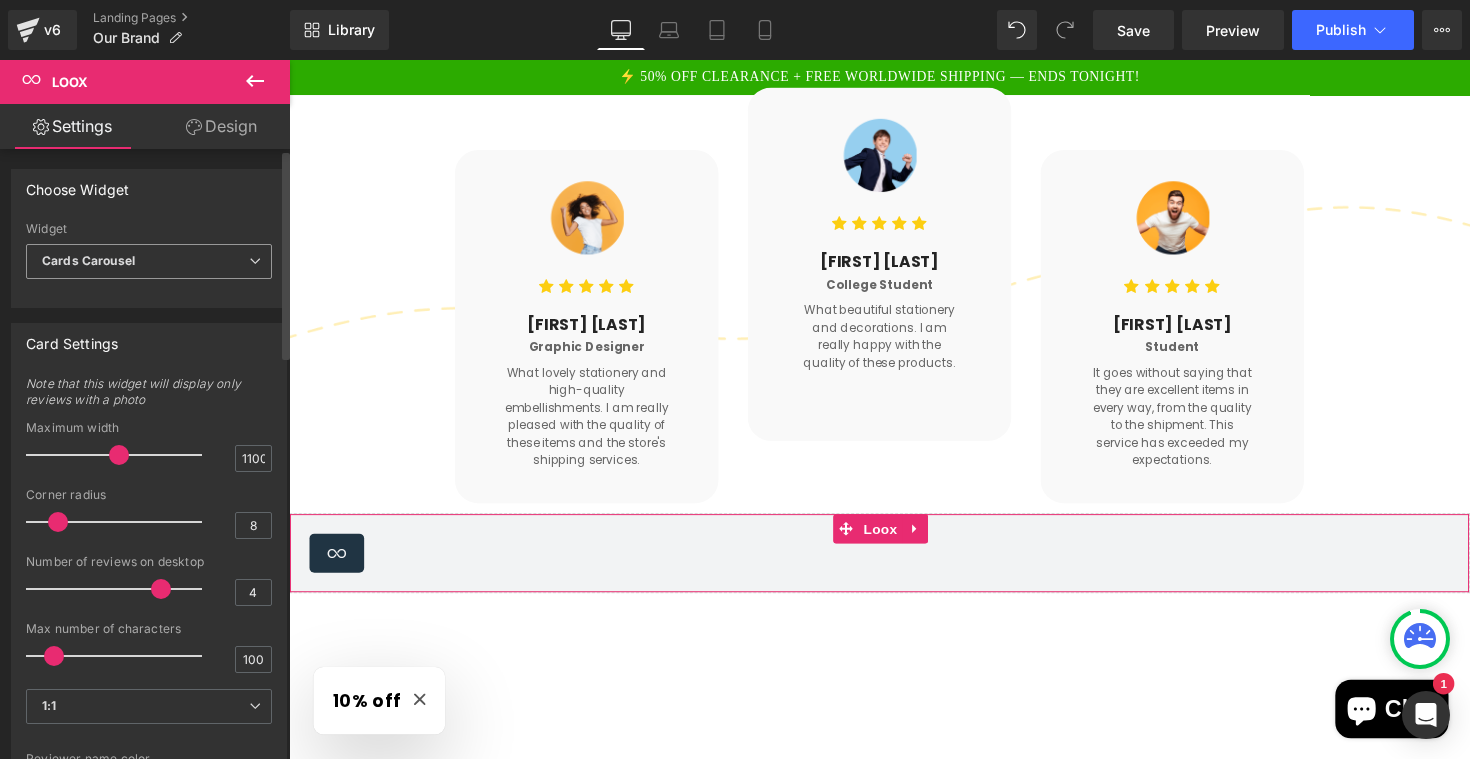 click on "Cards Carousel" at bounding box center (149, 261) 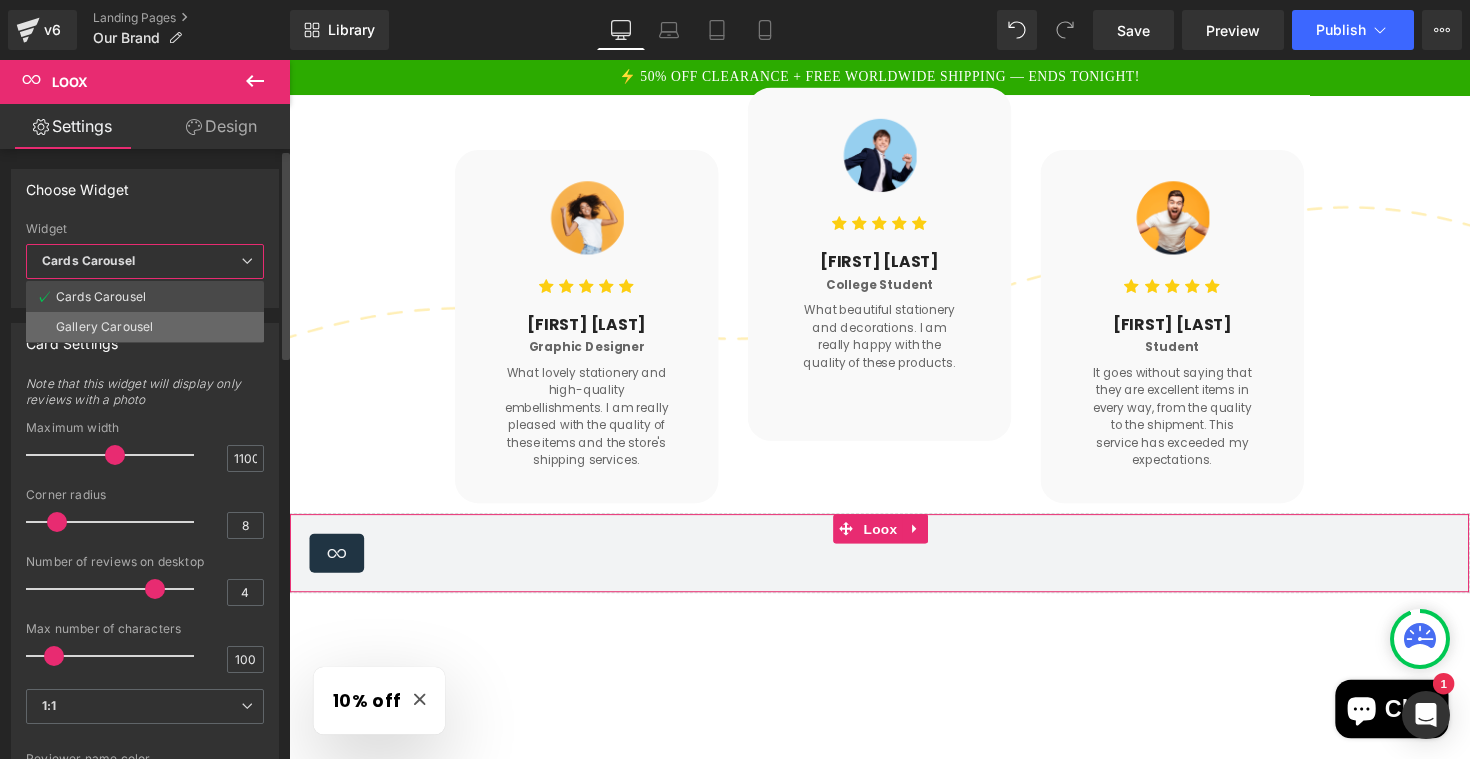 click on "Gallery Carousel" at bounding box center (104, 327) 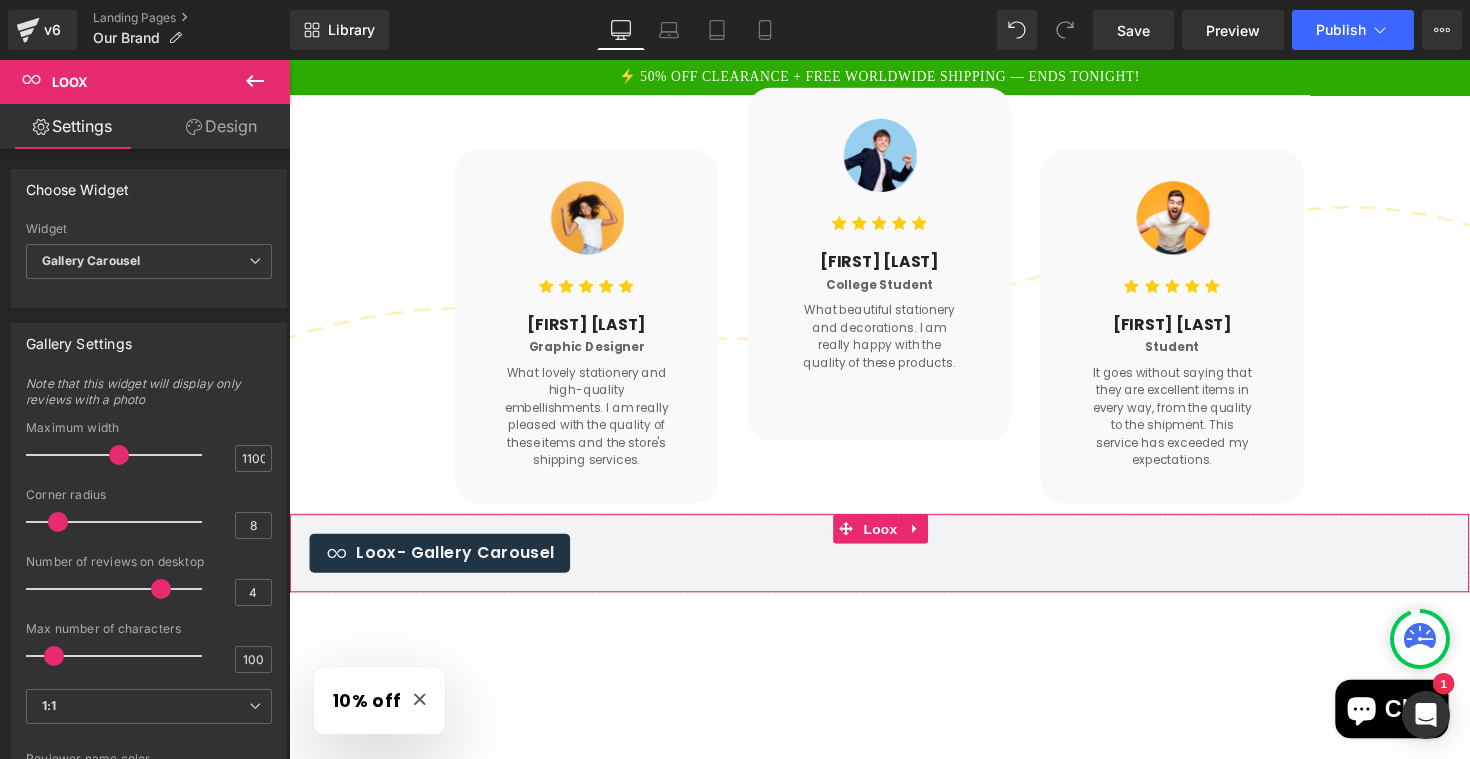 click on "Design" at bounding box center (221, 126) 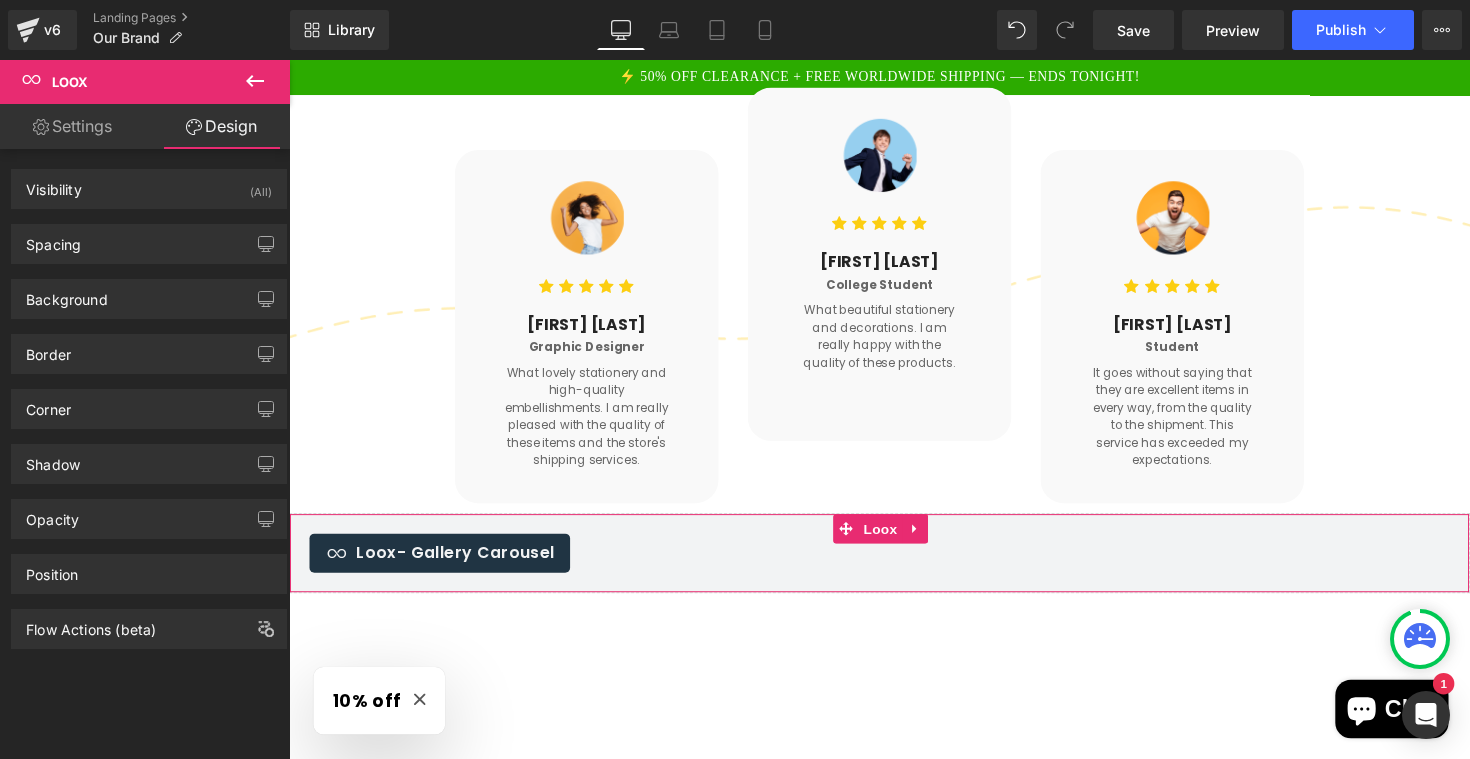 click on "Settings" at bounding box center [72, 126] 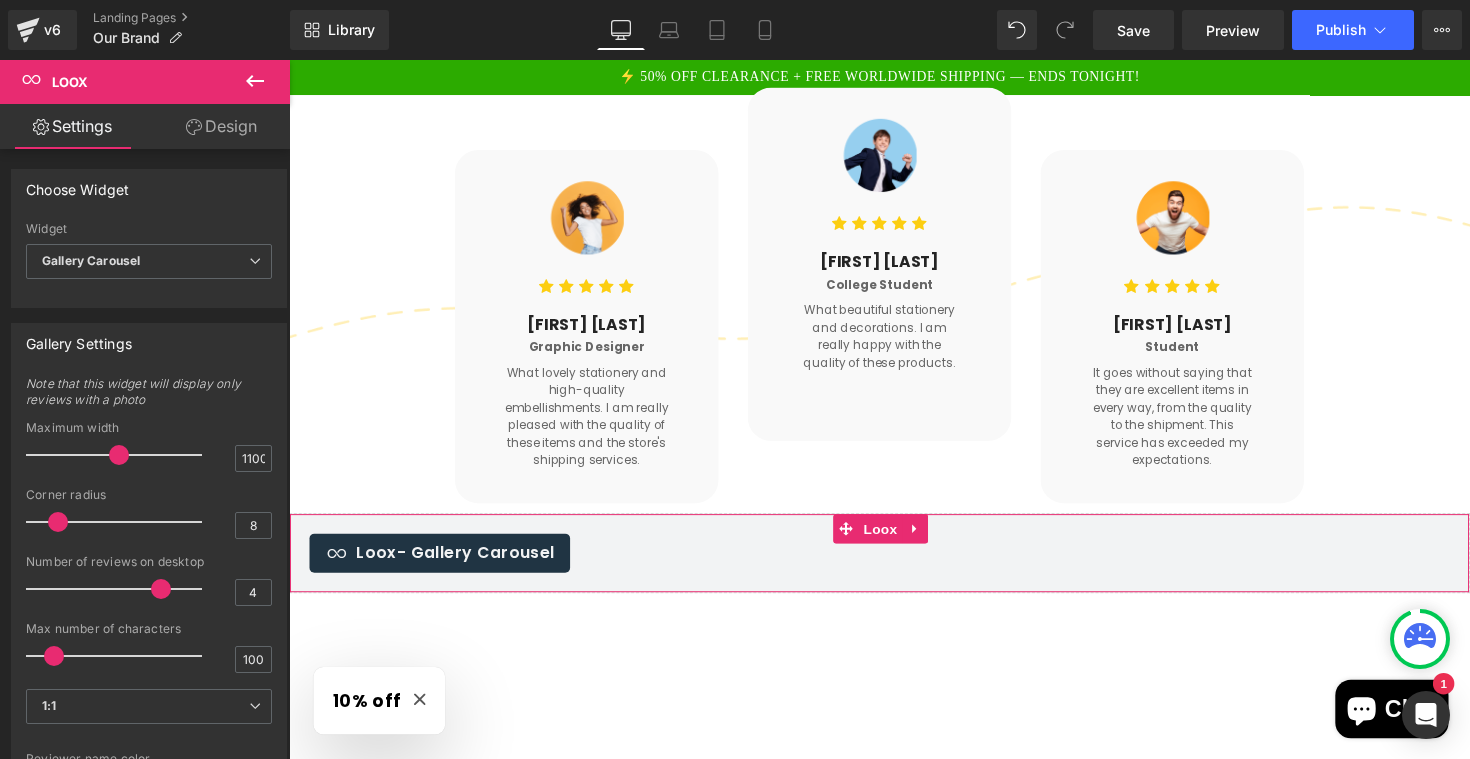 scroll, scrollTop: 0, scrollLeft: 0, axis: both 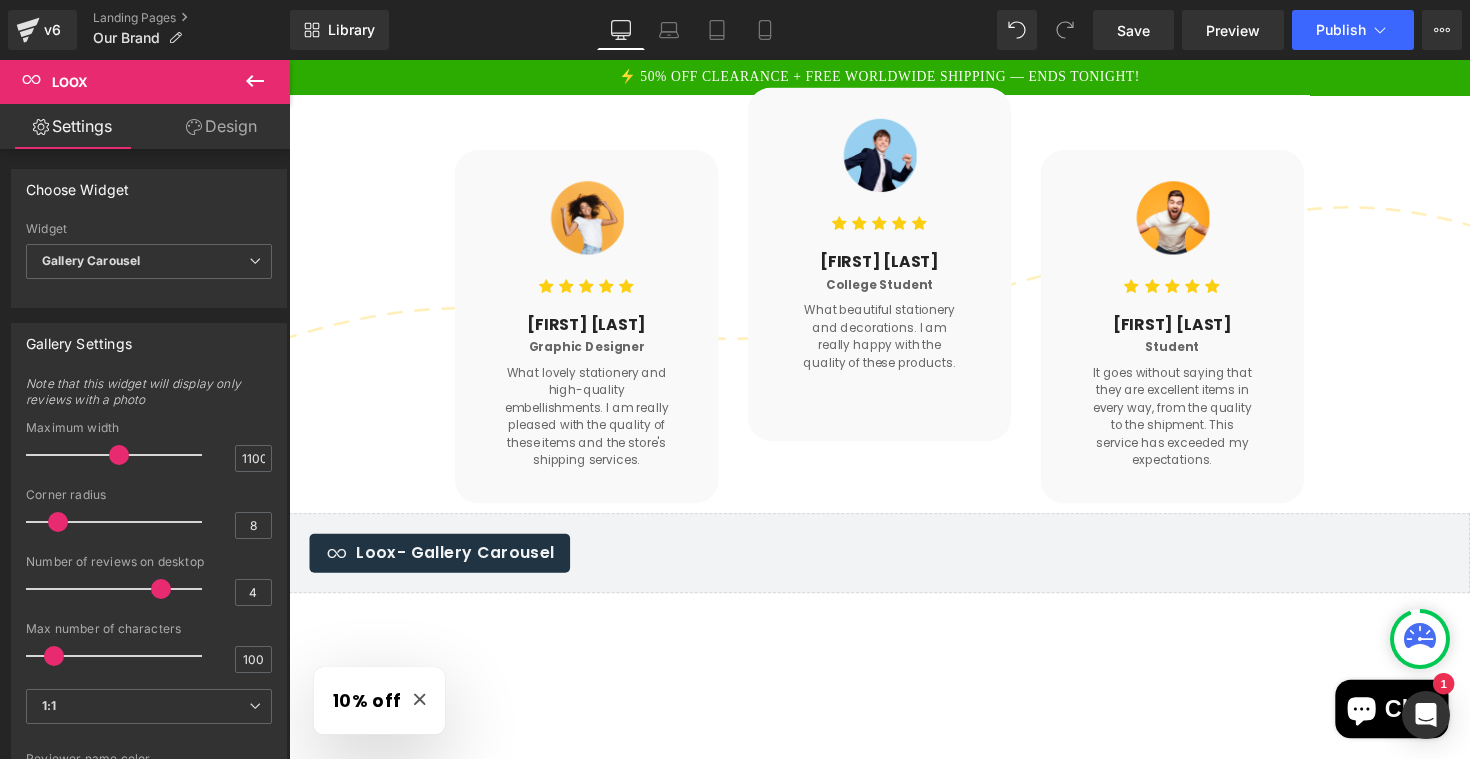 click 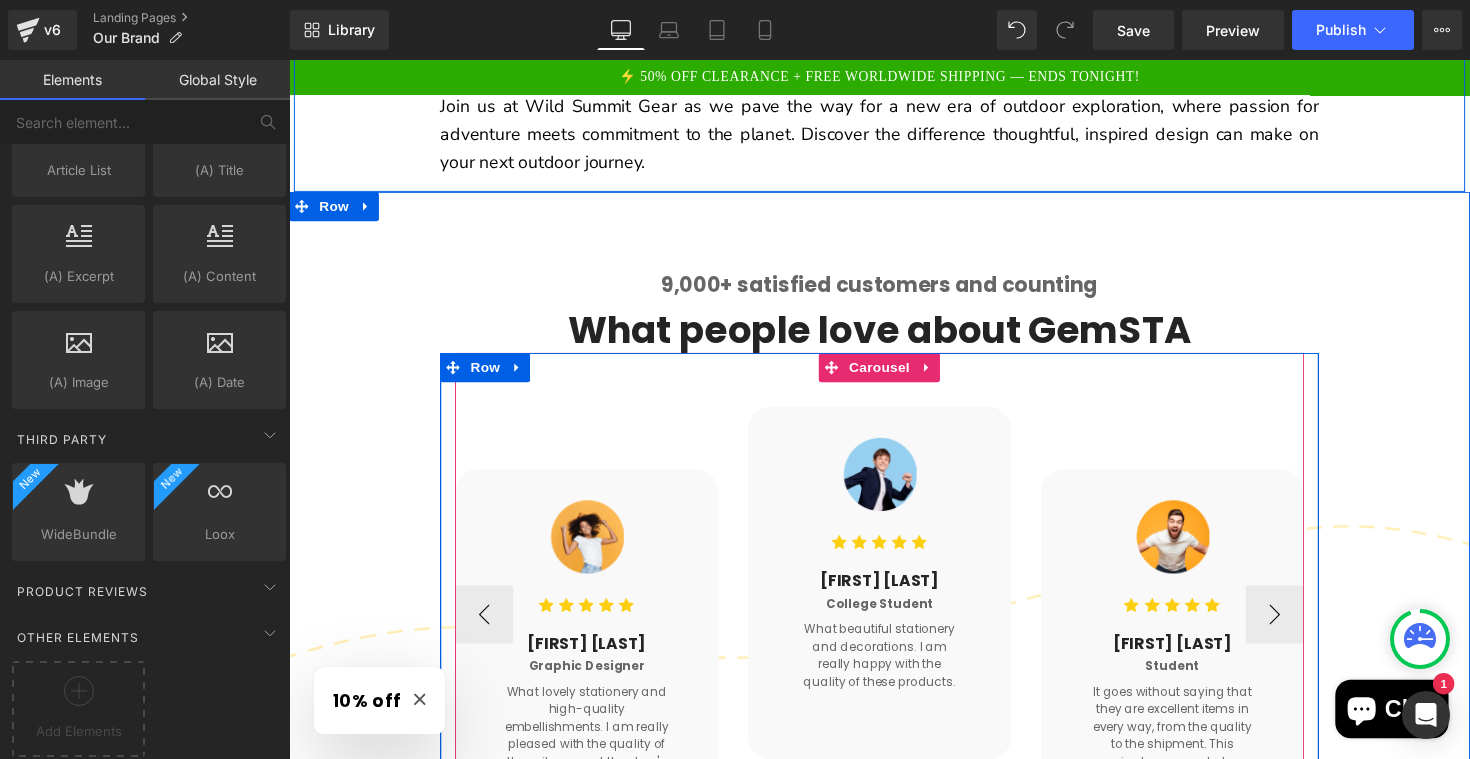 scroll, scrollTop: 953, scrollLeft: 0, axis: vertical 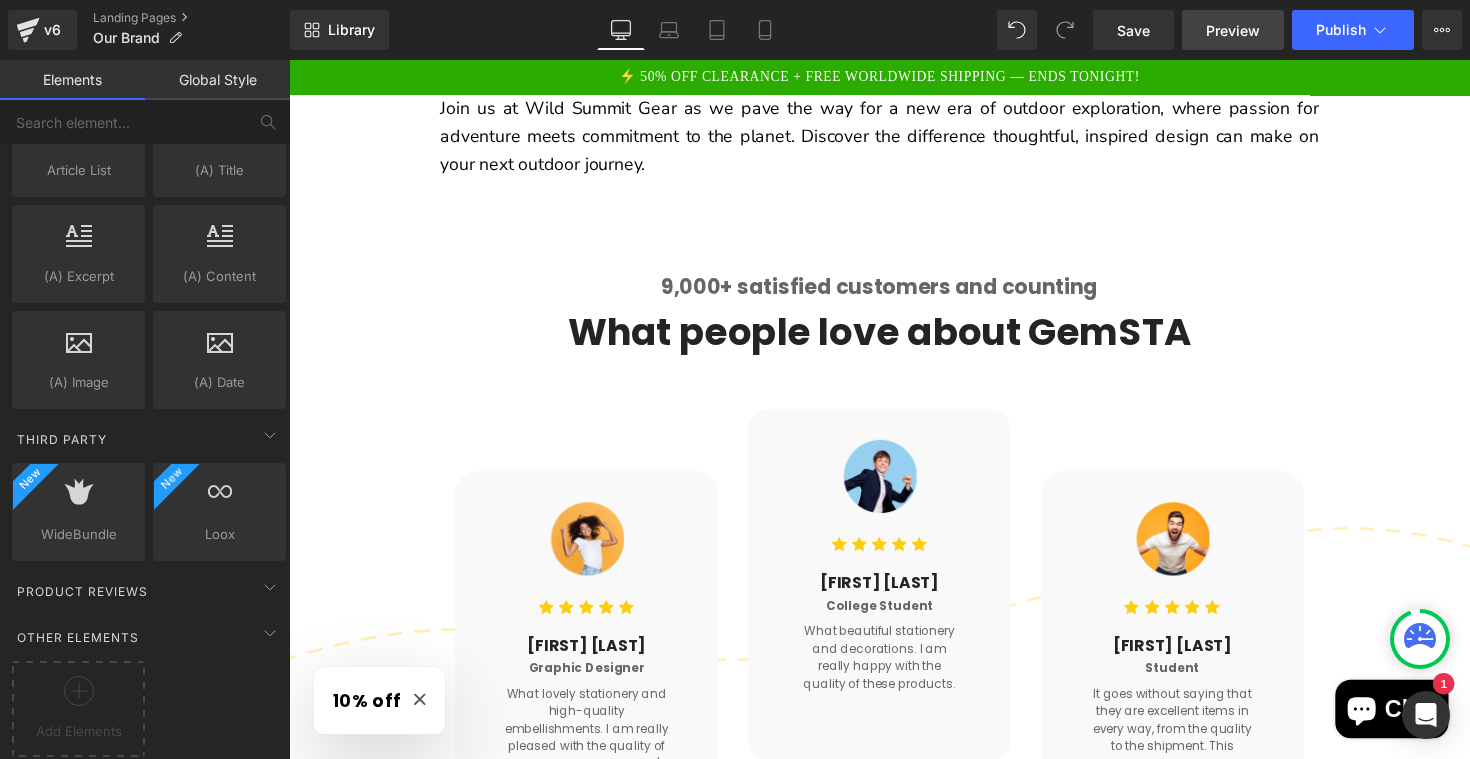 click on "Preview" at bounding box center (1233, 30) 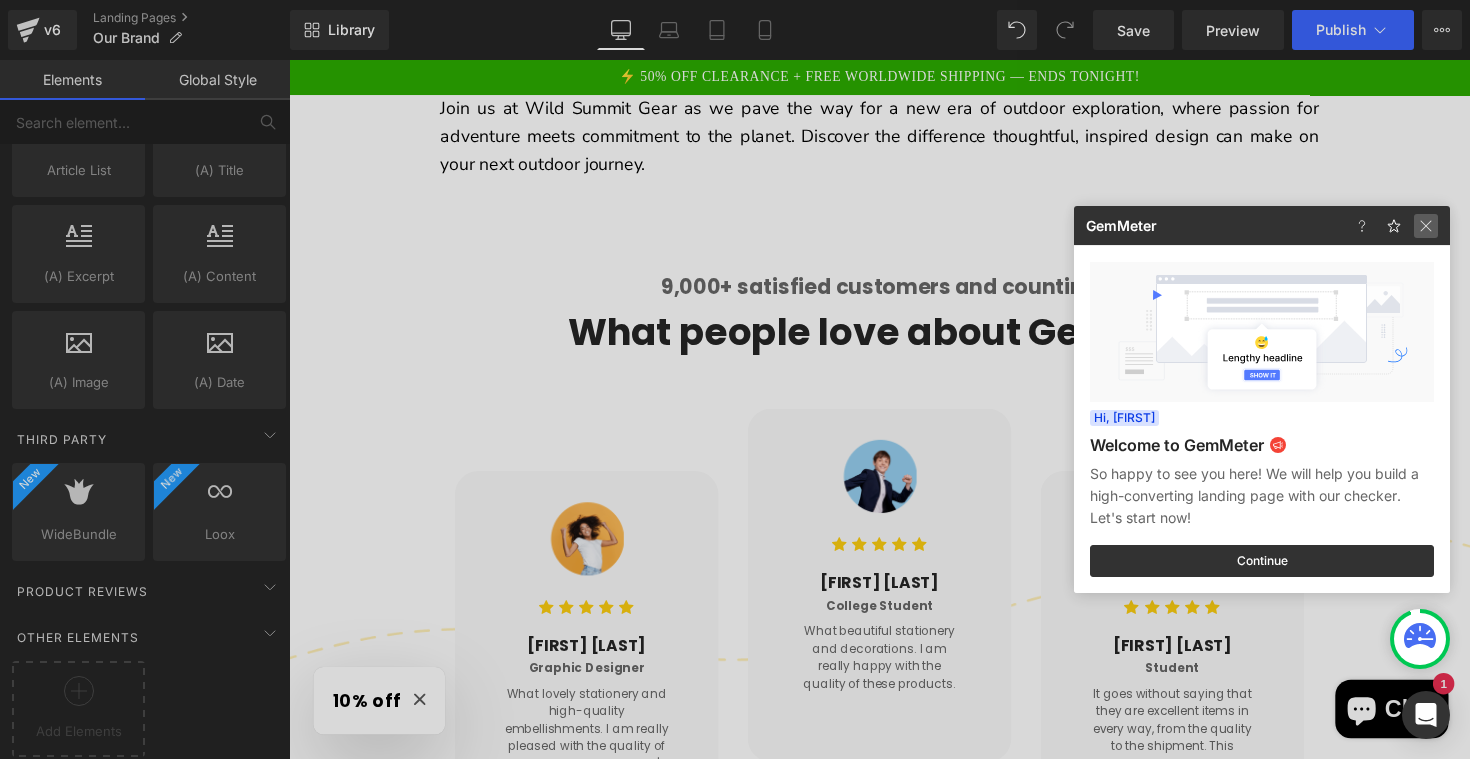 click 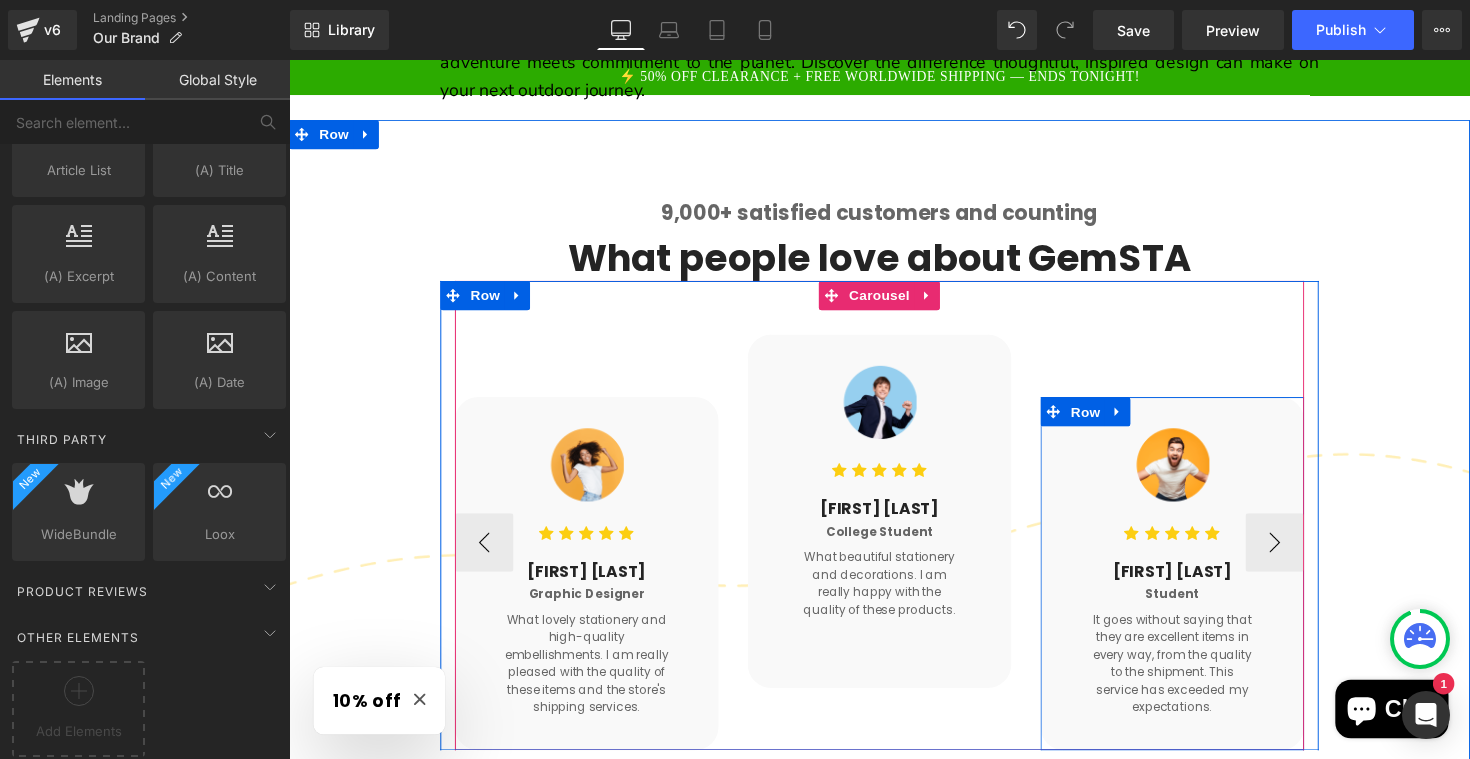 scroll, scrollTop: 1065, scrollLeft: 0, axis: vertical 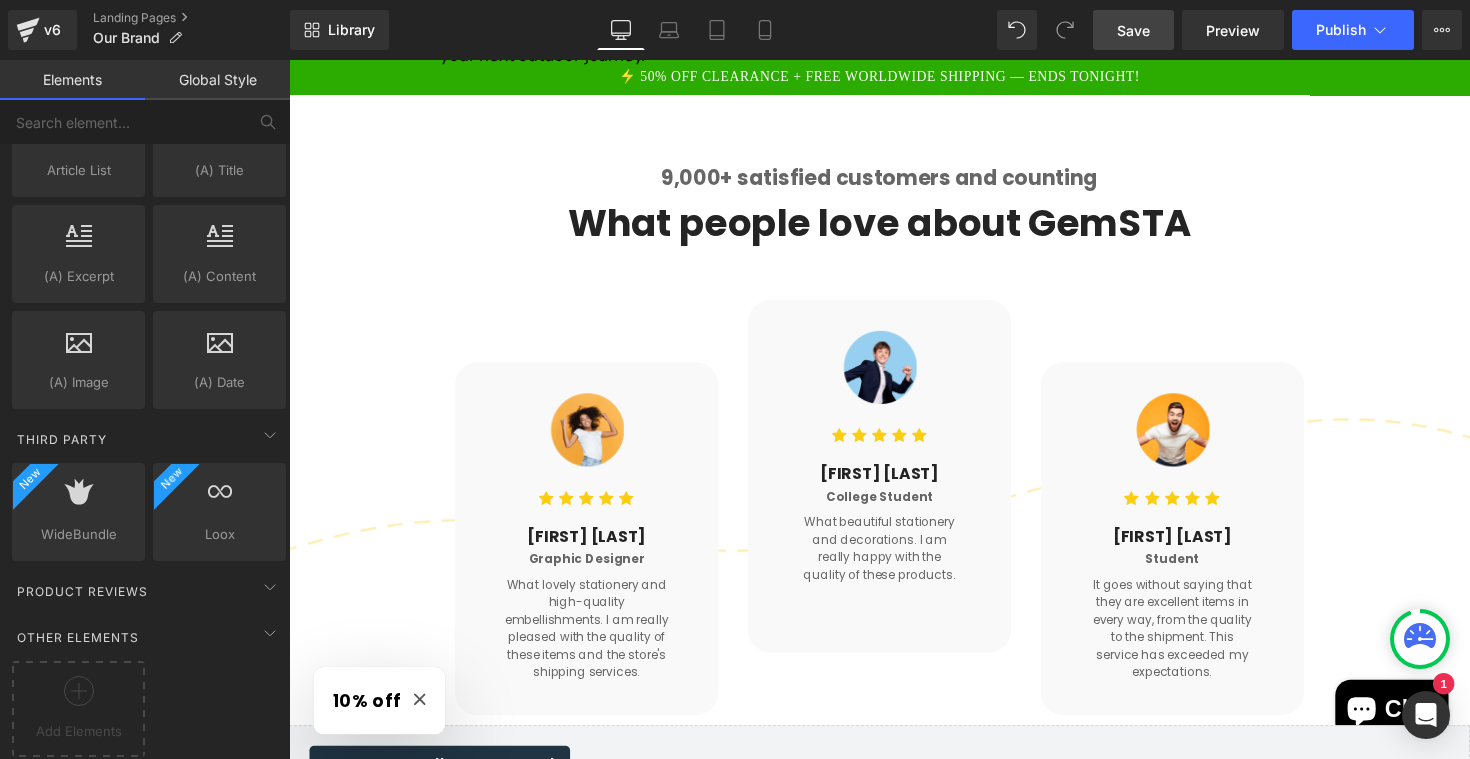 click on "Save" at bounding box center [1133, 30] 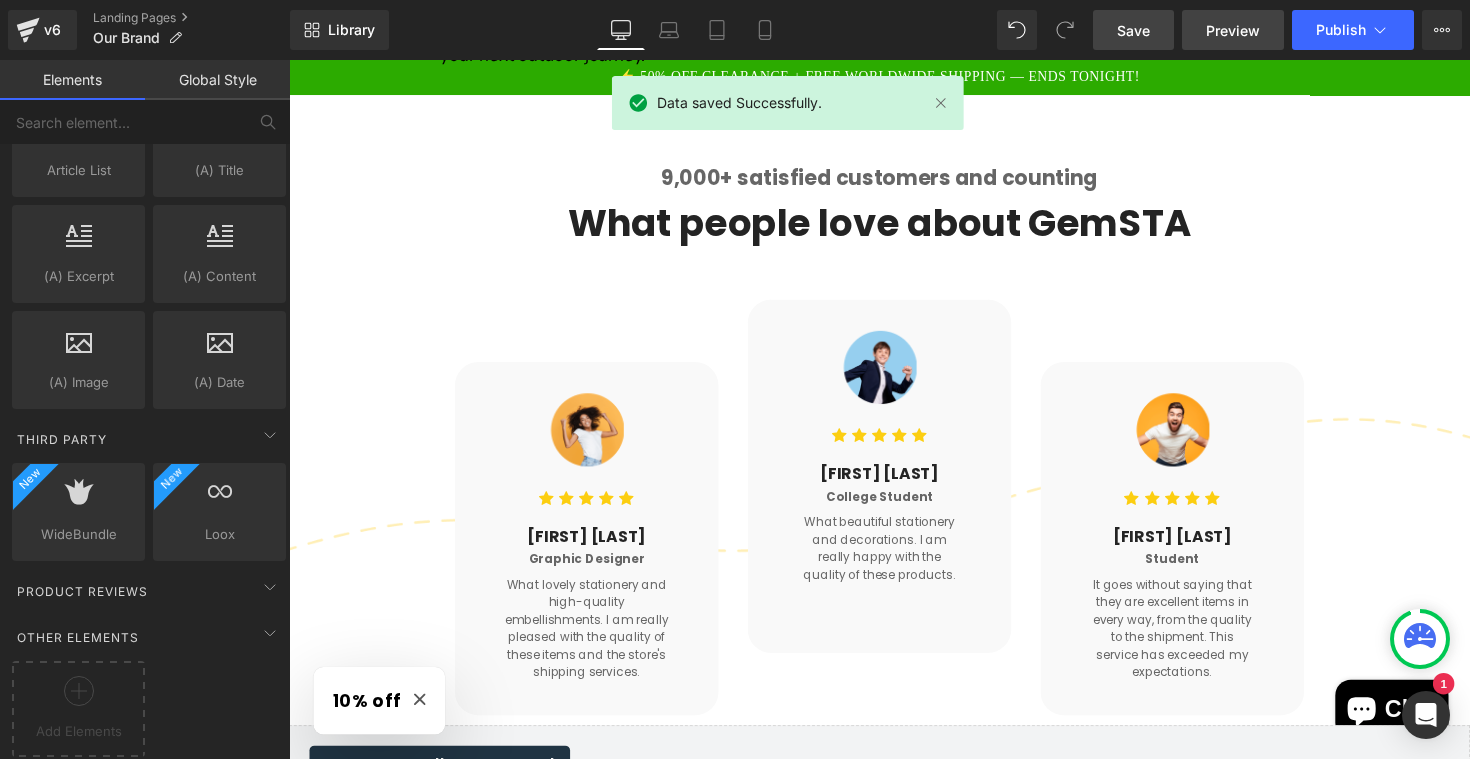 click on "Preview" at bounding box center (1233, 30) 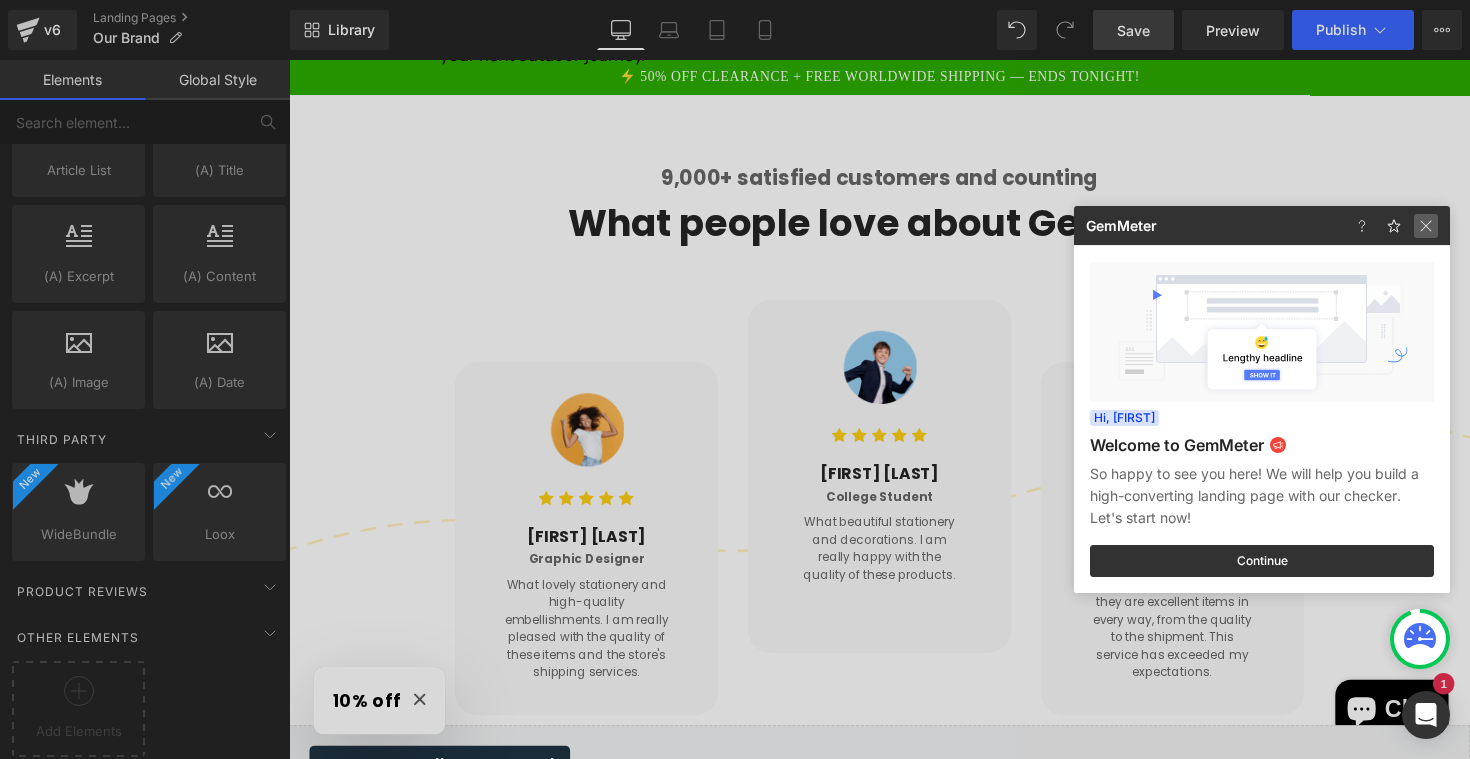click 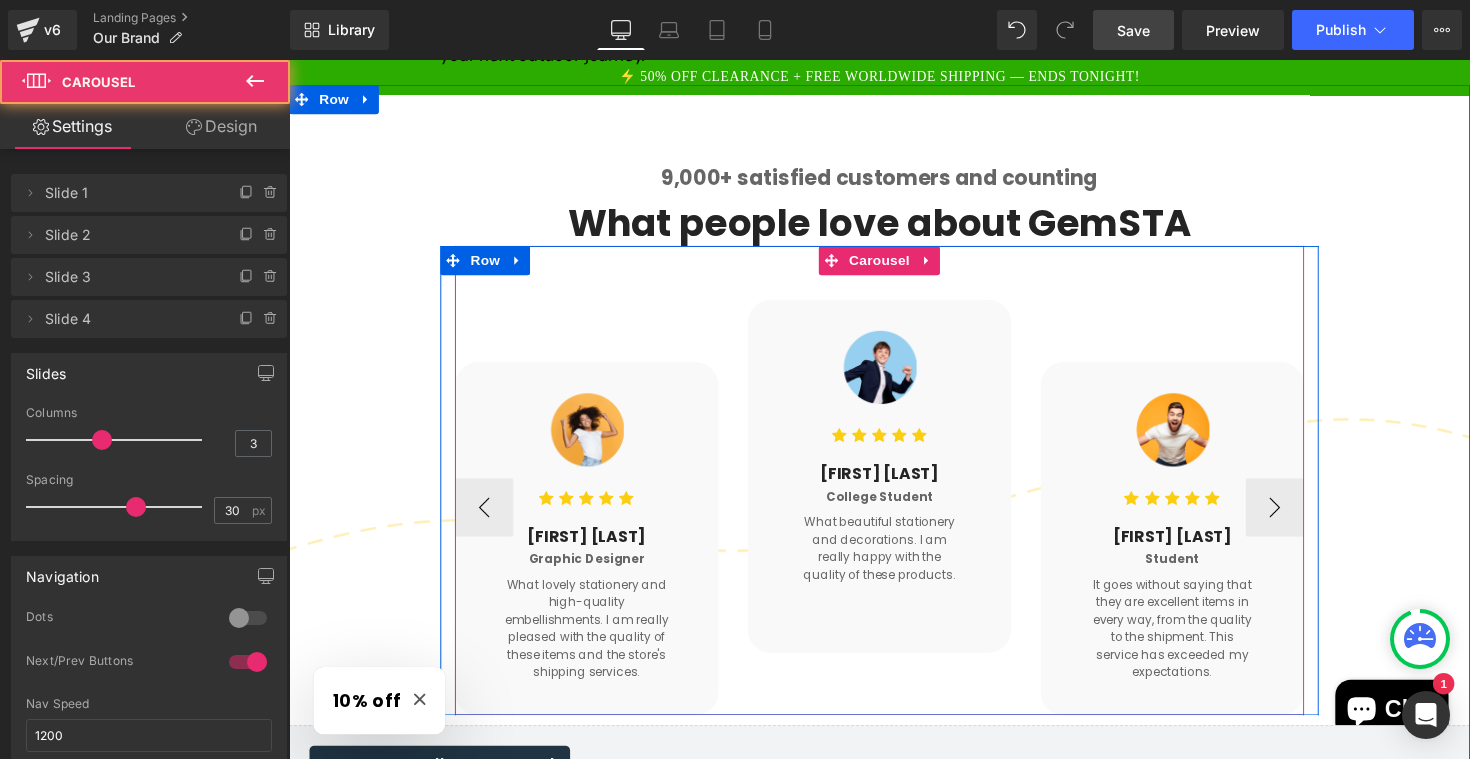 click on "Image
Icon
Icon
Icon
Icon
Icon
Icon List Hoz
[PERSON]
Heading         Graphic Designer Heading
Text Block
Row
Image
Icon" at bounding box center [894, 490] 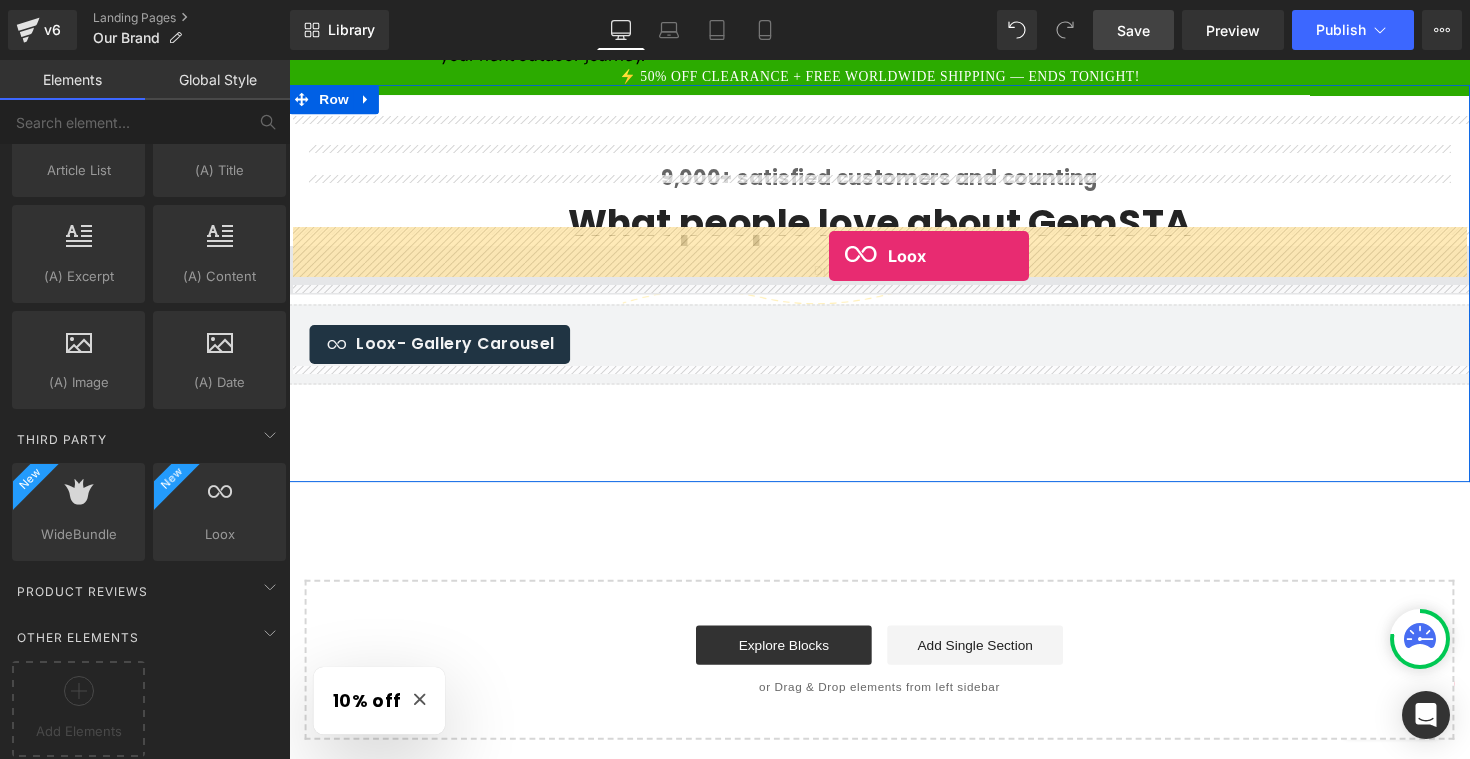 drag, startPoint x: 497, startPoint y: 557, endPoint x: 842, endPoint y: 261, distance: 454.57782 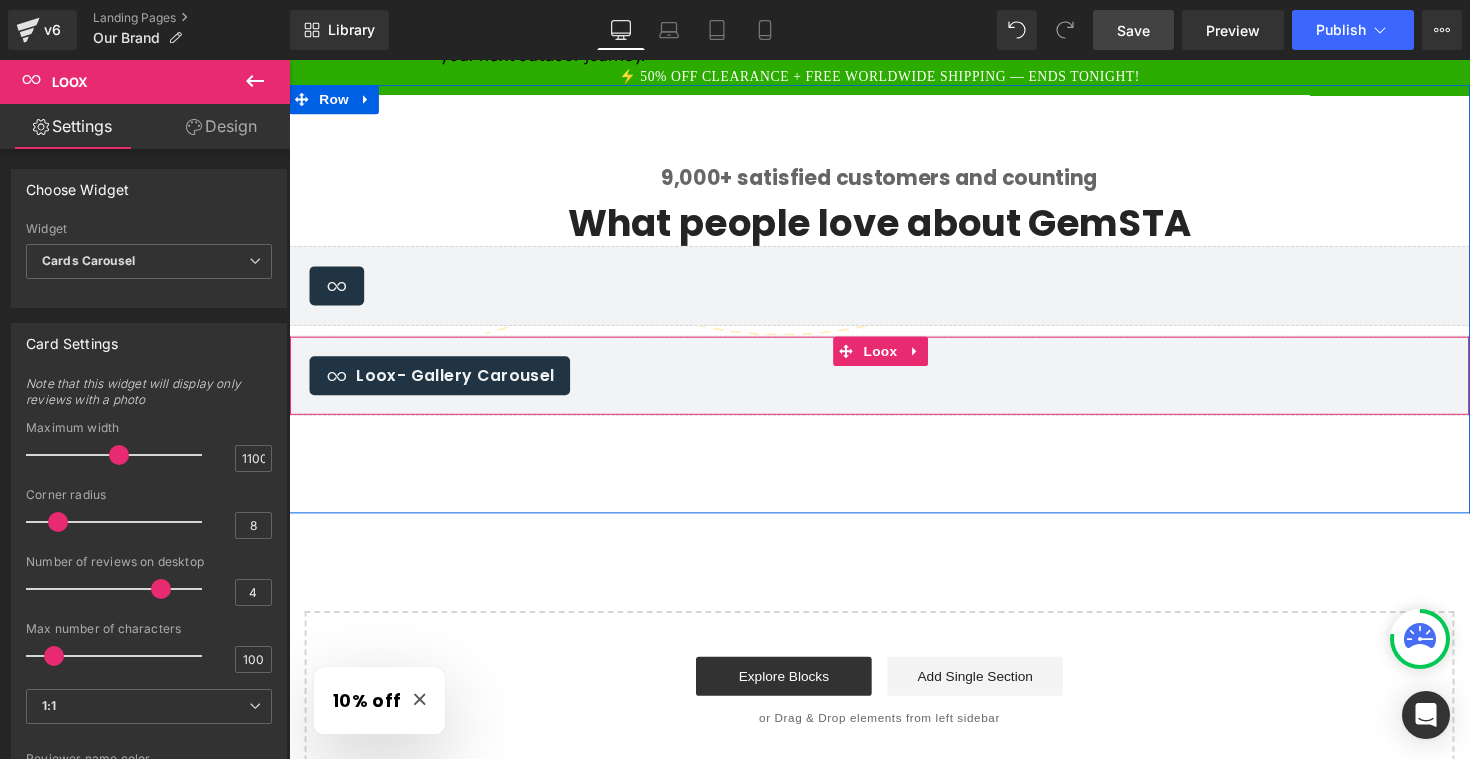 click on "Loox  - Gallery Carousel" at bounding box center (894, 383) 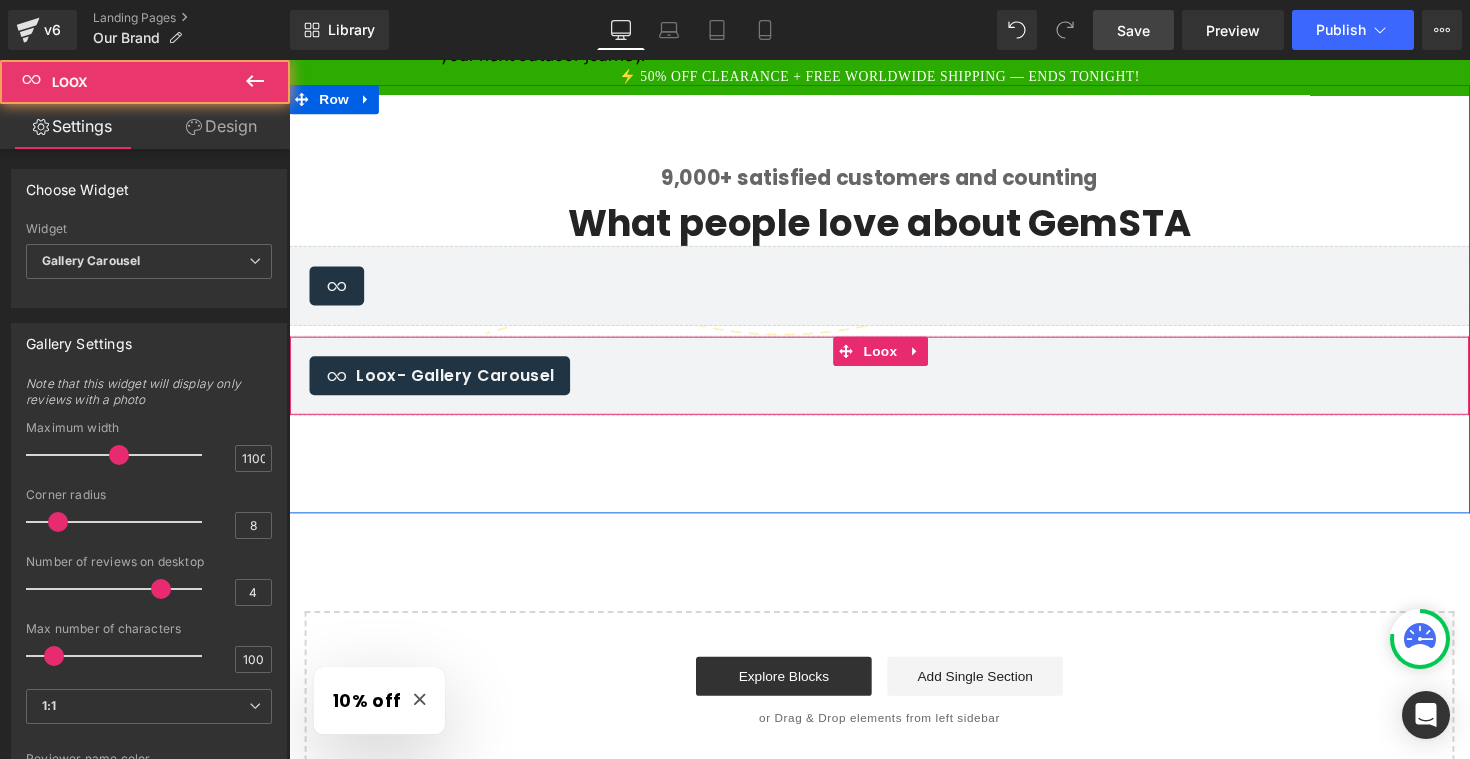 click on "Loox  - Gallery Carousel" at bounding box center (894, 383) 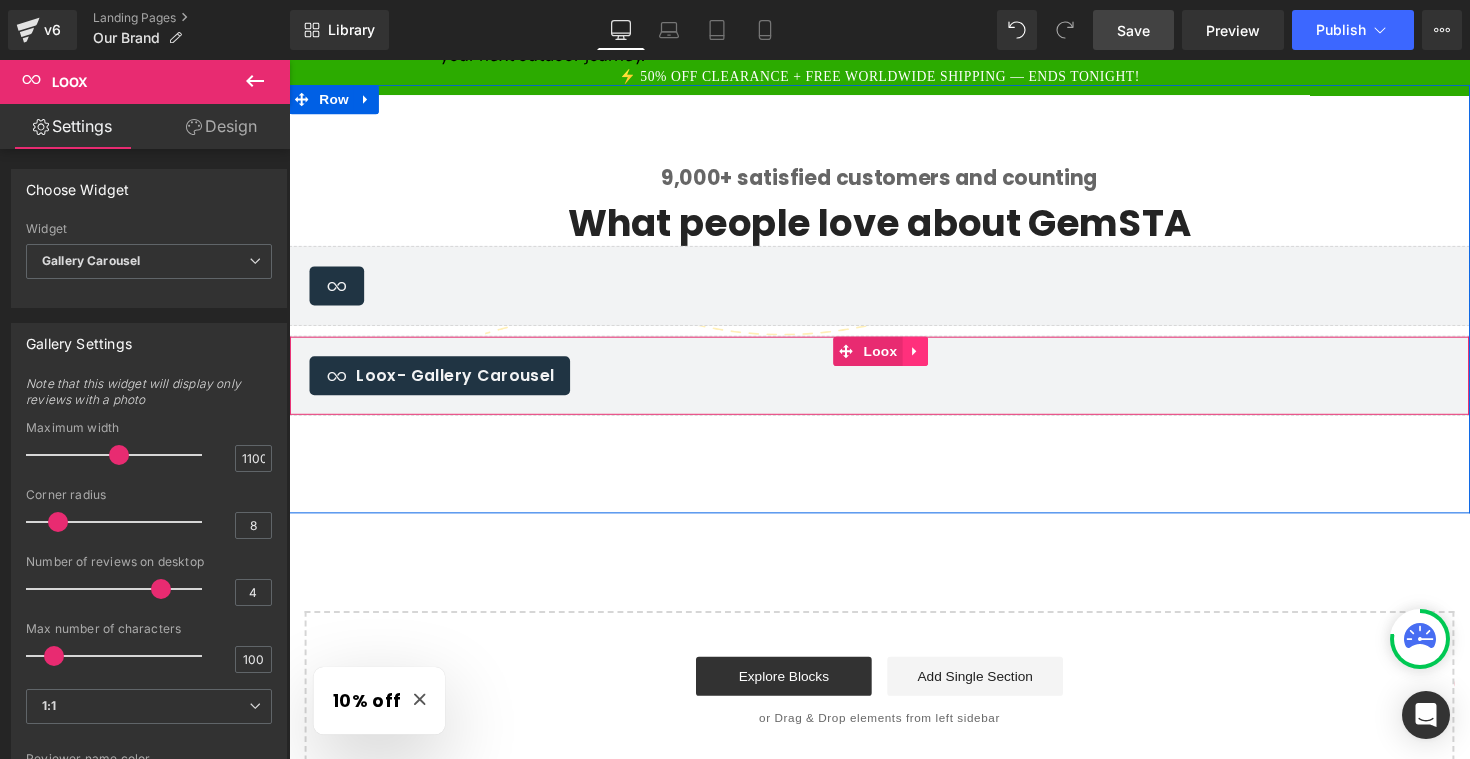 click 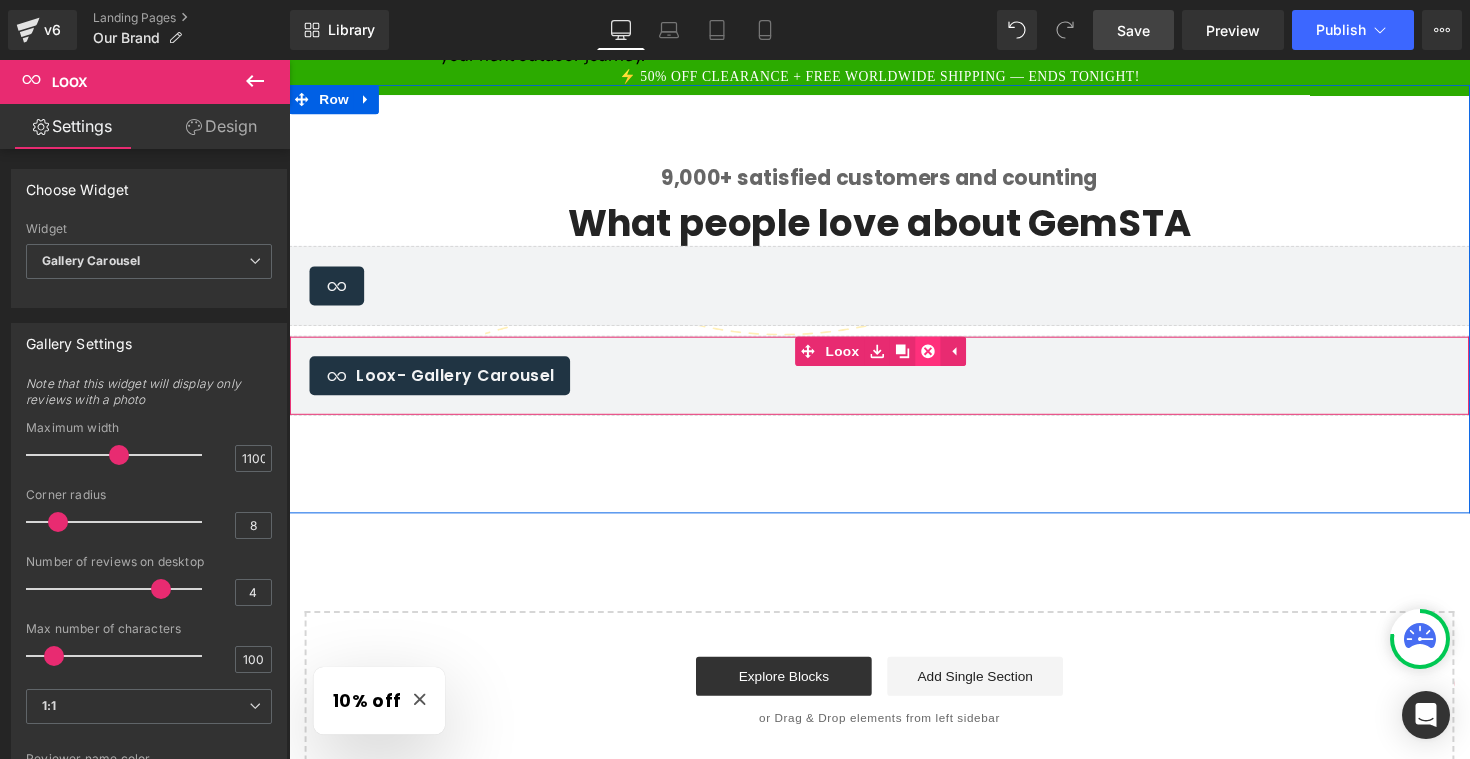 click 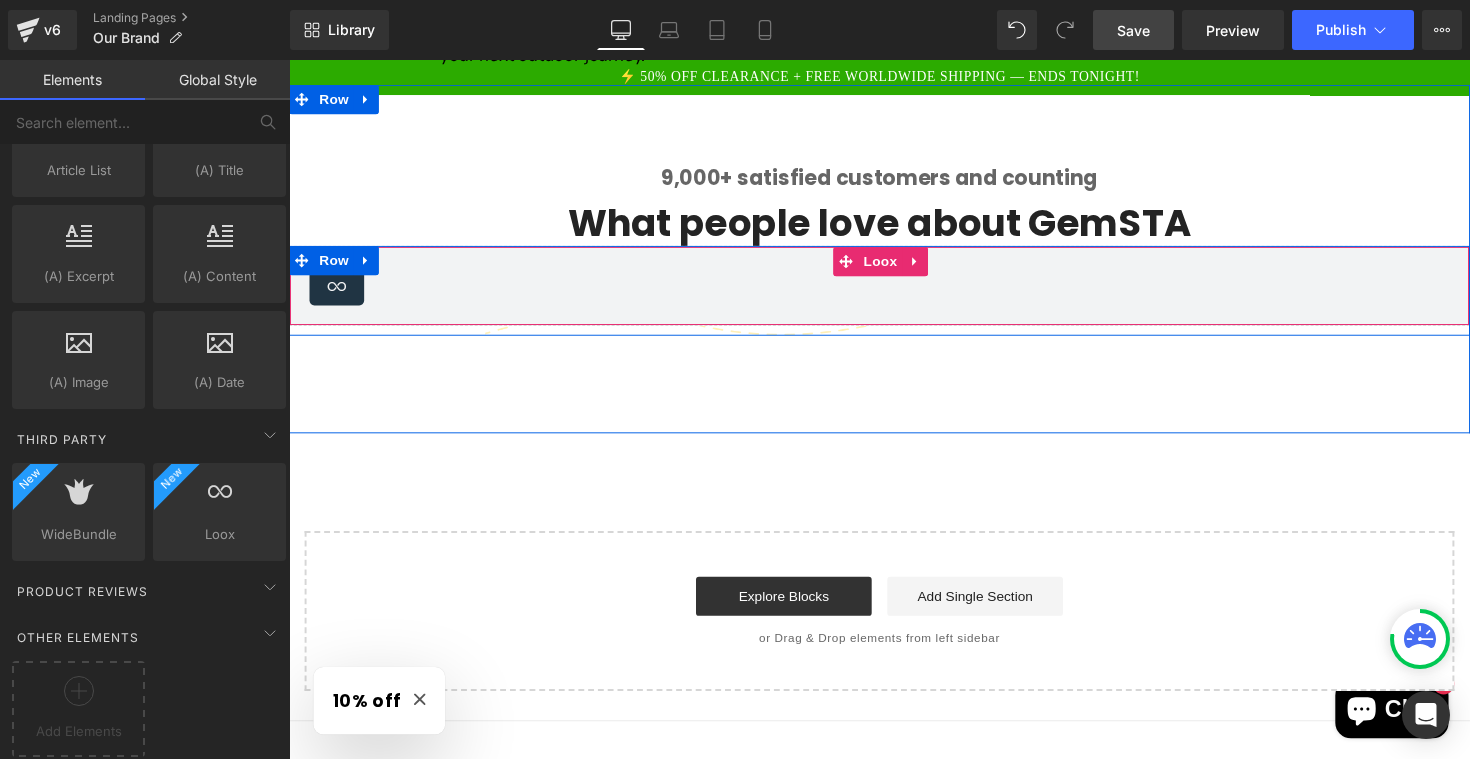 click on "Loox  - Cards Carousel" at bounding box center [894, 291] 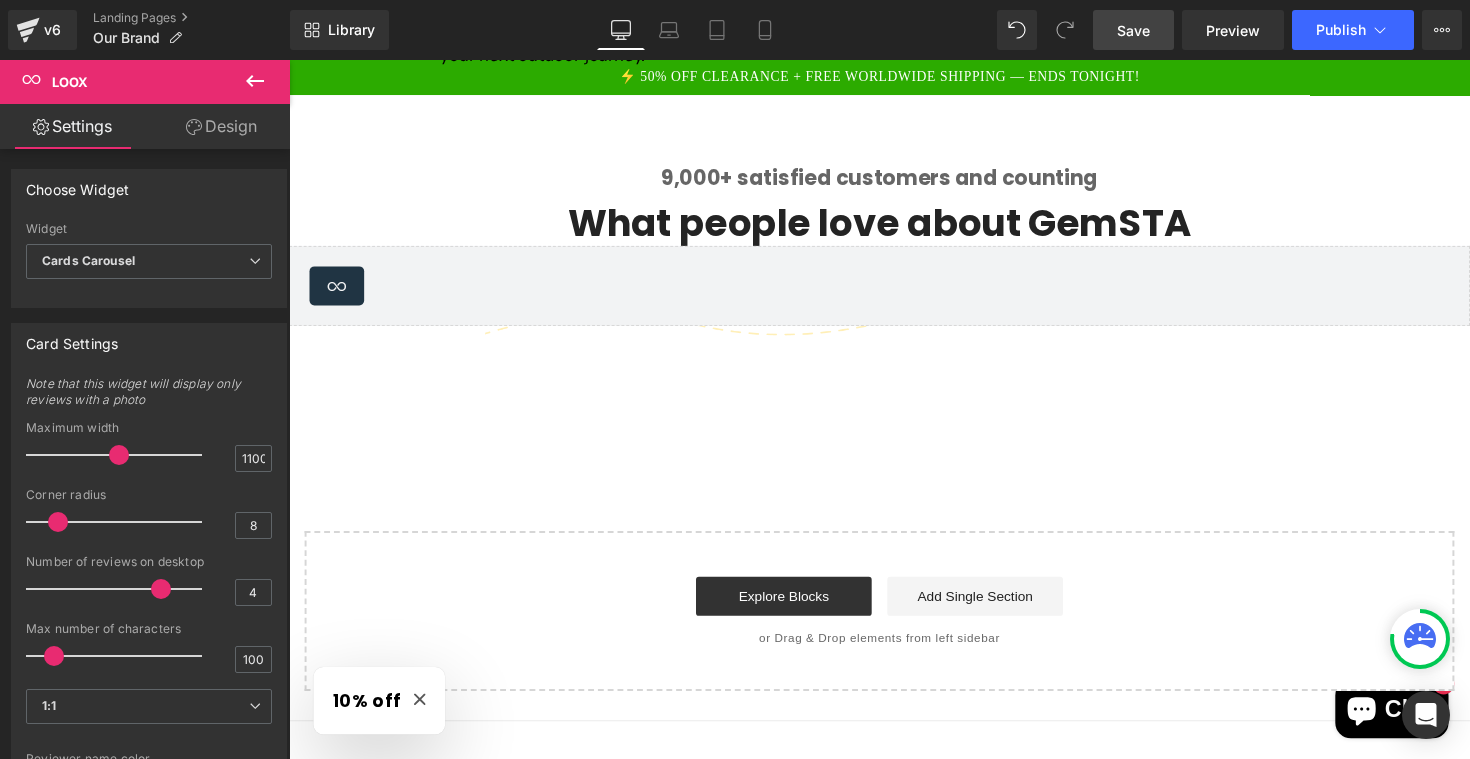 click on "Save" at bounding box center [1133, 30] 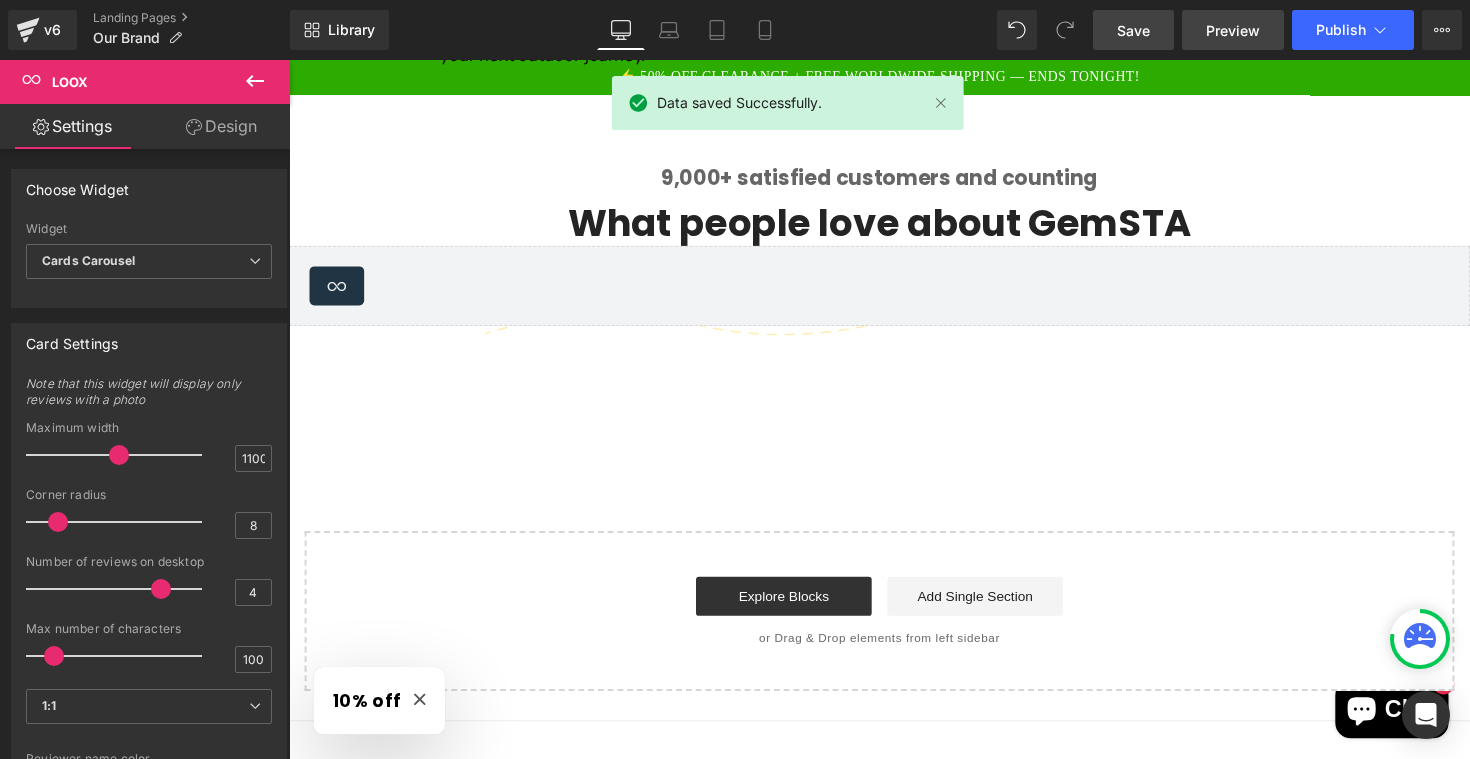 click on "Preview" at bounding box center [1233, 30] 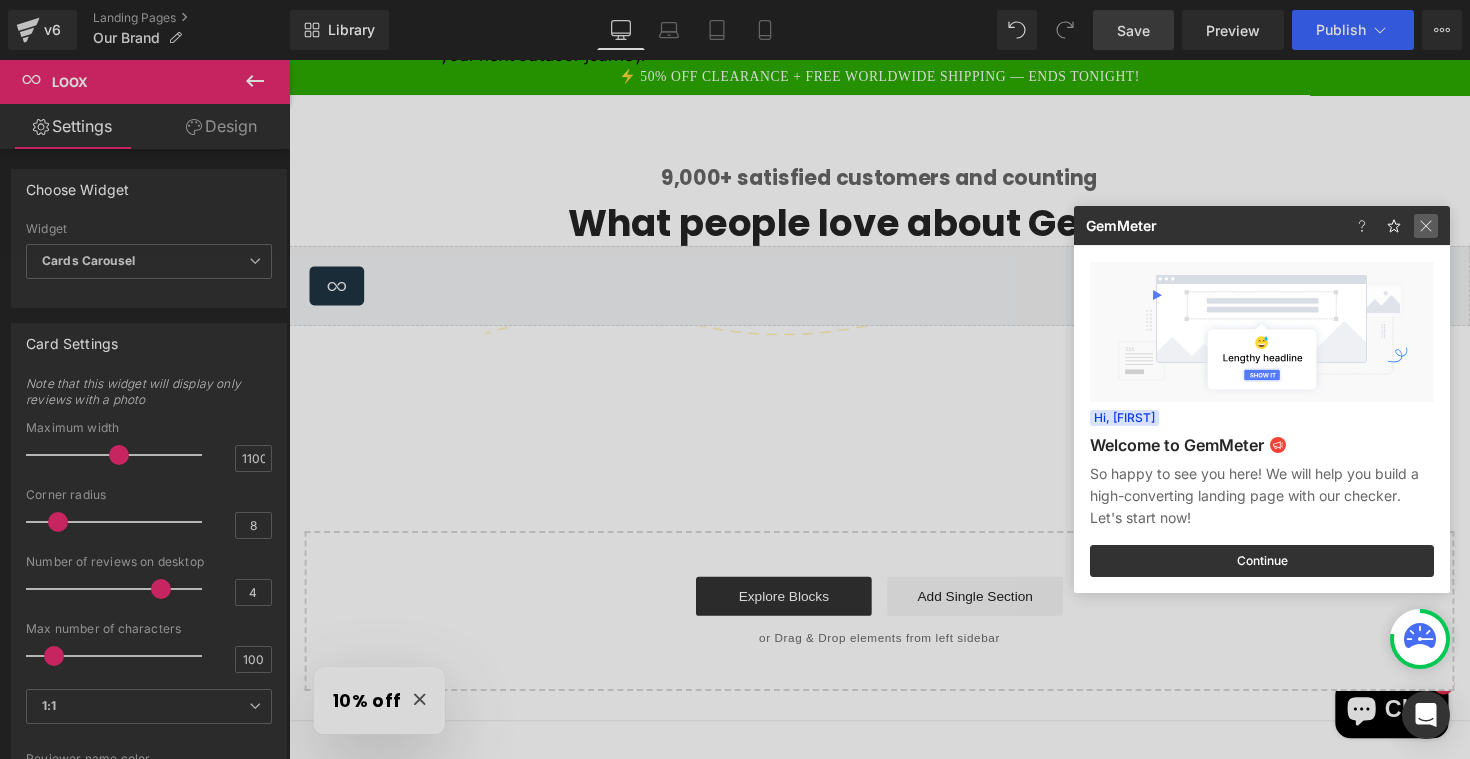 click 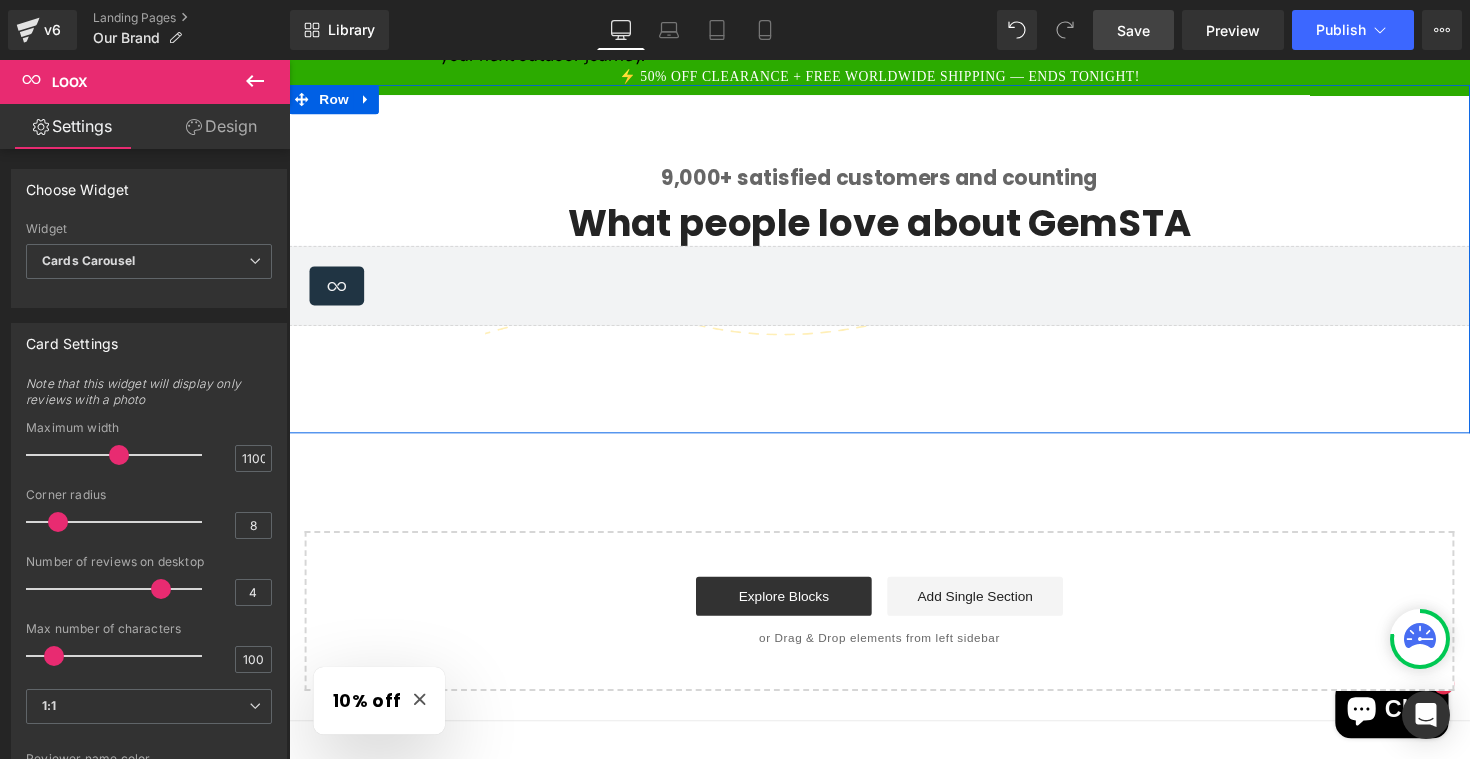 click on "9,000+ satisfied customers and counting Heading         What people love about GemSTA Heading         Row           Loox  - Cards Carousel Loox         Row         Row" at bounding box center (894, 263) 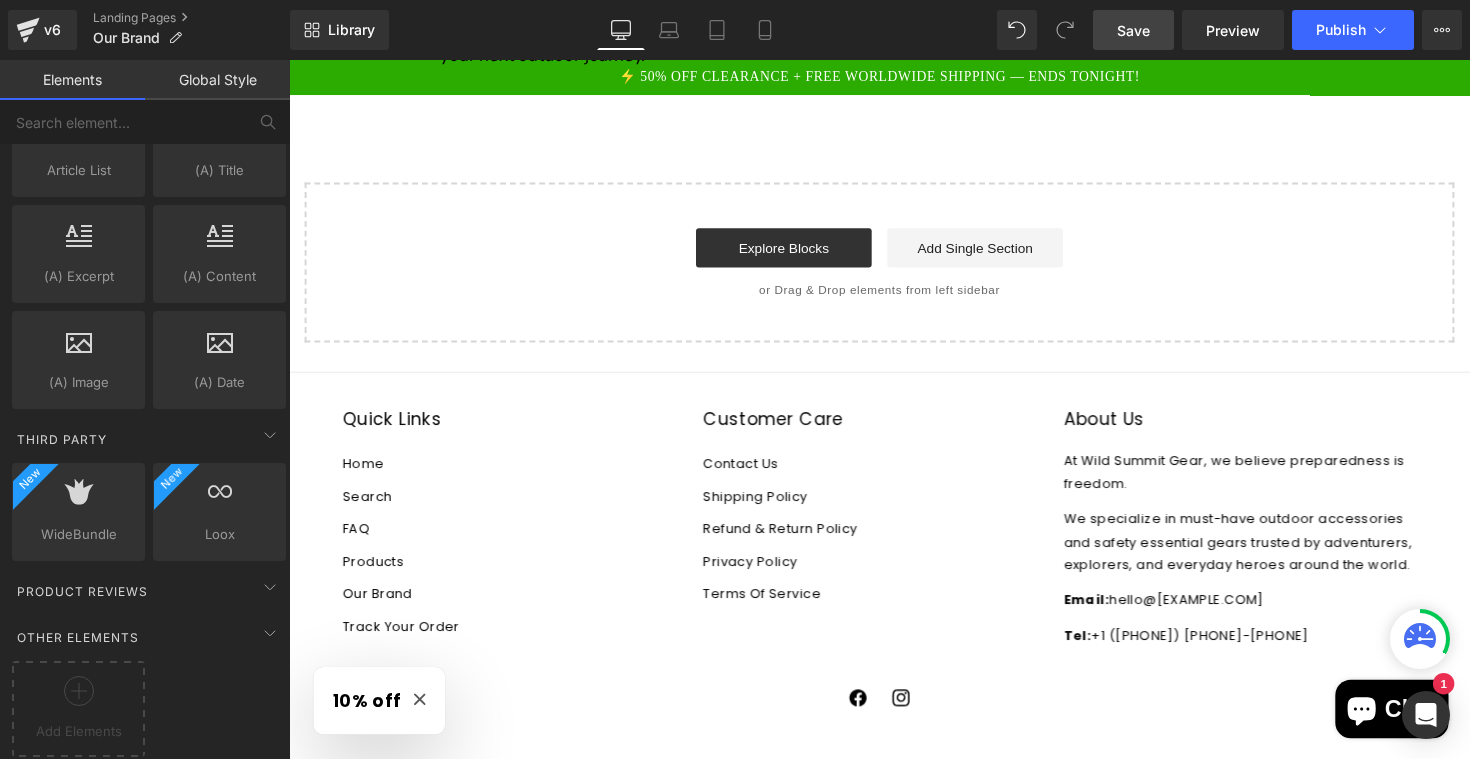 scroll, scrollTop: 747, scrollLeft: 0, axis: vertical 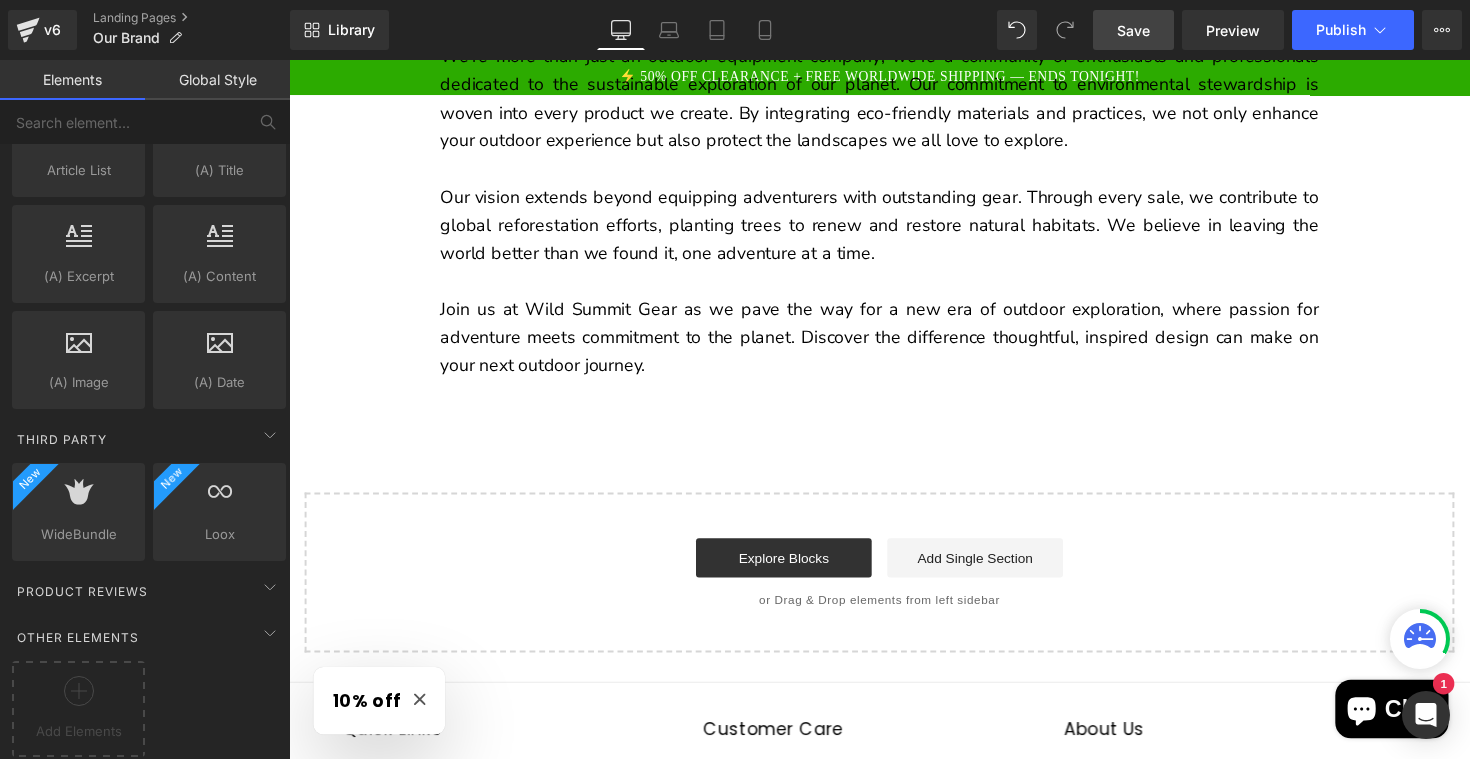 click on "Elements" at bounding box center (72, 80) 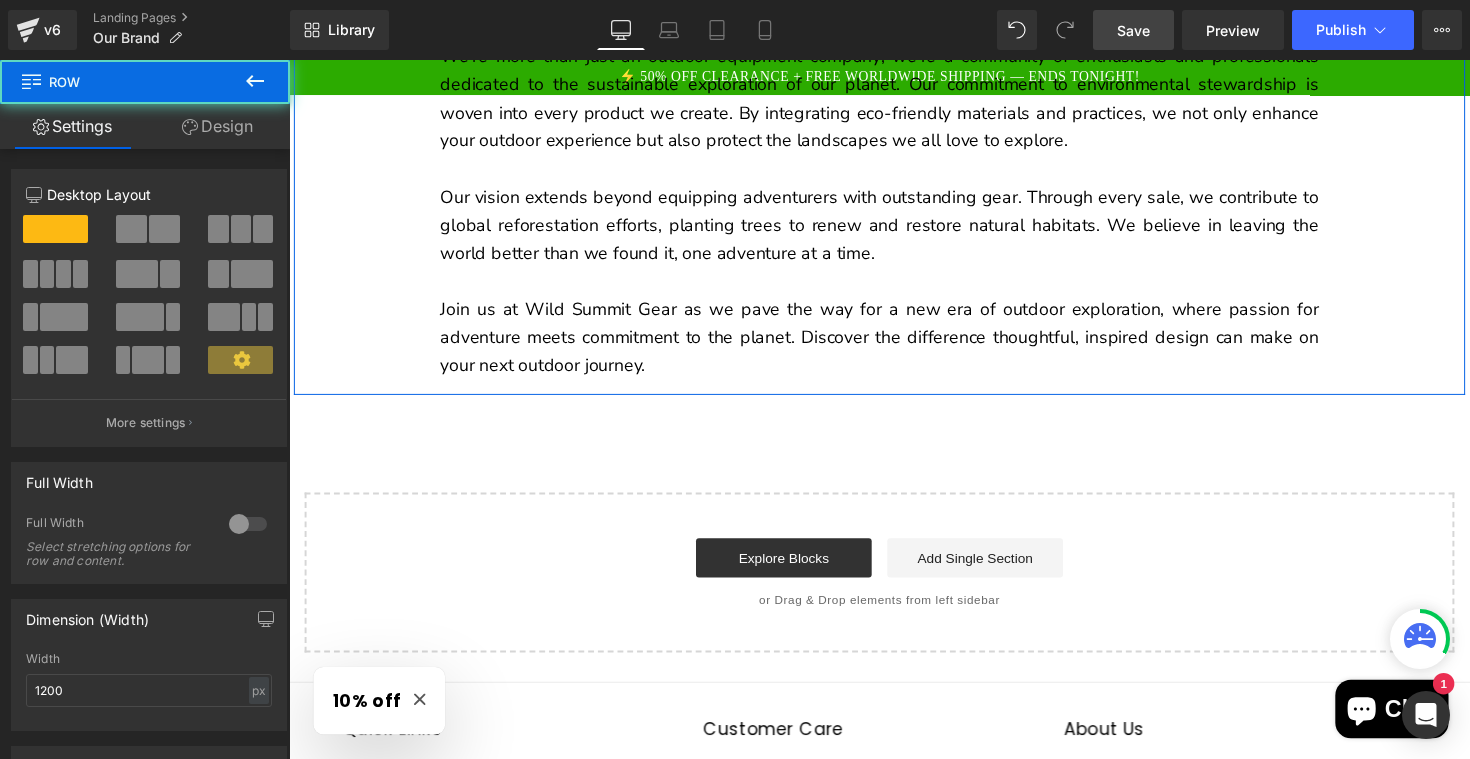 click on "Adventure Sustainably, Explore Limitlessly. Heading         Born from a passion for the great outdoors and a commitment to sustainability and innovation, Wild Summit Gear was founded to empower adventurers around the globe. Our journey began with a simple idea: to create gear that's as resilient and spirited as the people who use it. At Wild Summit Gear, we believe that the right equipment can turn a challenging trek into a memorable adventure. That's why we meticulously design our products to withstand the rigors of the wild while ensuring they're light on your back and even lighter on the environment. Our gear is crafted for those who hear the call of the outdoors and respond with enthusiasm. Text Block         Image         Our vision extends beyond equipping adventurers with outstanding gear. Through every sale, we contribute to global reforestation efforts, planting trees to renew and restore natural habitats. We believe in leaving the world better than we found it, one adventure at a time. Text Block" at bounding box center (894, -71) 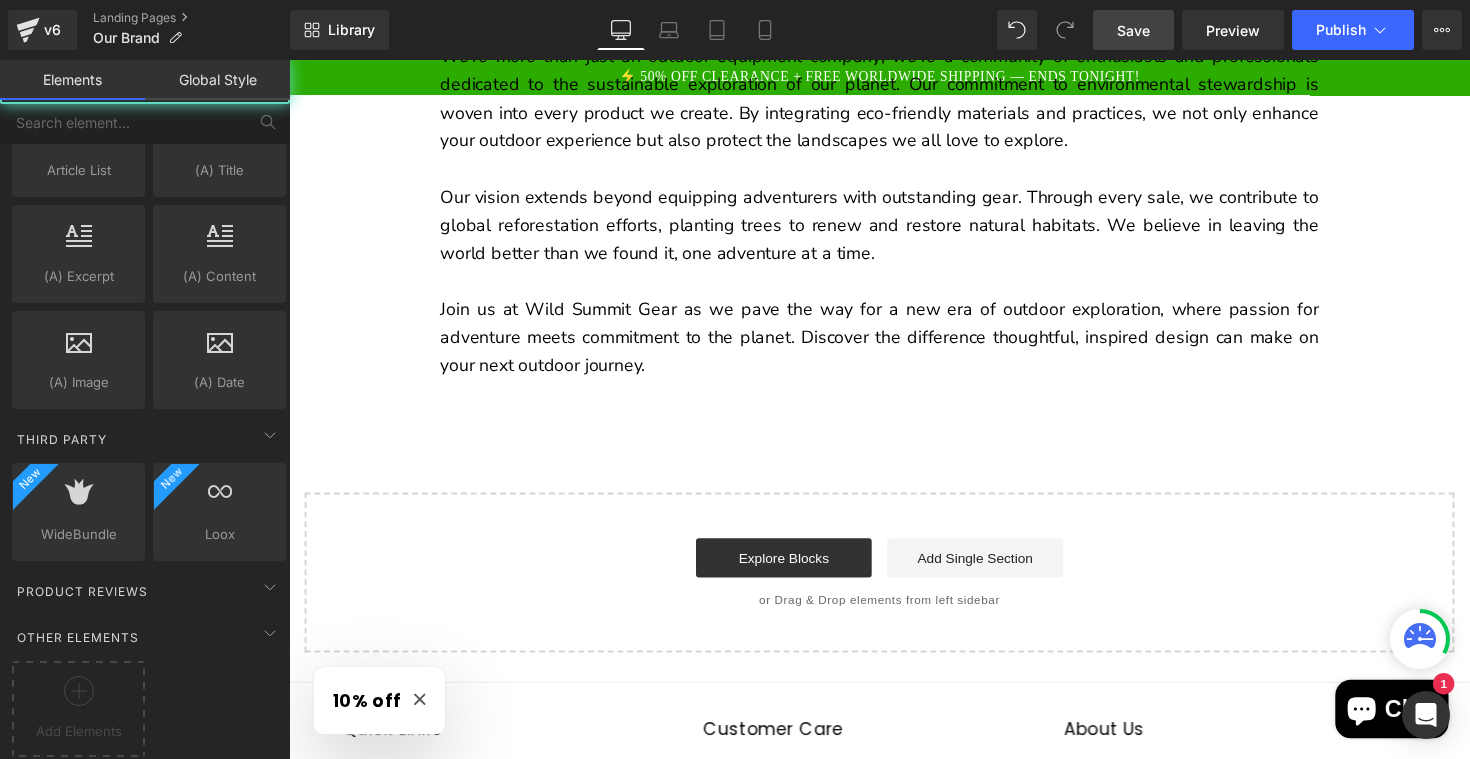 click on "Adventure Sustainably, Explore Limitlessly. Heading         Born from a passion for the great outdoors and a commitment to sustainability and innovation, Wild Summit Gear was founded to empower adventurers around the globe. Our journey began with a simple idea: to create gear that's as resilient and spirited as the people who use it. At Wild Summit Gear, we believe that the right equipment can turn a challenging trek into a memorable adventure. That's why we meticulously design our products to withstand the rigors of the wild while ensuring they're light on your back and even lighter on the environment. Our gear is crafted for those who hear the call of the outdoors and respond with enthusiasm. Text Block         Image         Our vision extends beyond equipping adventurers with outstanding gear. Through every sale, we contribute to global reforestation efforts, planting trees to renew and restore natural habitats. We believe in leaving the world better than we found it, one adventure at a time. Text Block" at bounding box center (894, 61) 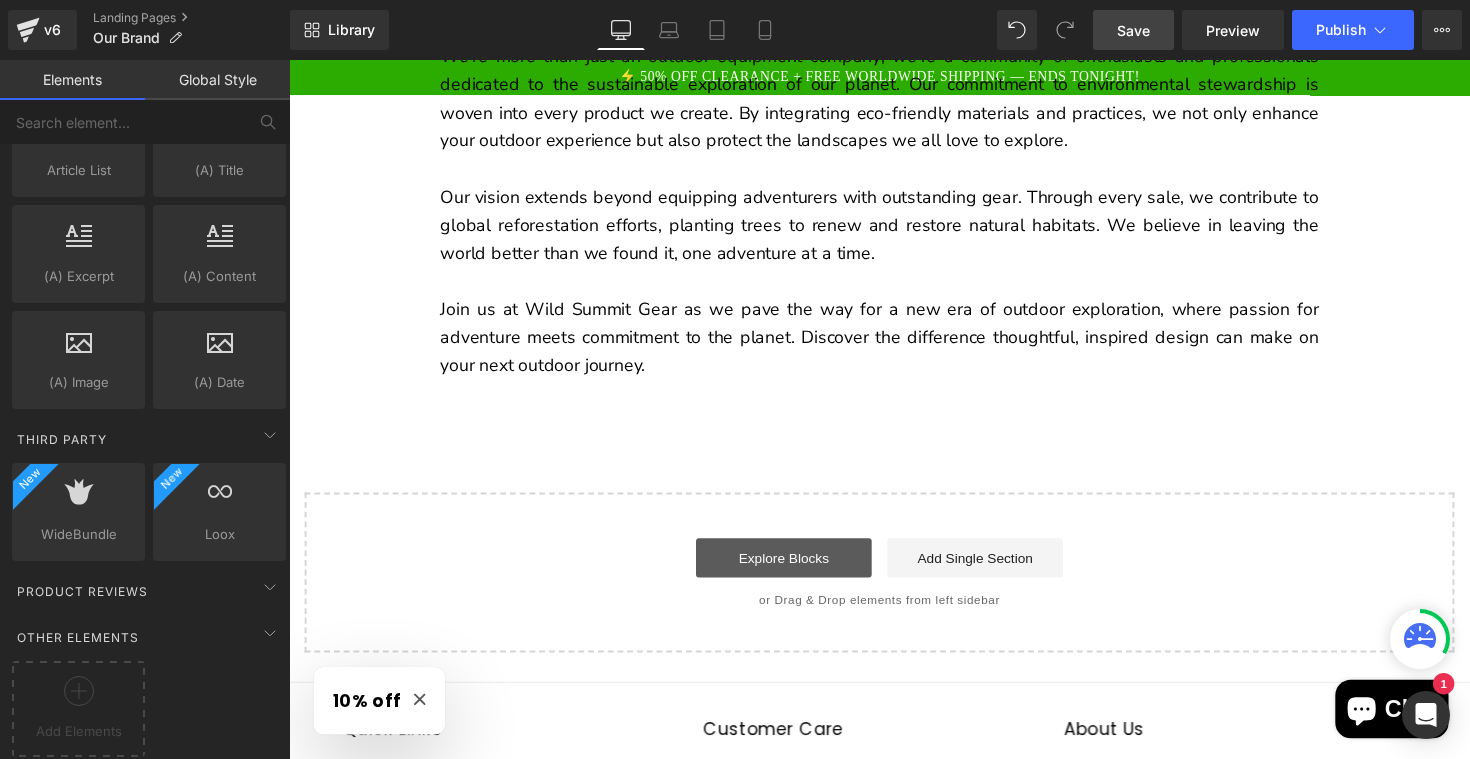click on "Explore Blocks" at bounding box center [796, 570] 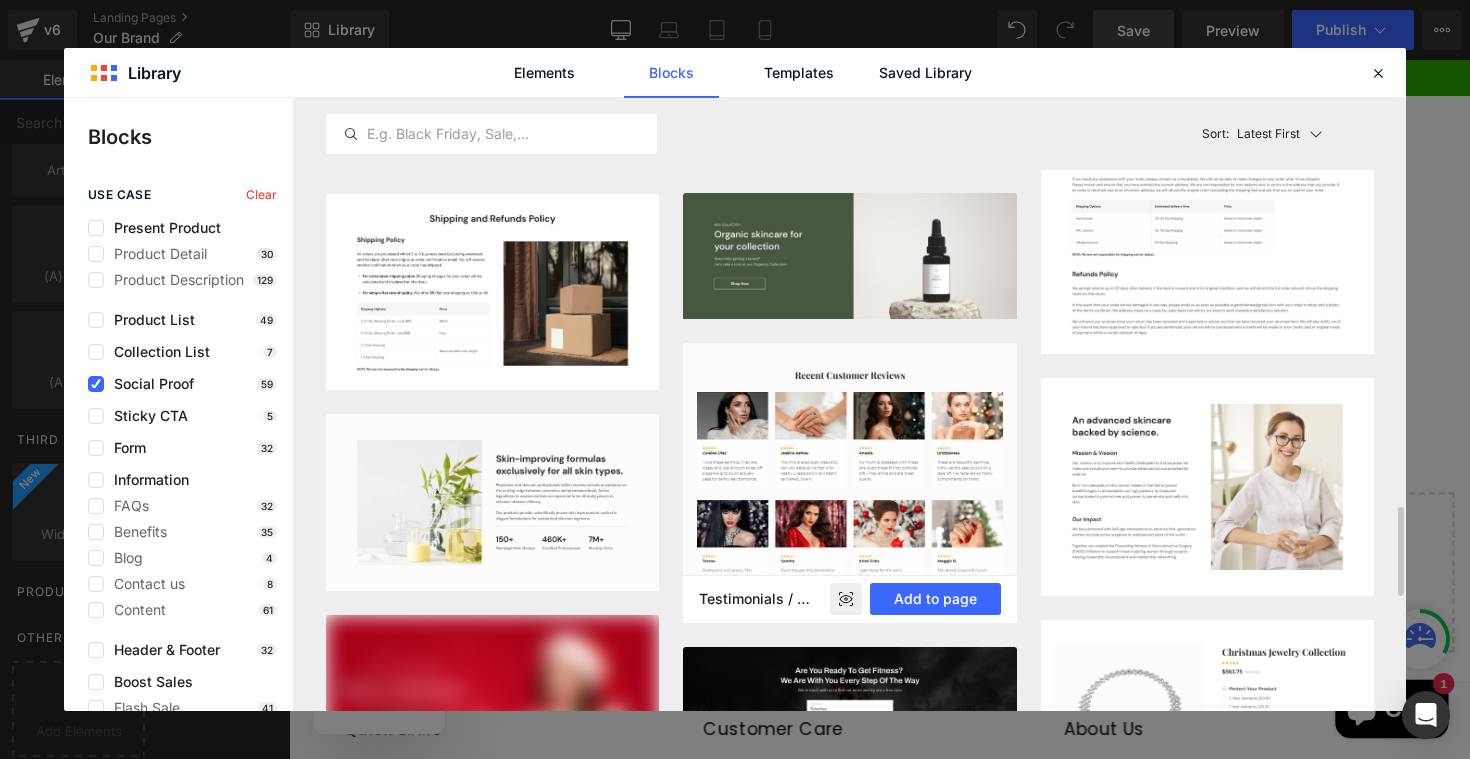 scroll, scrollTop: 2808, scrollLeft: 0, axis: vertical 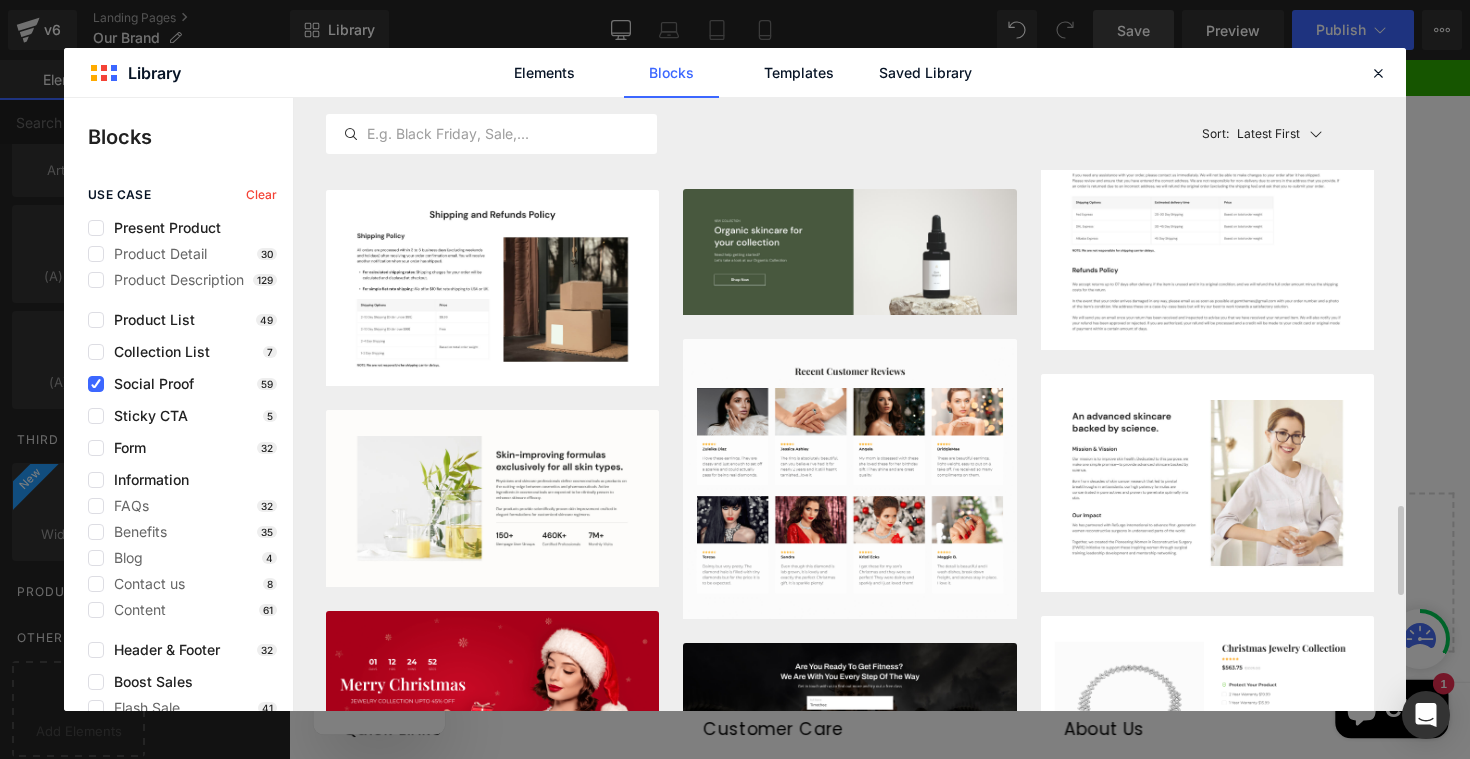 click on "Elements Blocks Templates Saved Library" at bounding box center (735, 72) 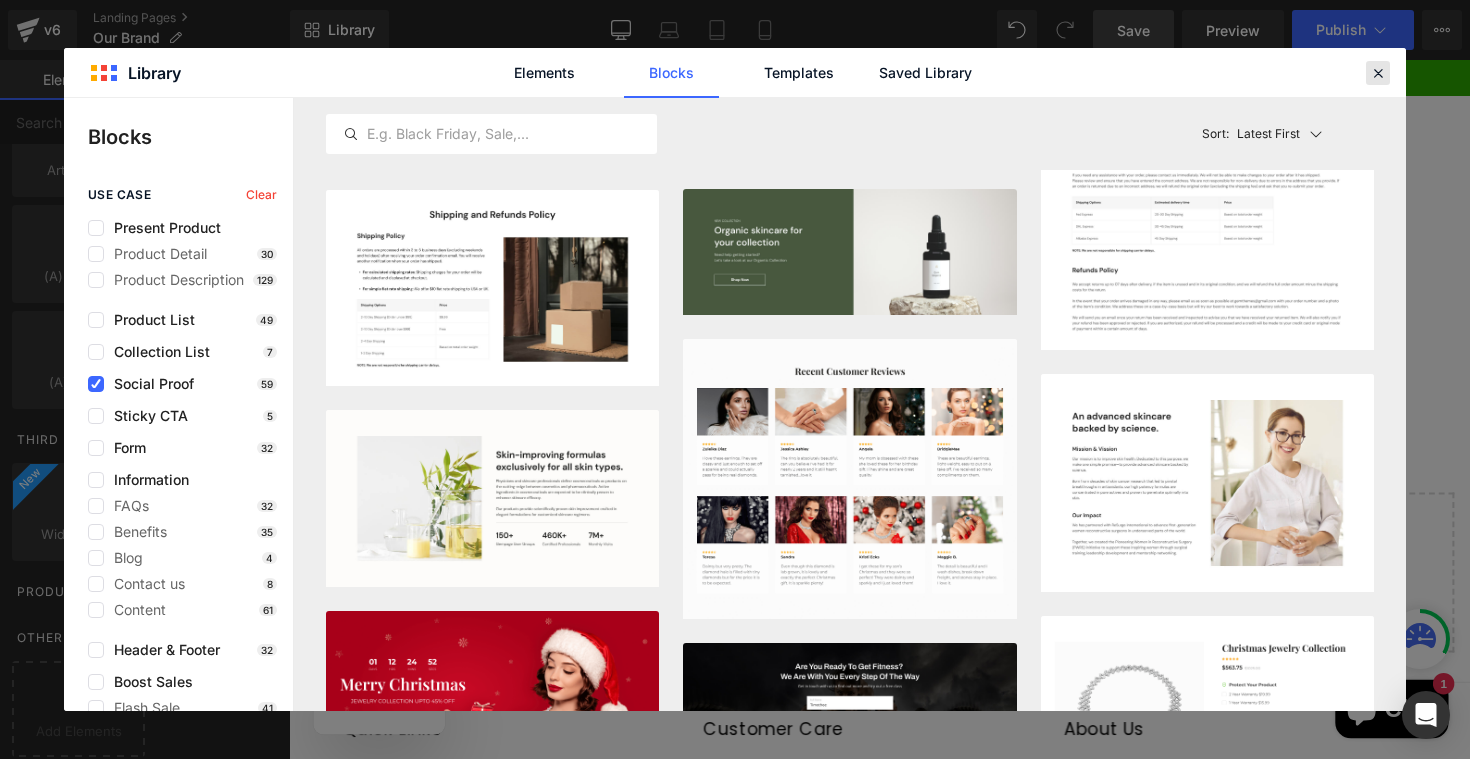 click at bounding box center [1378, 73] 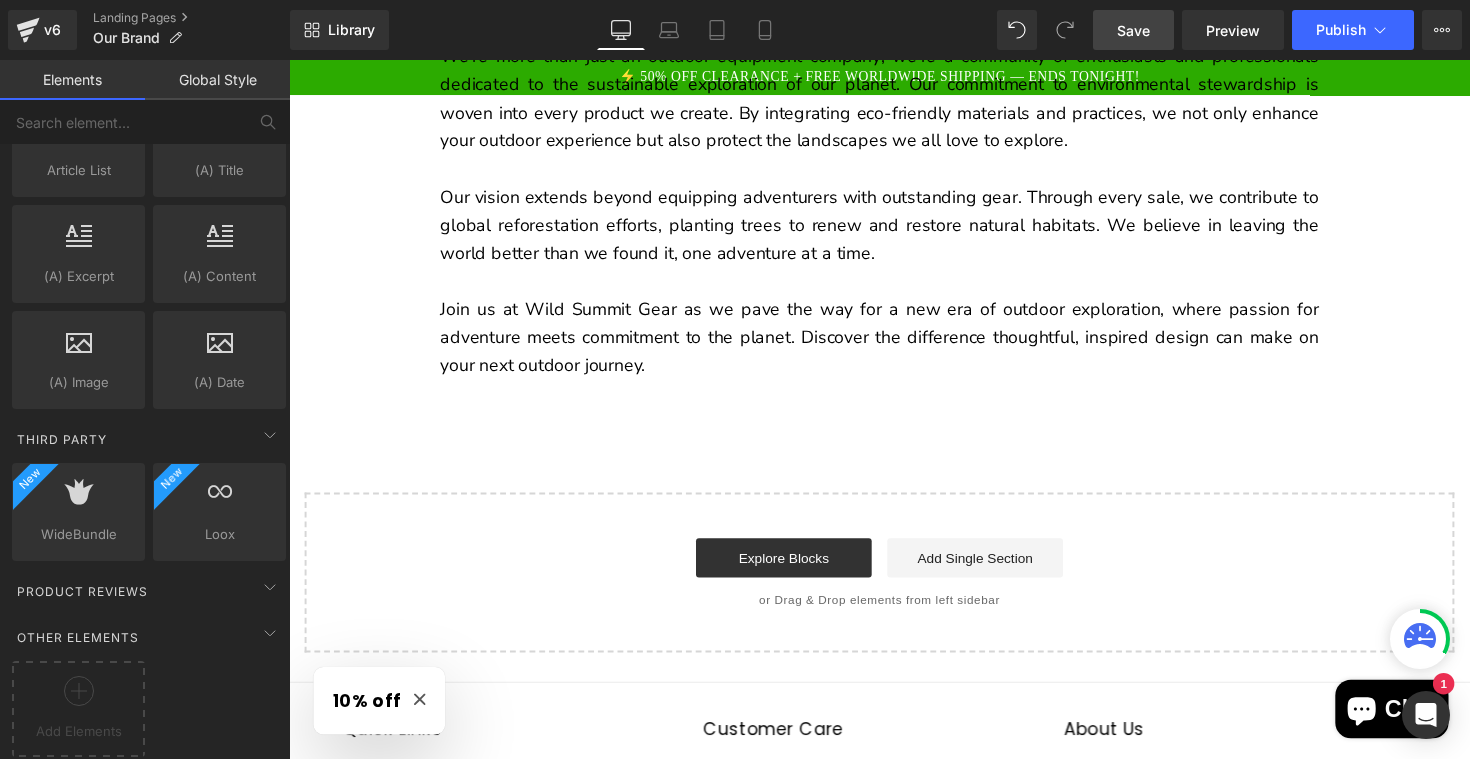click on "Save" at bounding box center (1133, 30) 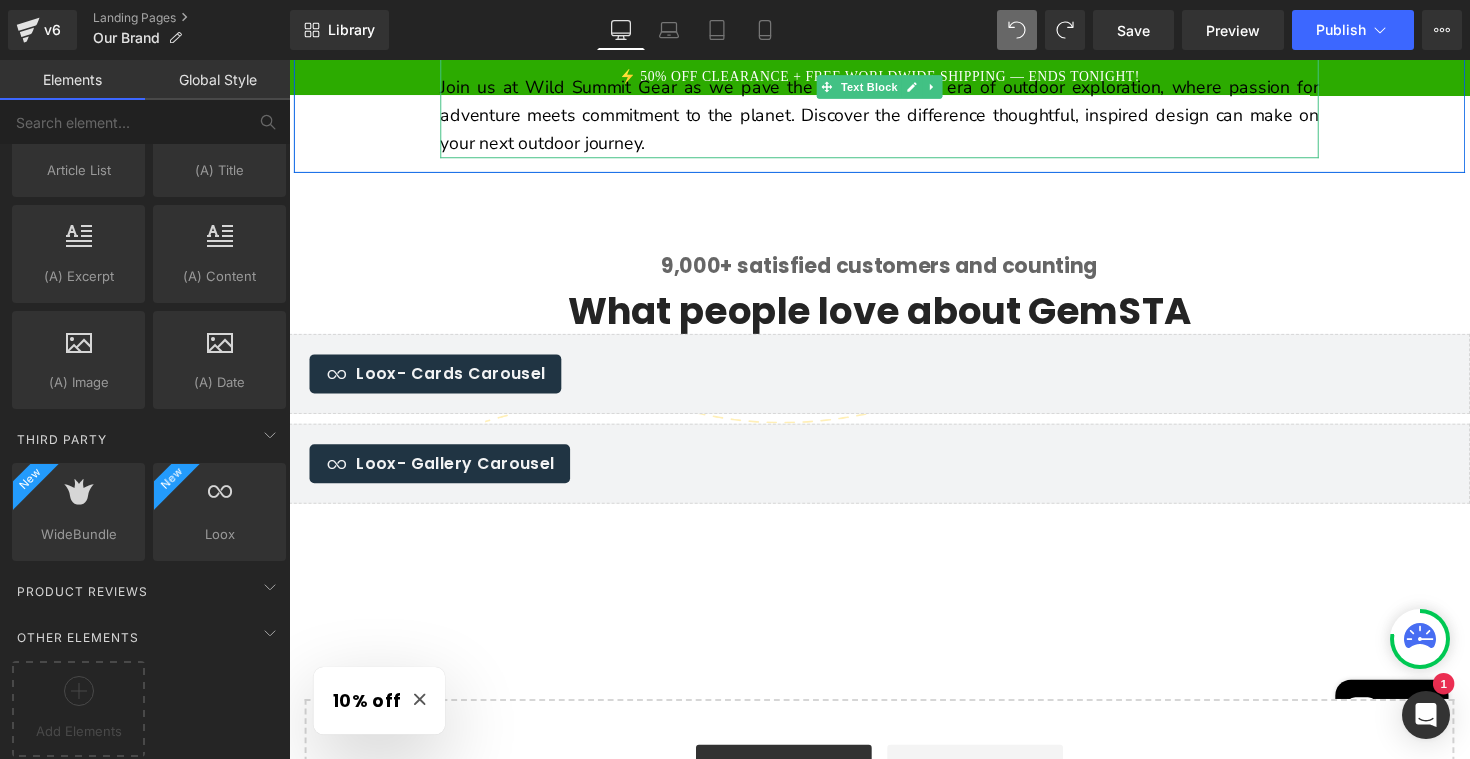 scroll, scrollTop: 976, scrollLeft: 0, axis: vertical 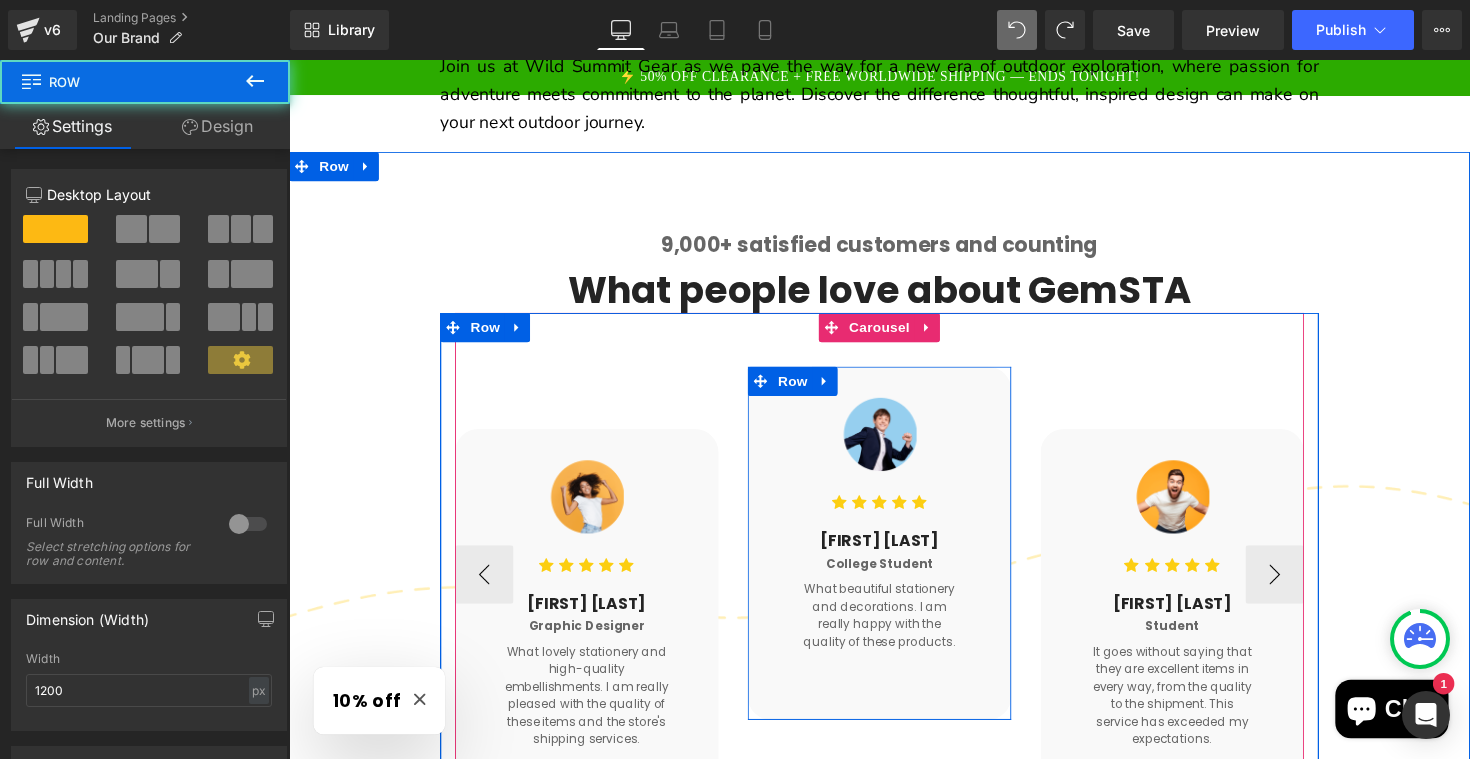click on "Image
Icon
Icon
Icon
Icon
Icon
Icon List Hoz         Tony Stark Heading         College Student Heading         What beautiful stationery and decorations. I am really happy with the quality of these products. Text Block" at bounding box center [894, 536] 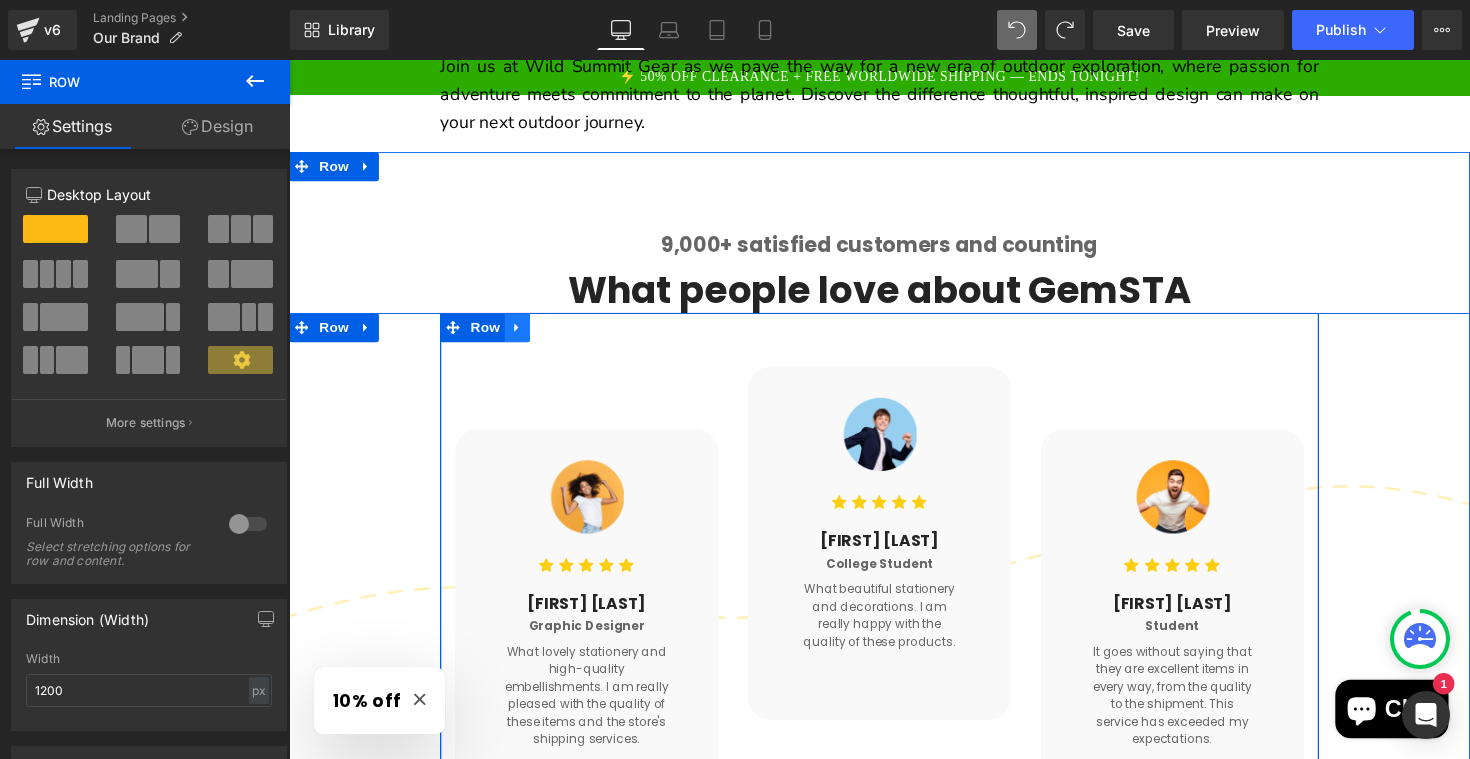 click 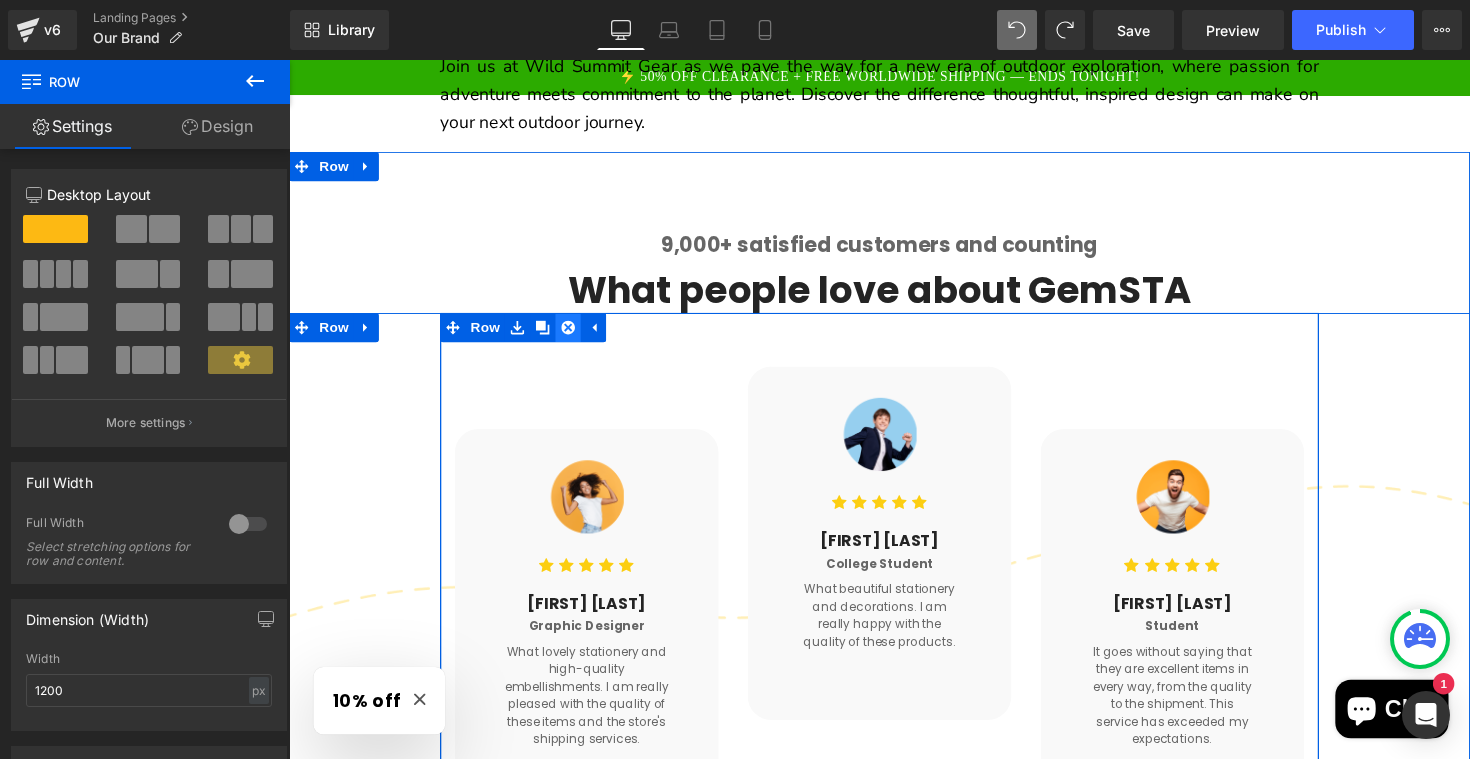 click 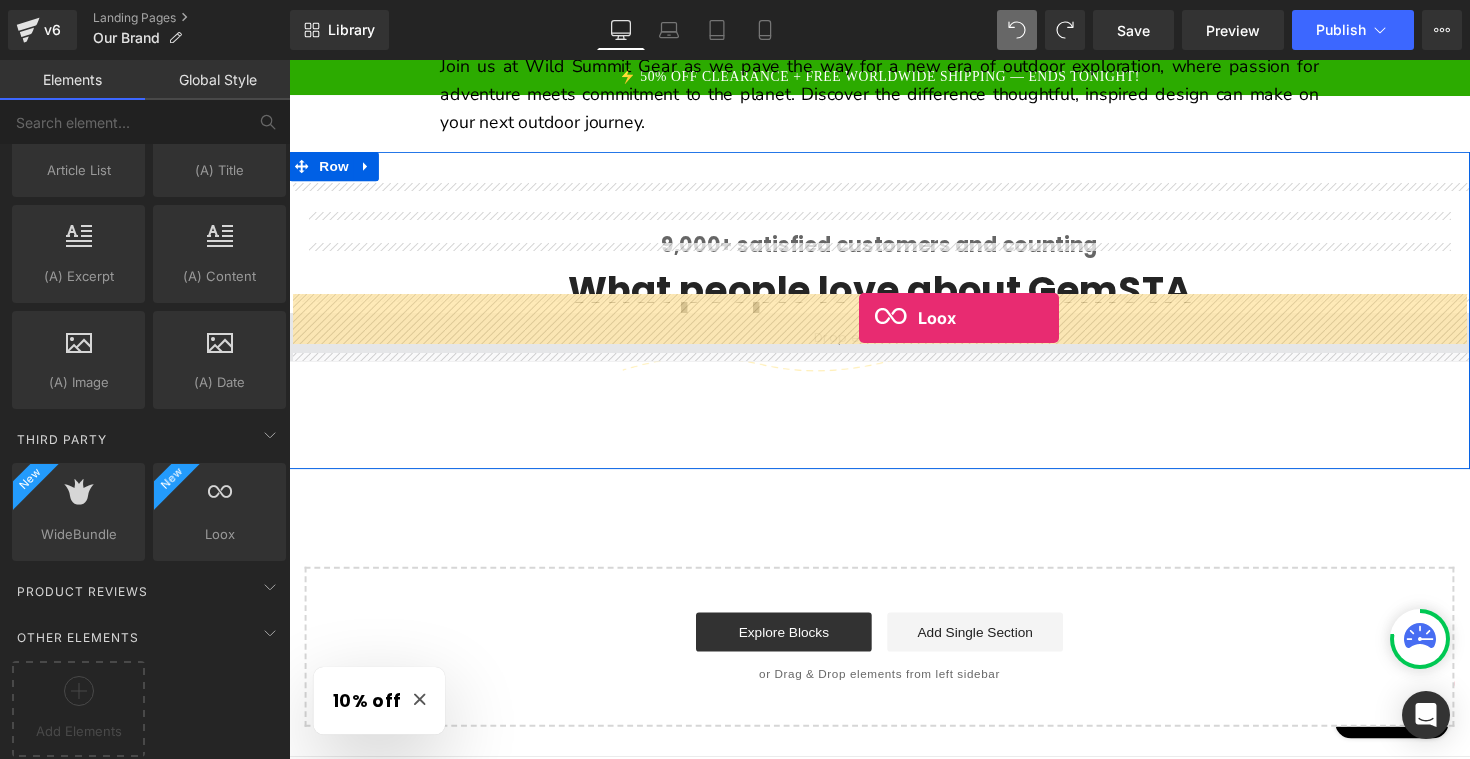 drag, startPoint x: 512, startPoint y: 579, endPoint x: 873, endPoint y: 324, distance: 441.97964 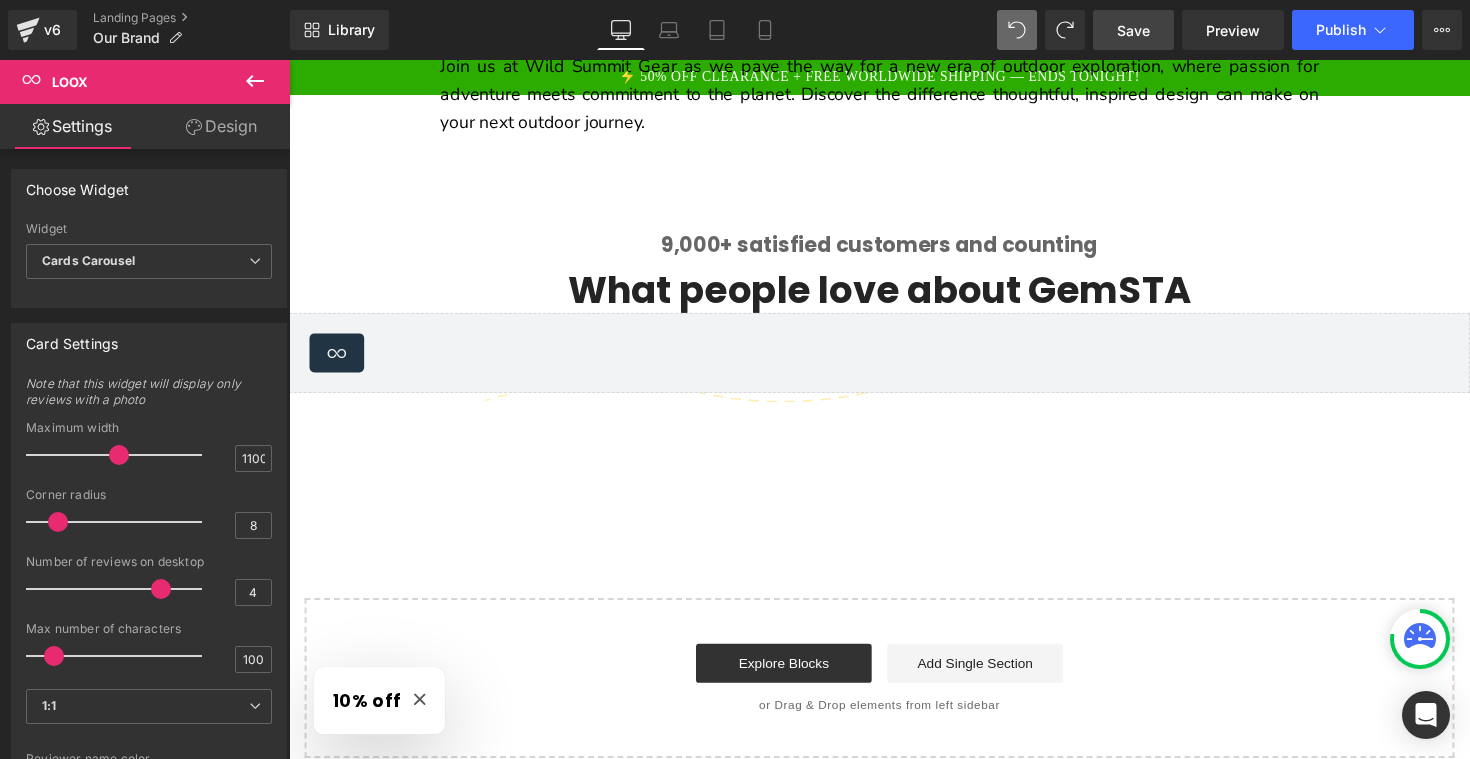 click on "Save" at bounding box center (1133, 30) 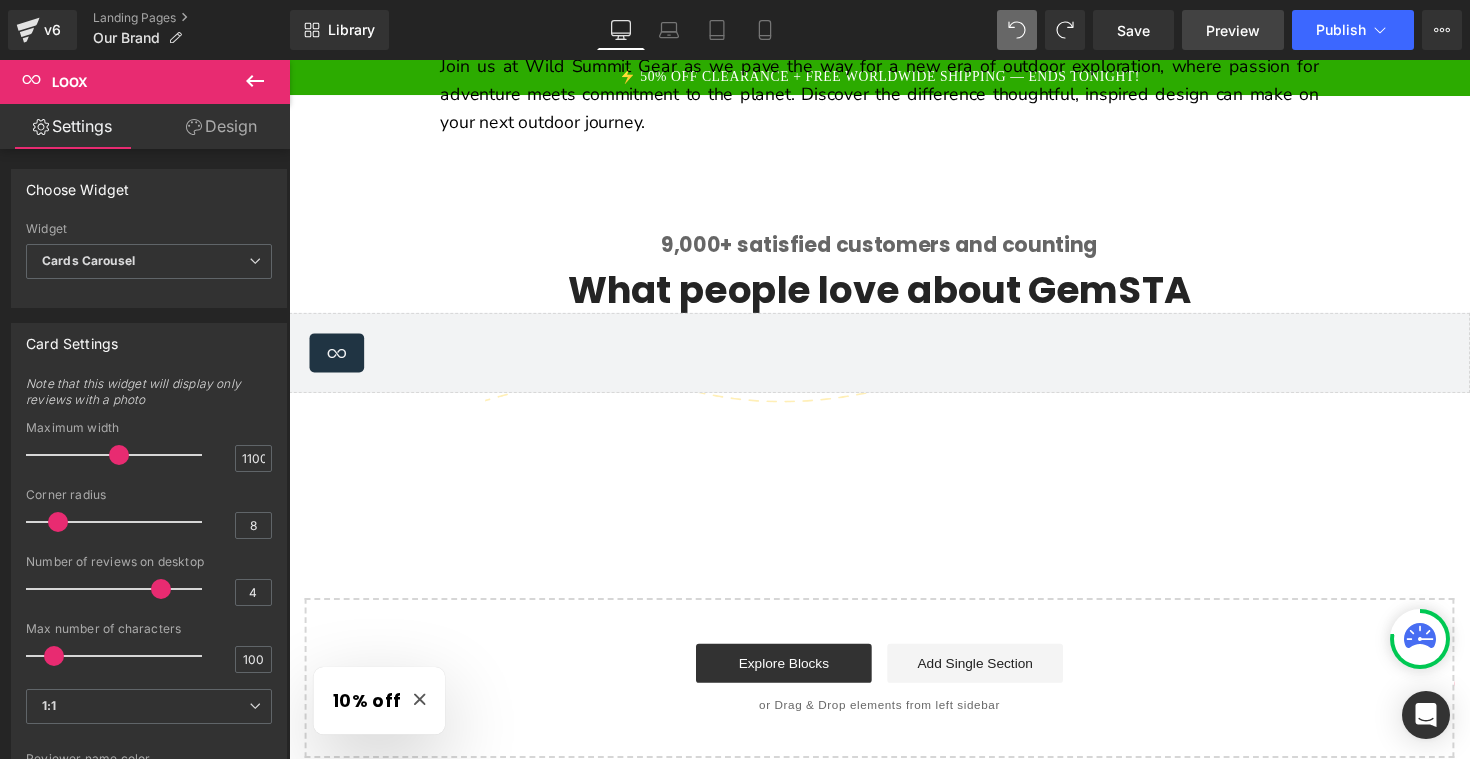 click on "Preview" at bounding box center (1233, 30) 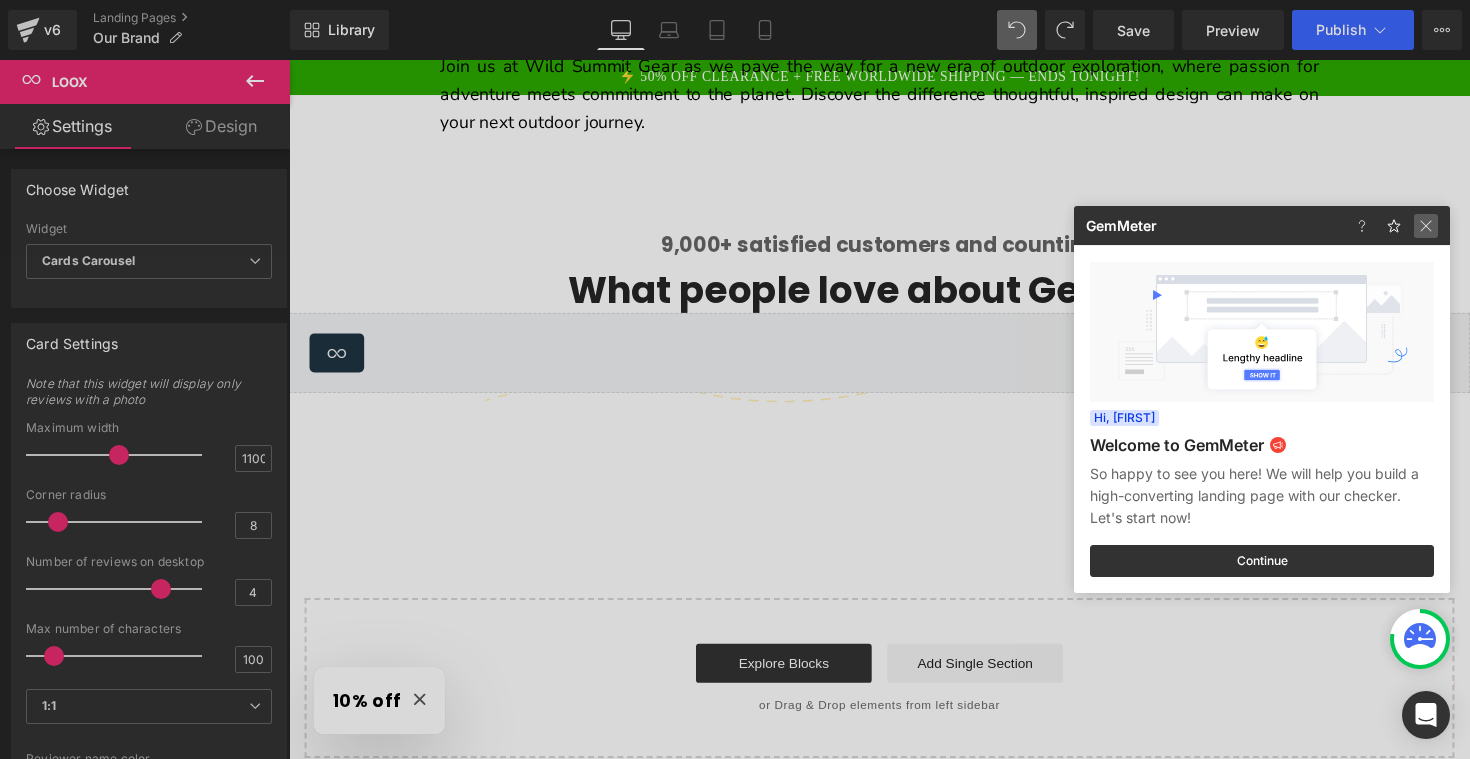 click 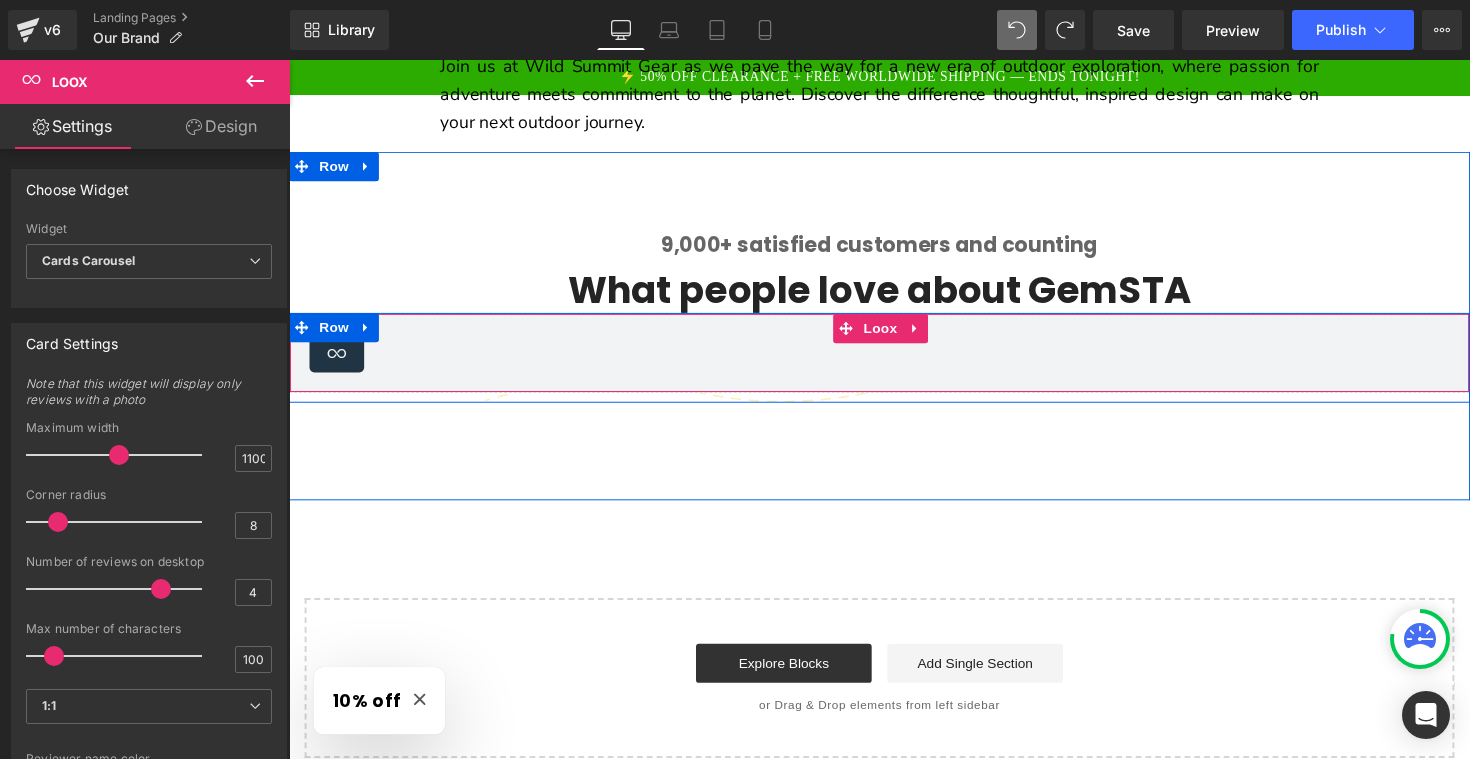 click on "Loox  - Cards Carousel" at bounding box center (894, 360) 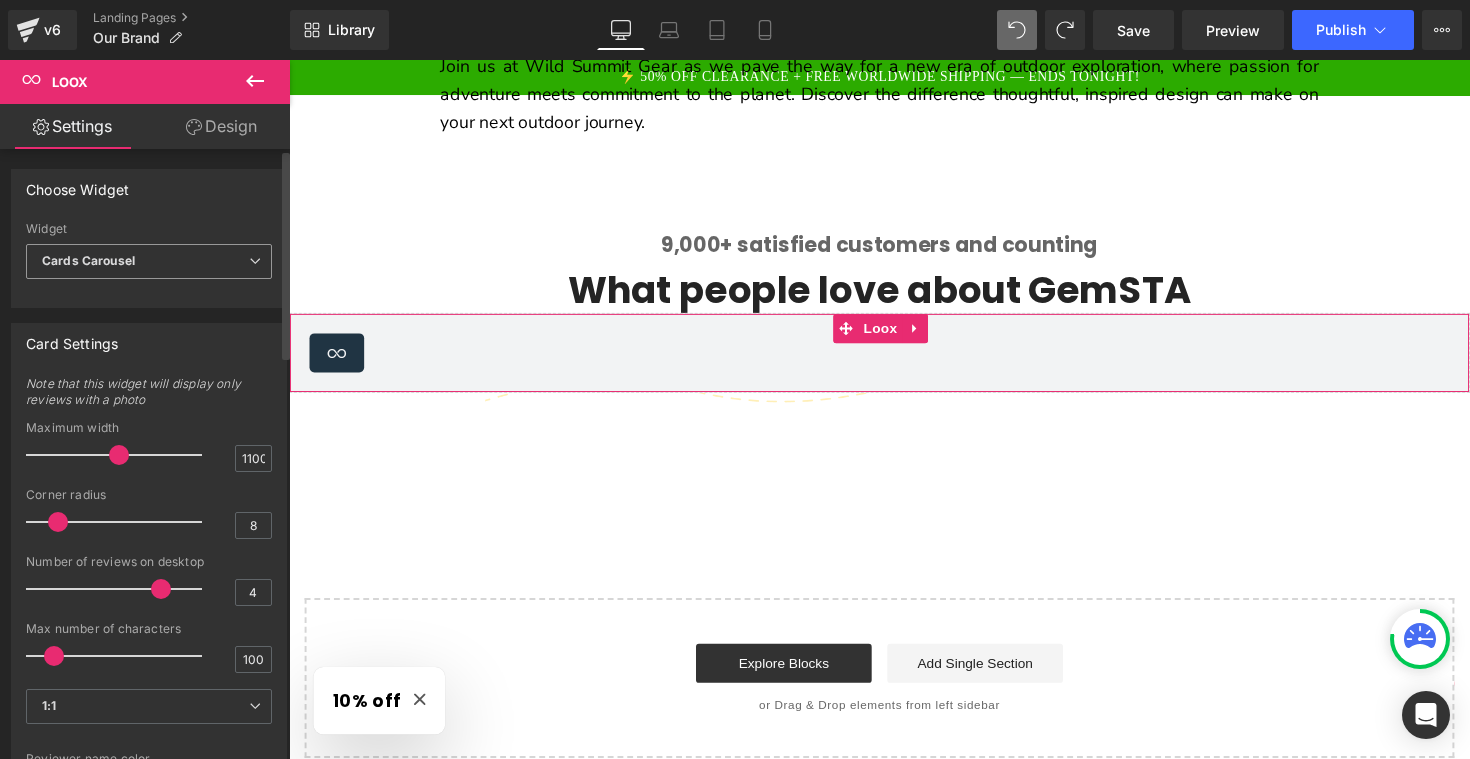 click on "Cards Carousel" at bounding box center (149, 261) 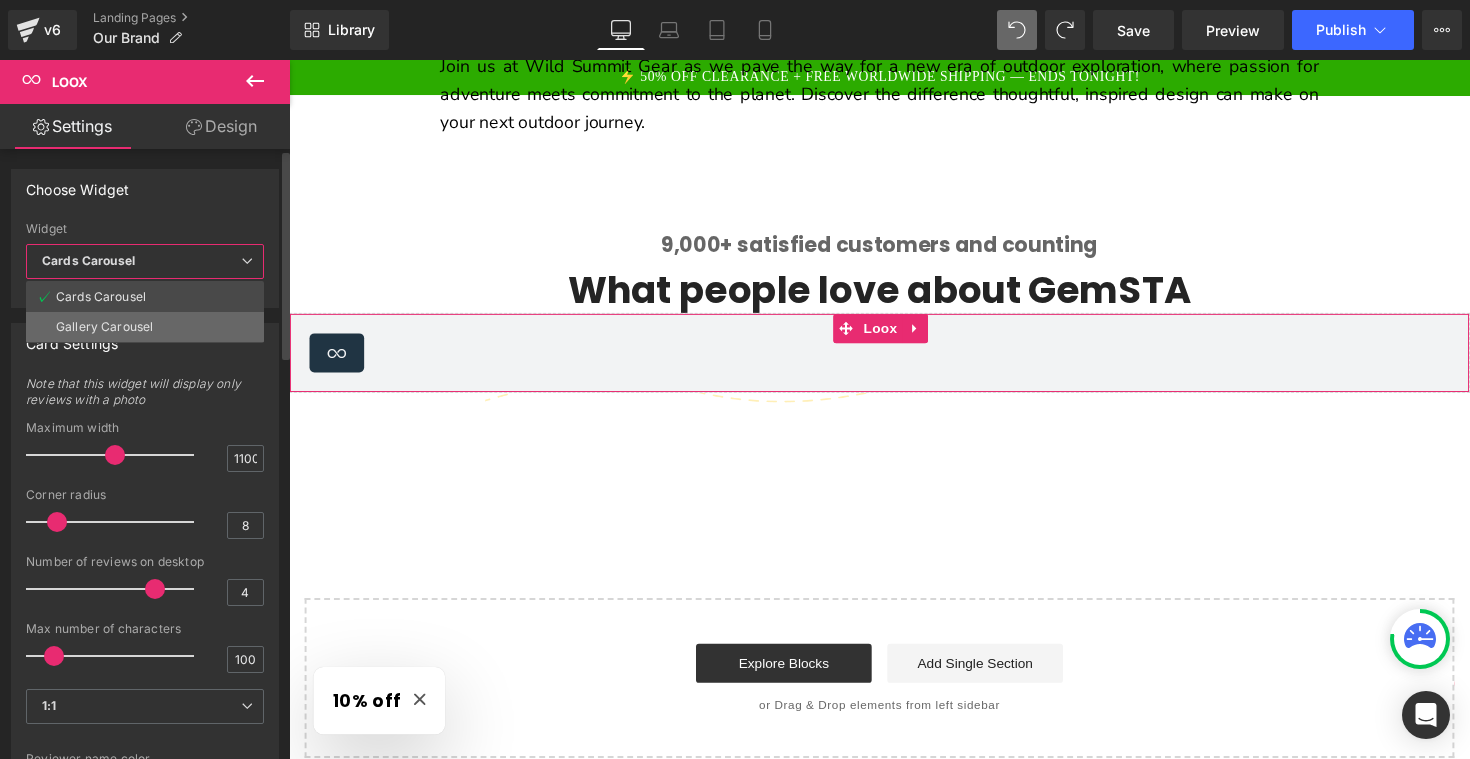 click on "Gallery Carousel" at bounding box center (104, 327) 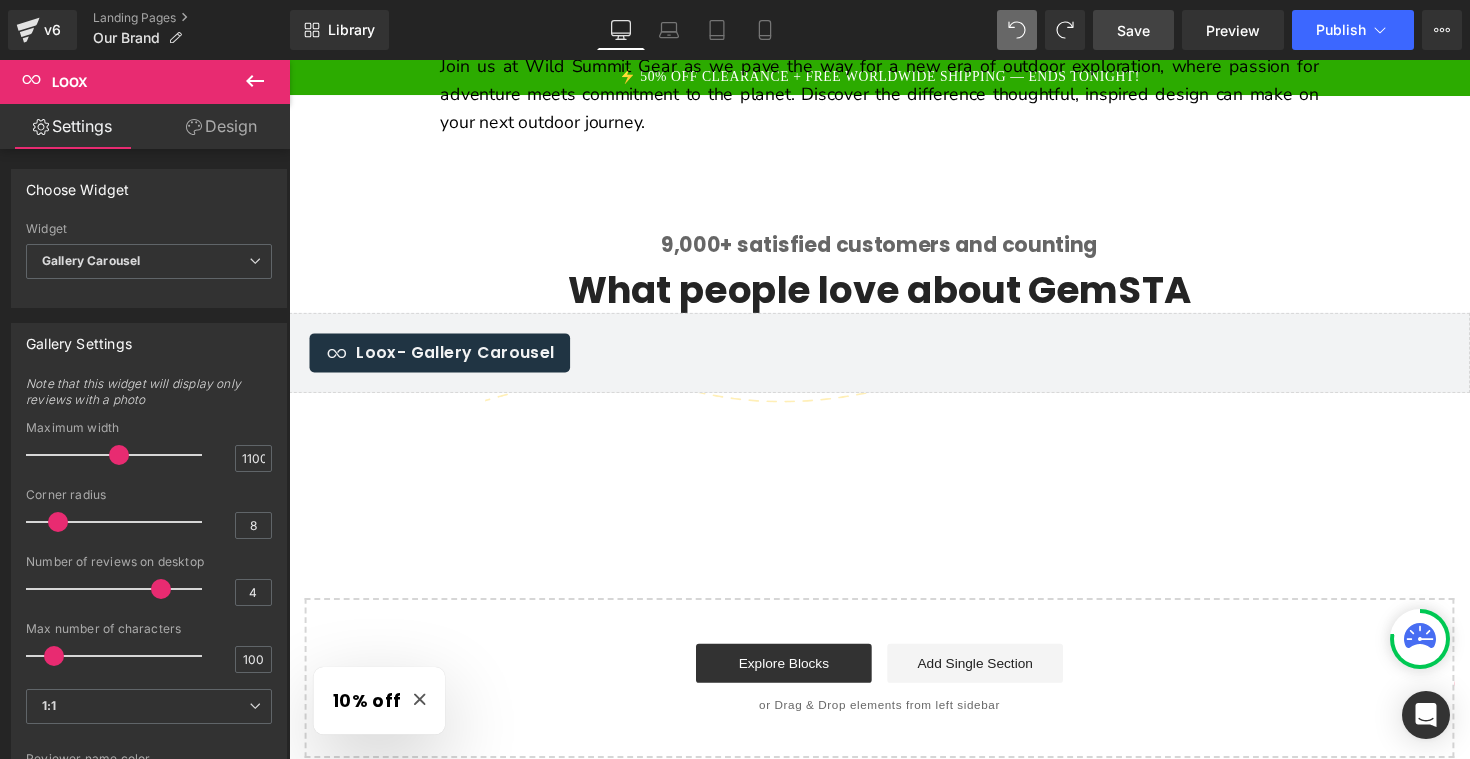 click on "Save" at bounding box center [1133, 30] 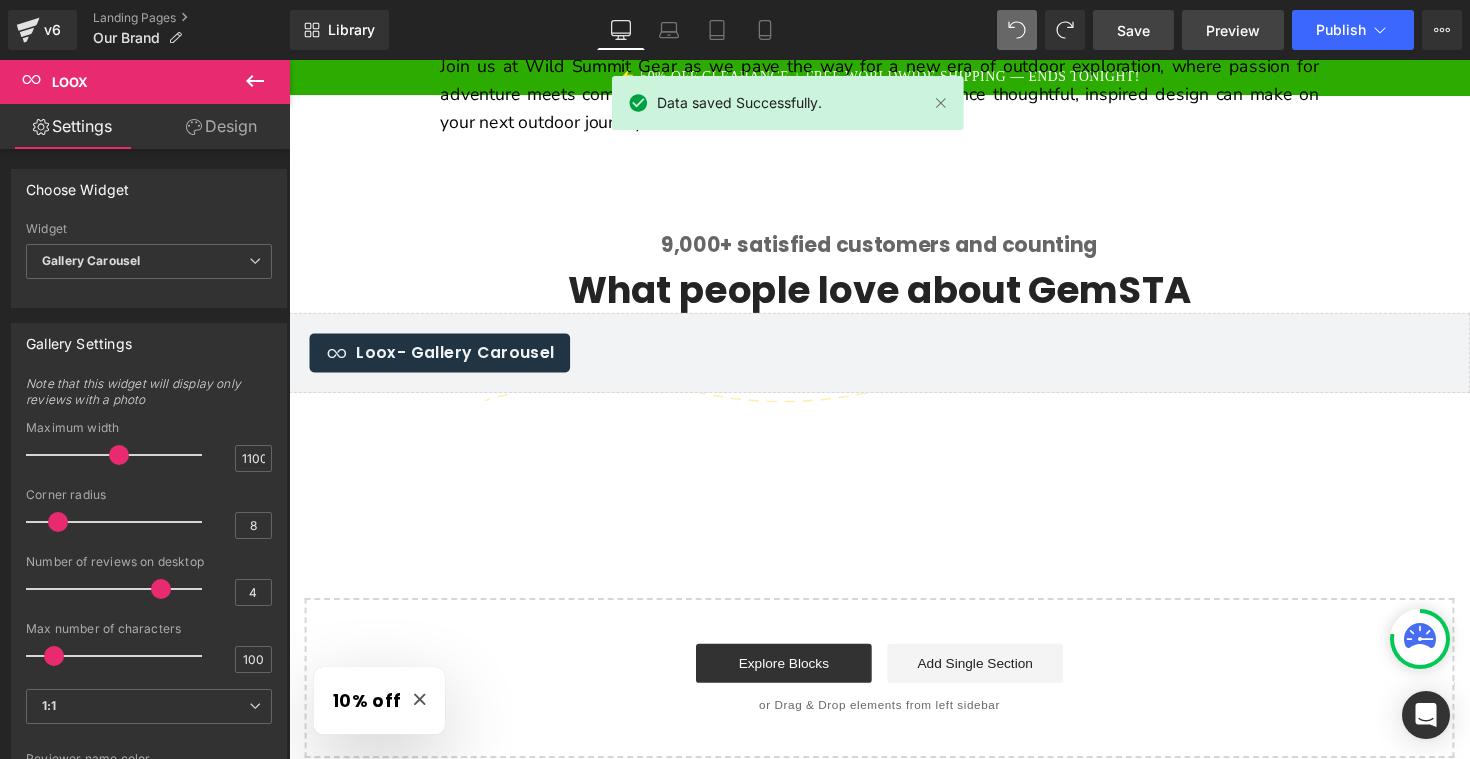 click on "Preview" at bounding box center [1233, 30] 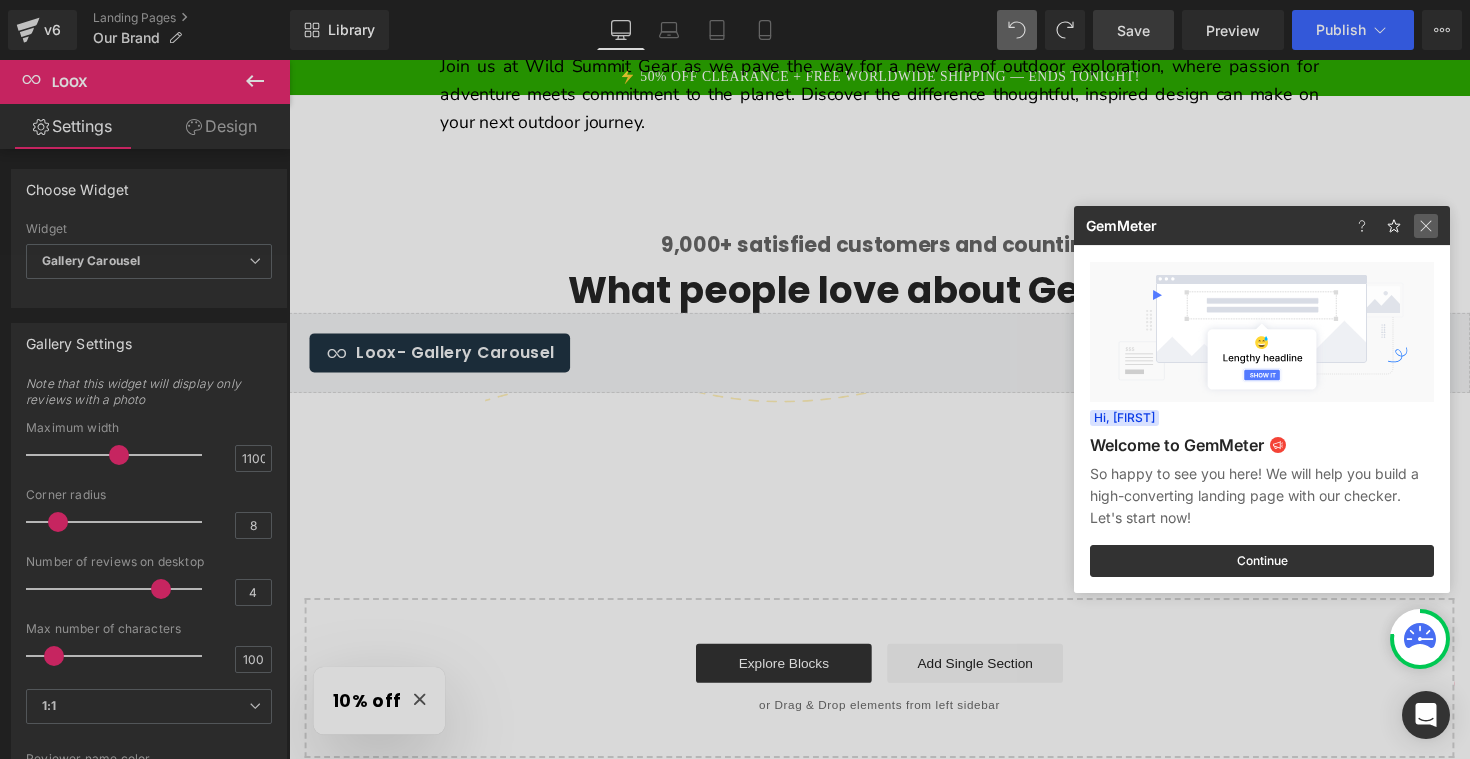 click 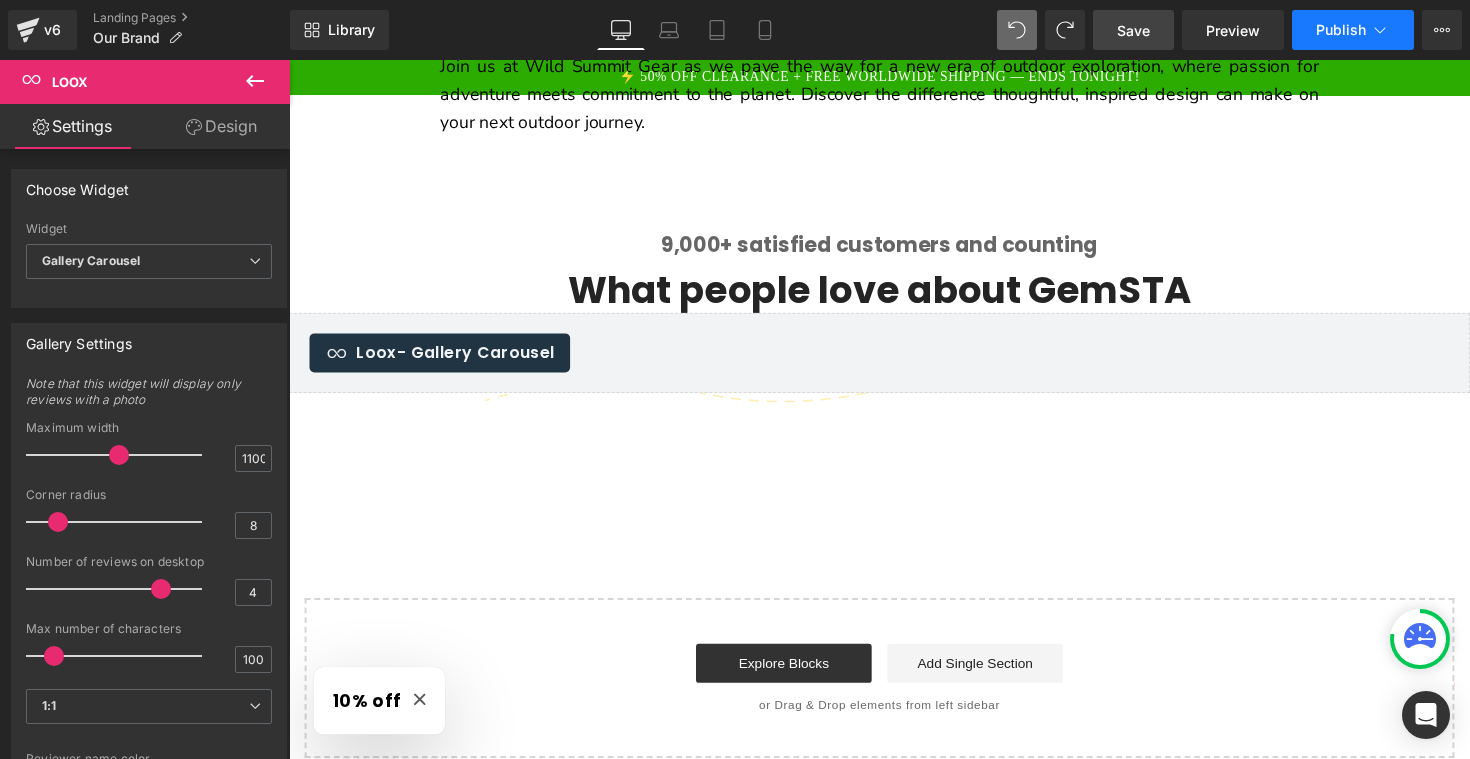 click on "Publish" at bounding box center [1341, 30] 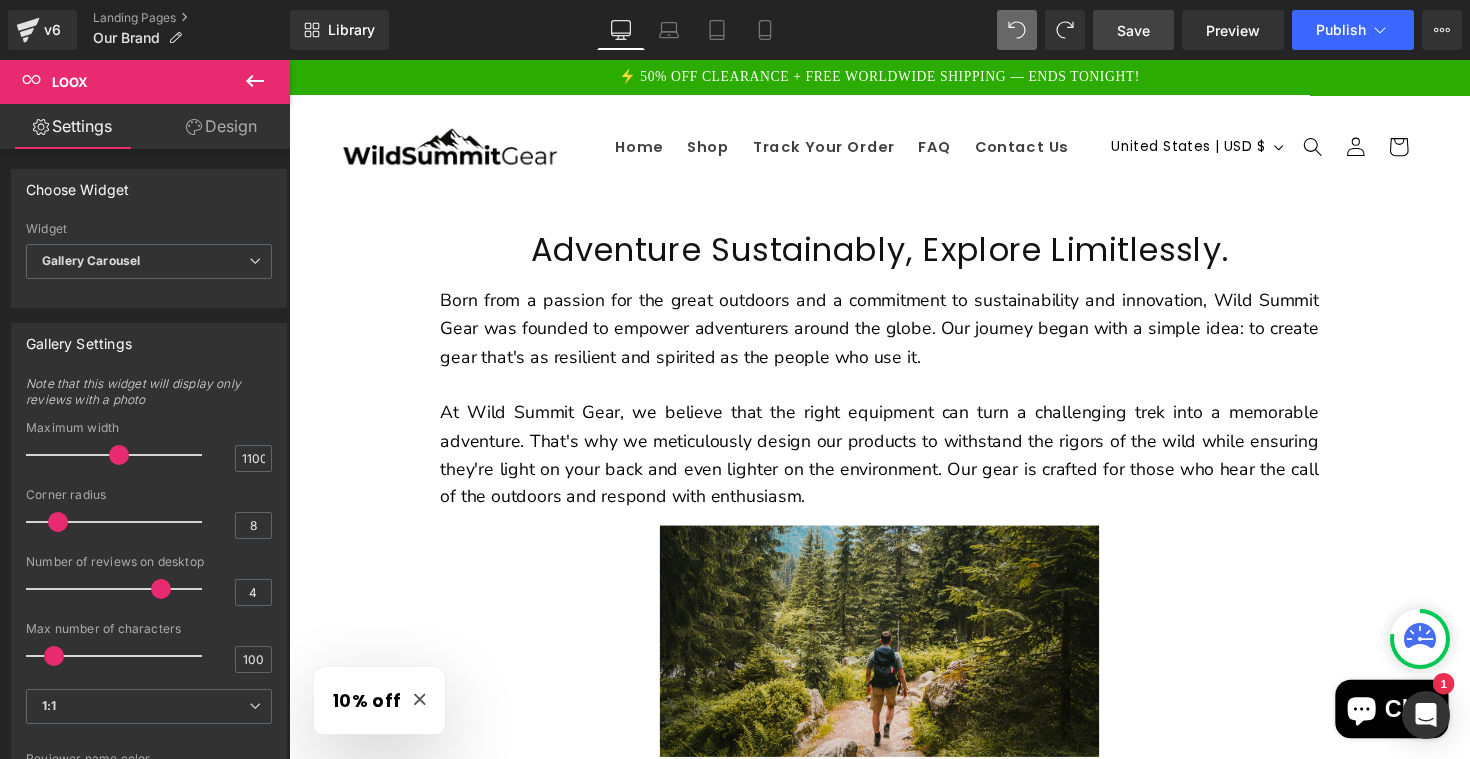 scroll, scrollTop: 0, scrollLeft: 0, axis: both 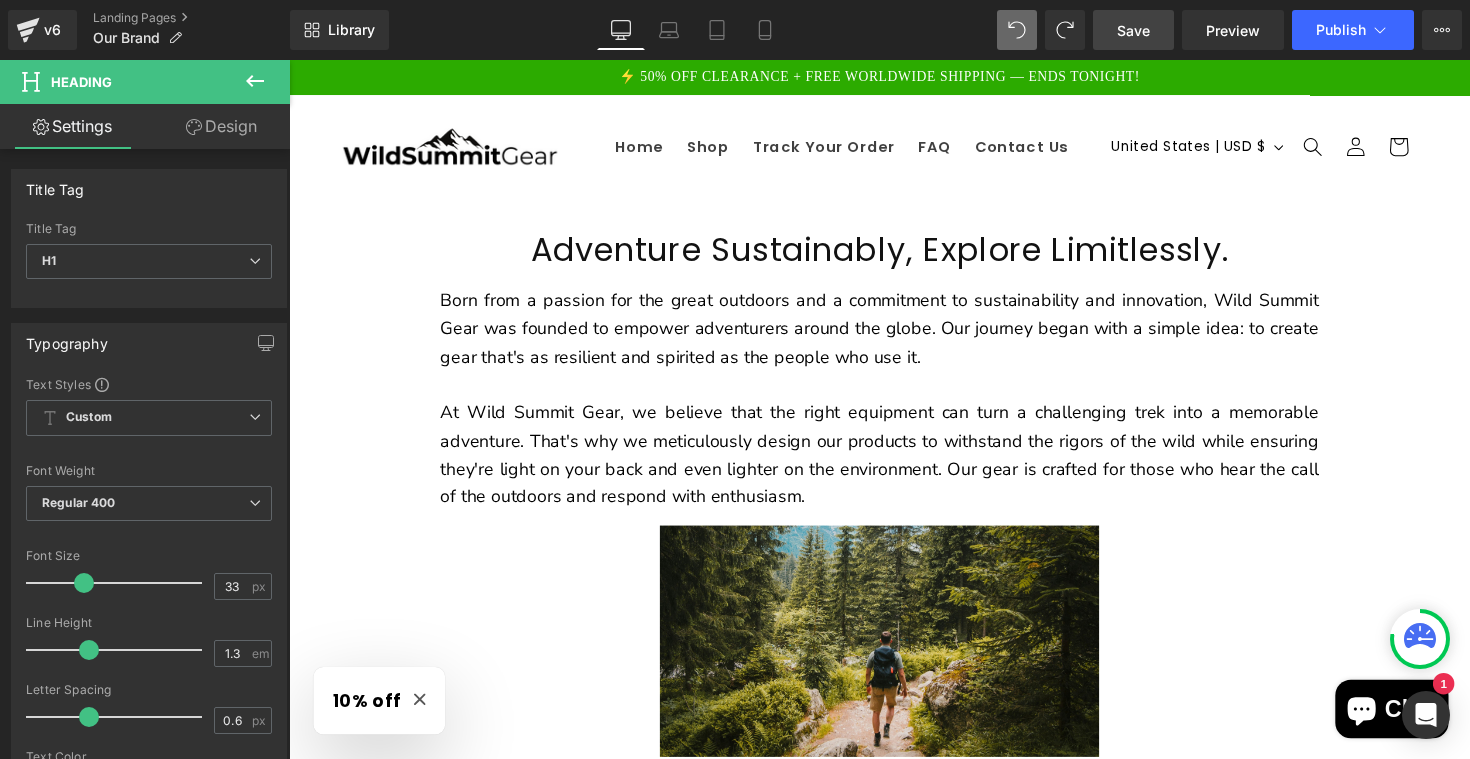 click on "Save" at bounding box center (1133, 30) 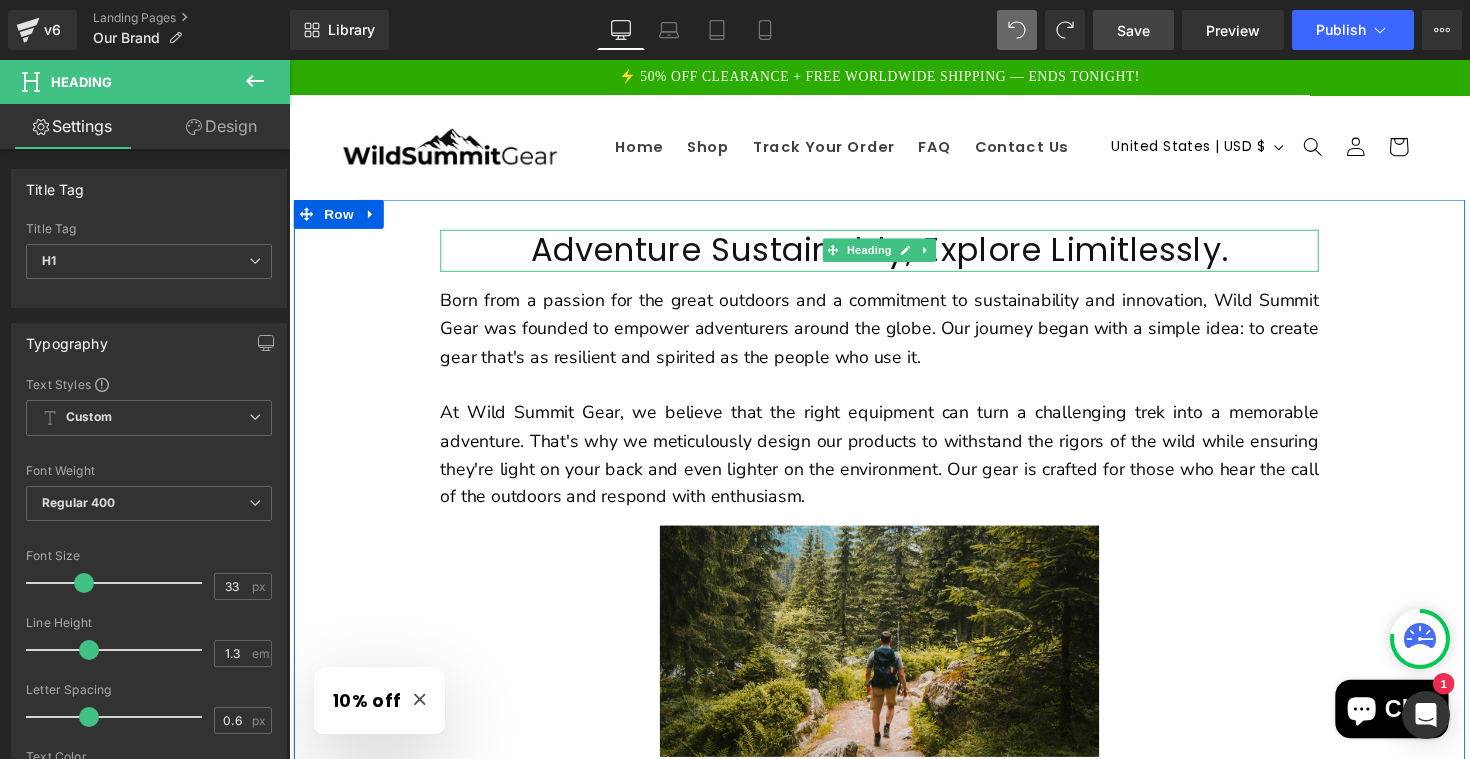 click on "Adventure Sustainably, Explore Limitlessly." at bounding box center (894, 255) 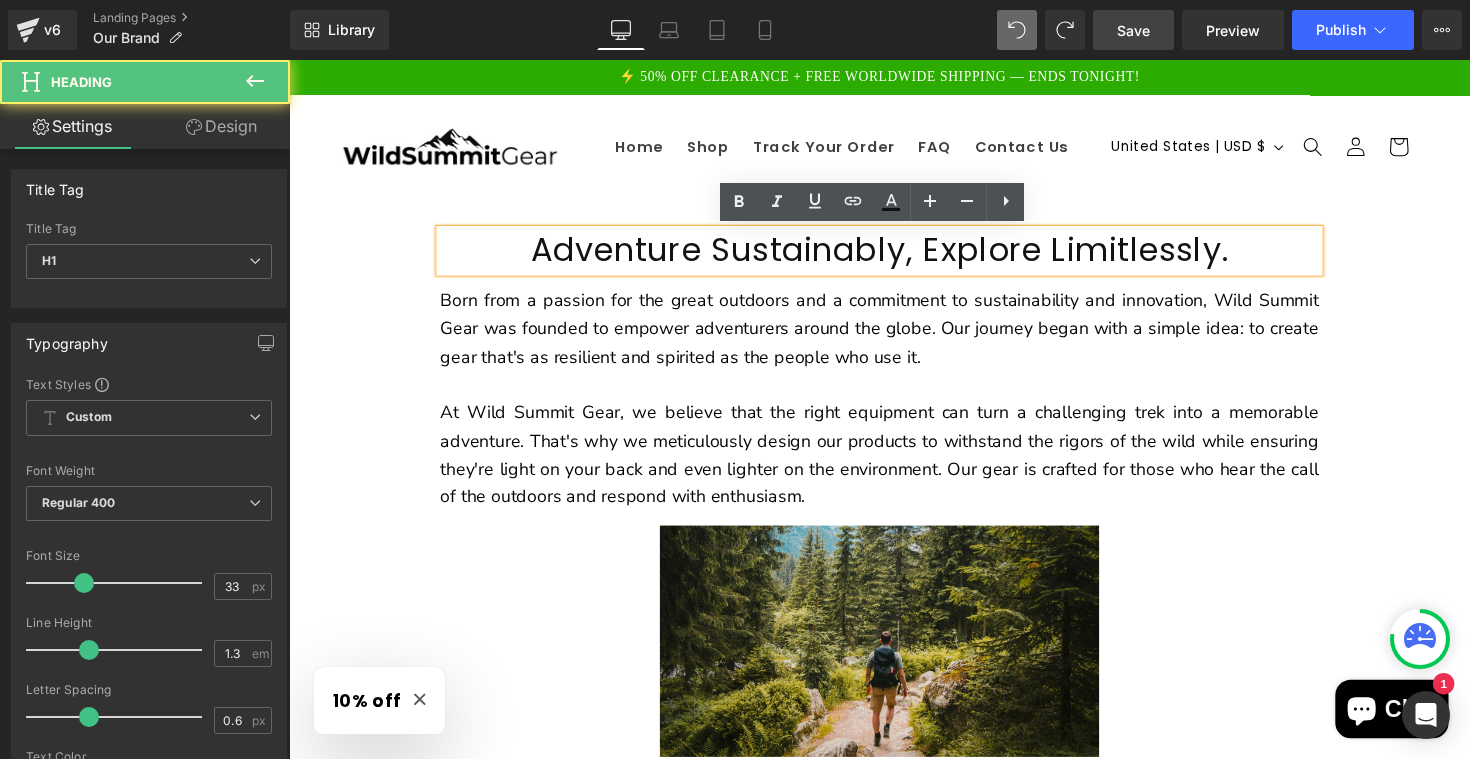 click on "Adventure Sustainably, Explore Limitlessly." at bounding box center (894, 255) 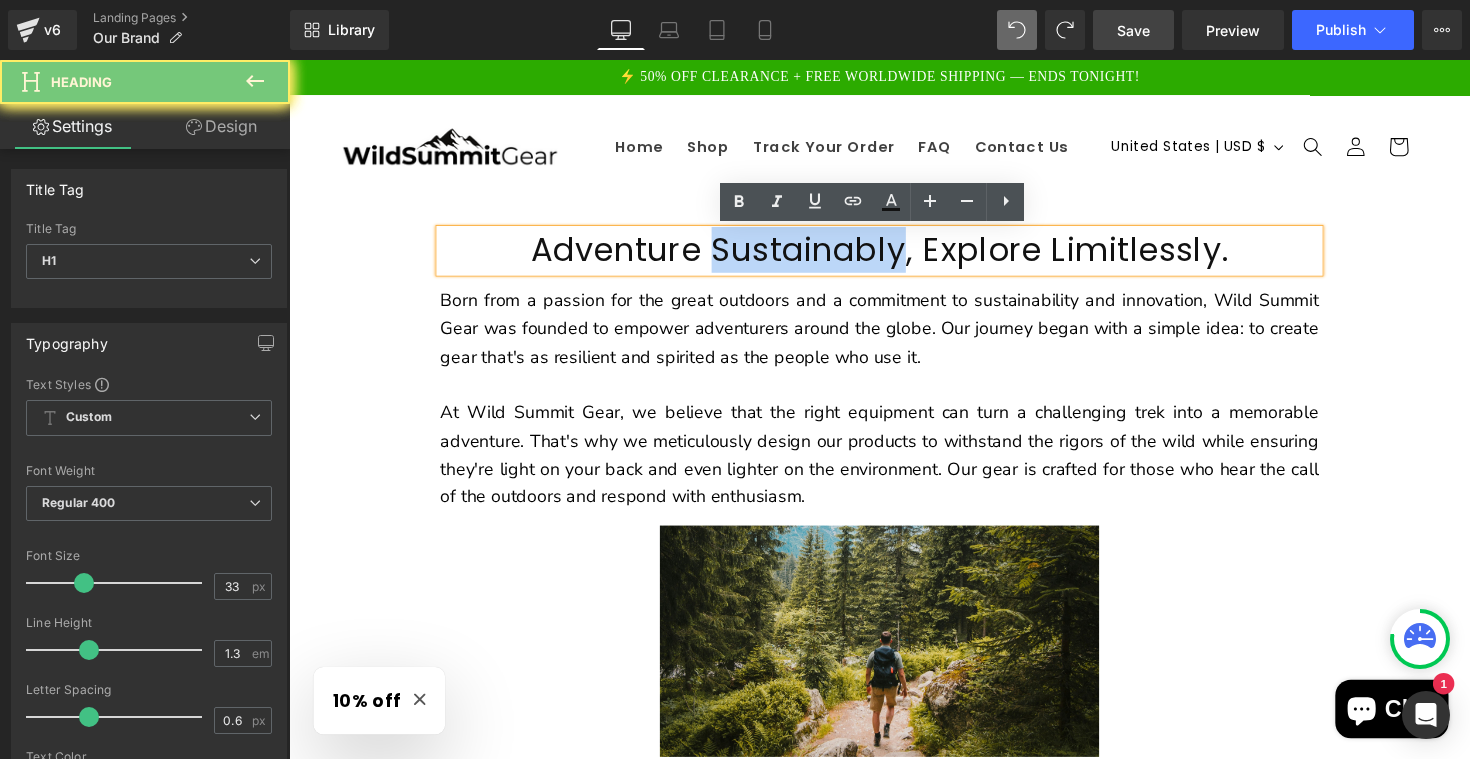 click on "Adventure Sustainably, Explore Limitlessly." at bounding box center [894, 255] 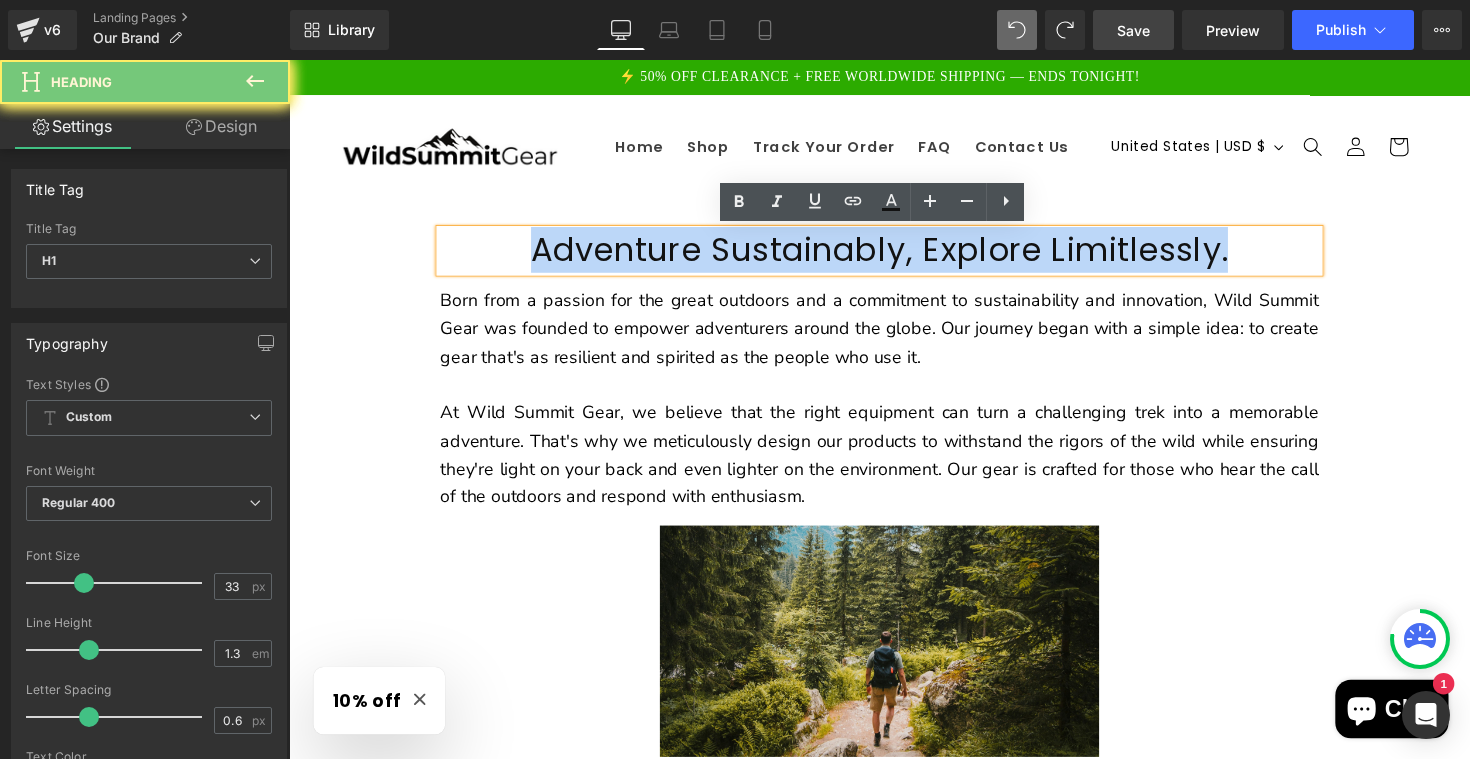 click on "Adventure Sustainably, Explore Limitlessly." at bounding box center [894, 255] 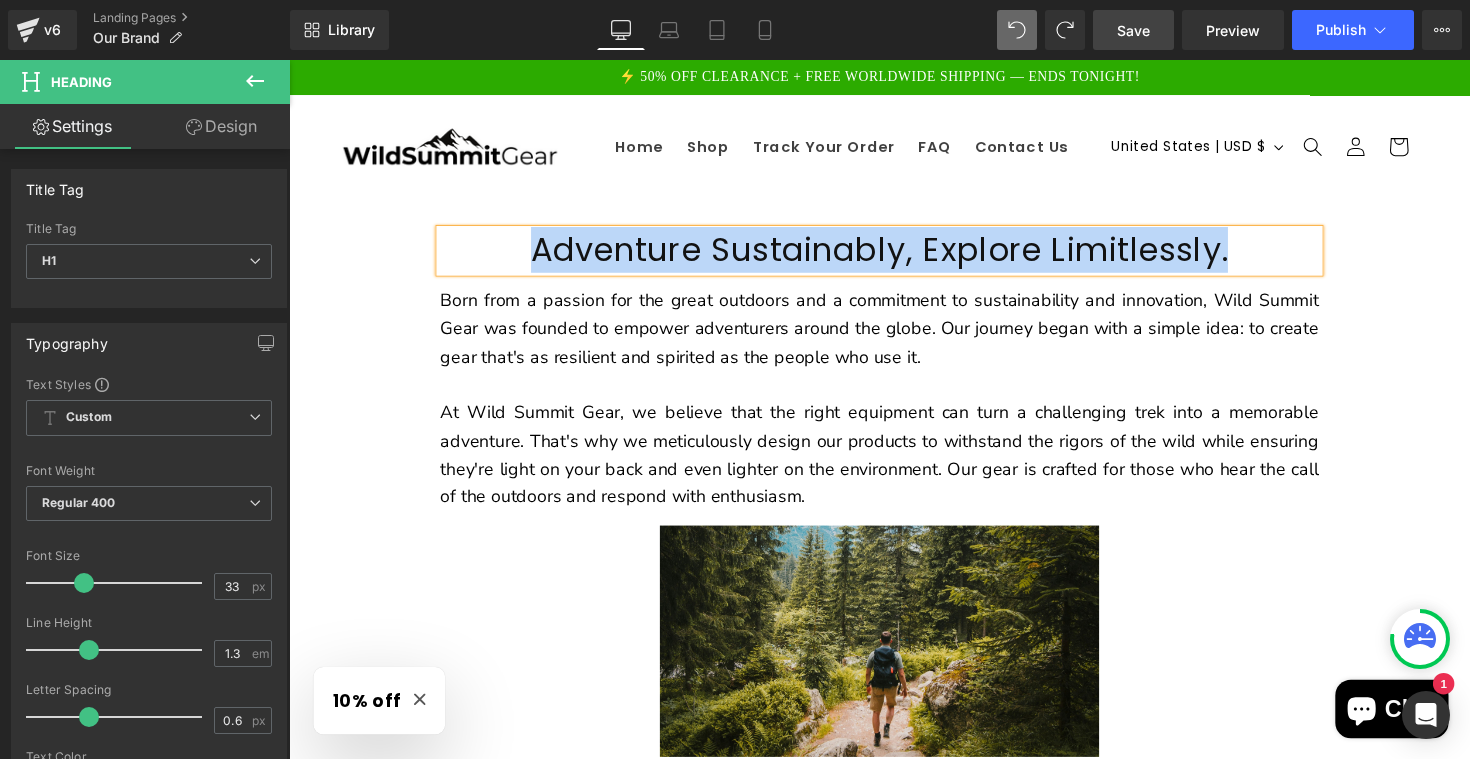 paste 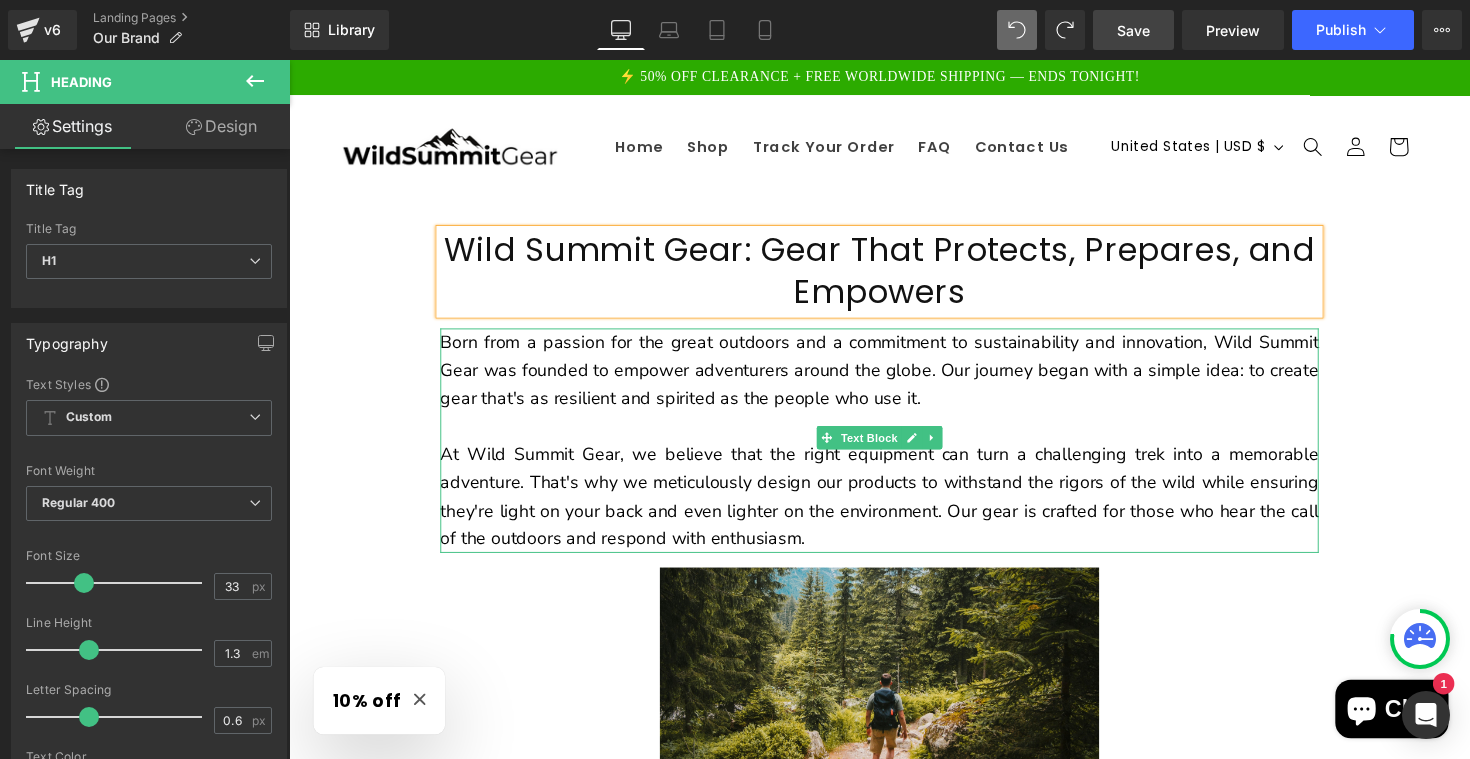 click on "Born from a passion for the great outdoors and a commitment to sustainability and innovation, Wild Summit Gear was founded to empower adventurers around the globe. Our journey began with a simple idea: to create gear that's as resilient and spirited as the people who use it." at bounding box center (894, 378) 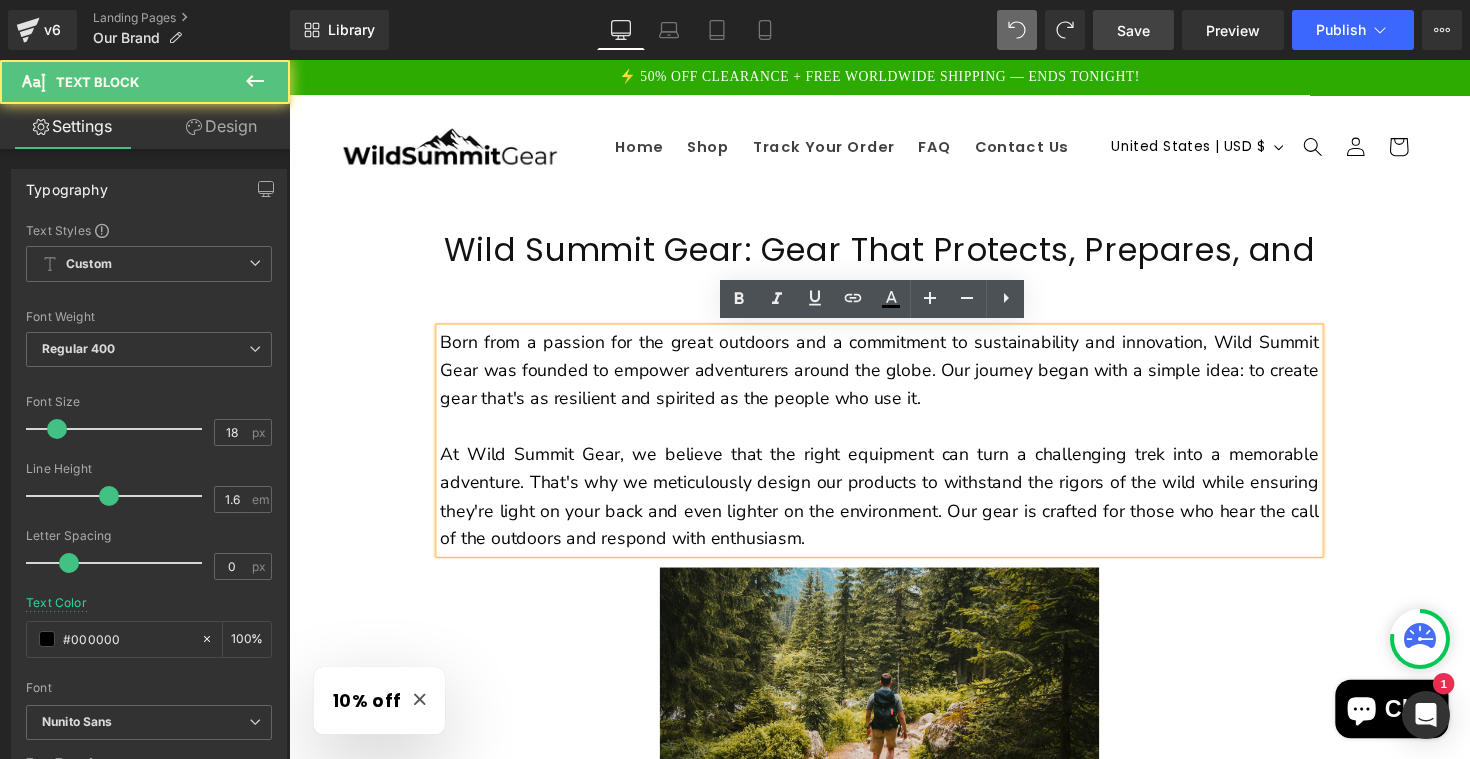click on "Born from a passion for the great outdoors and a commitment to sustainability and innovation, Wild Summit Gear was founded to empower adventurers around the globe. Our journey began with a simple idea: to create gear that's as resilient and spirited as the people who use it." at bounding box center (894, 378) 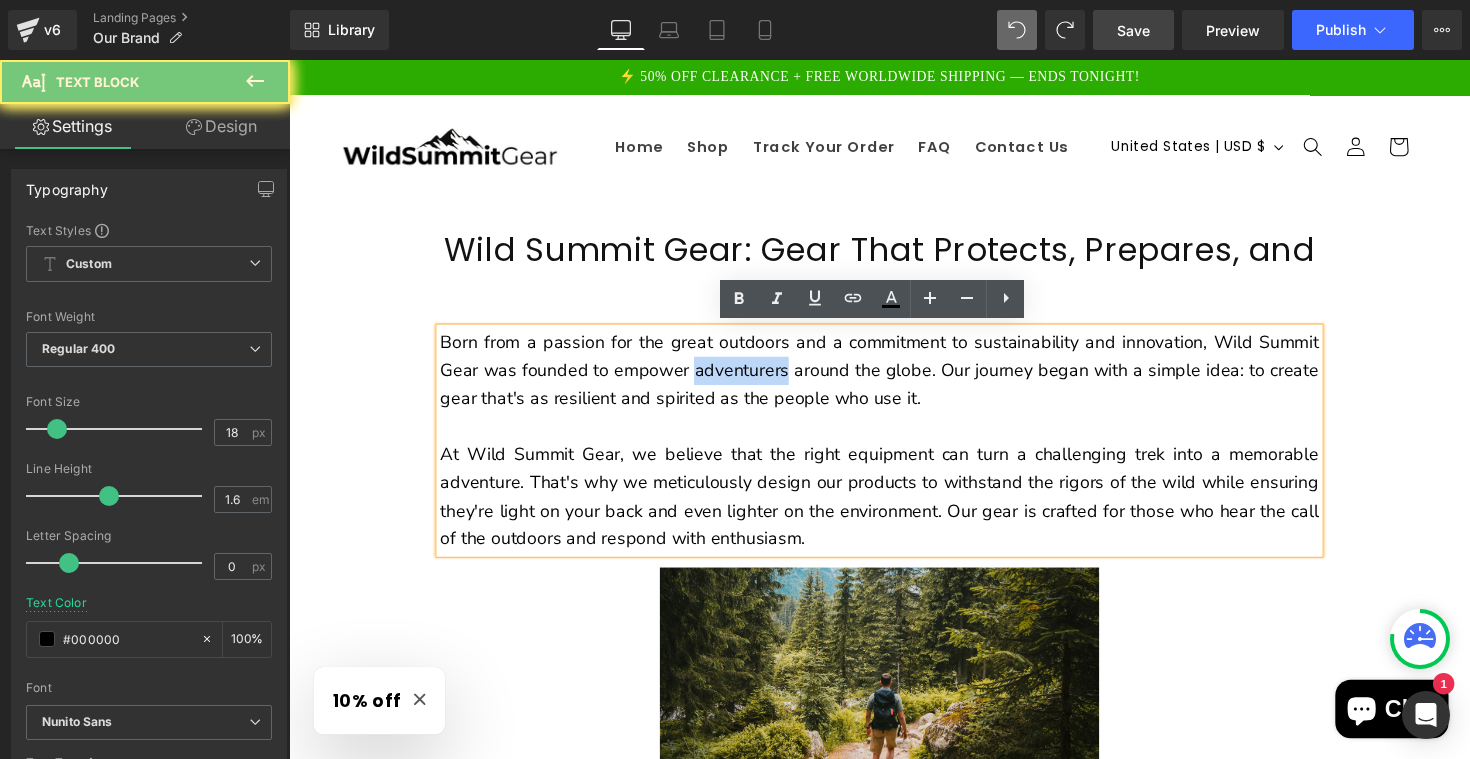click on "Born from a passion for the great outdoors and a commitment to sustainability and innovation, Wild Summit Gear was founded to empower adventurers around the globe. Our journey began with a simple idea: to create gear that's as resilient and spirited as the people who use it." at bounding box center [894, 378] 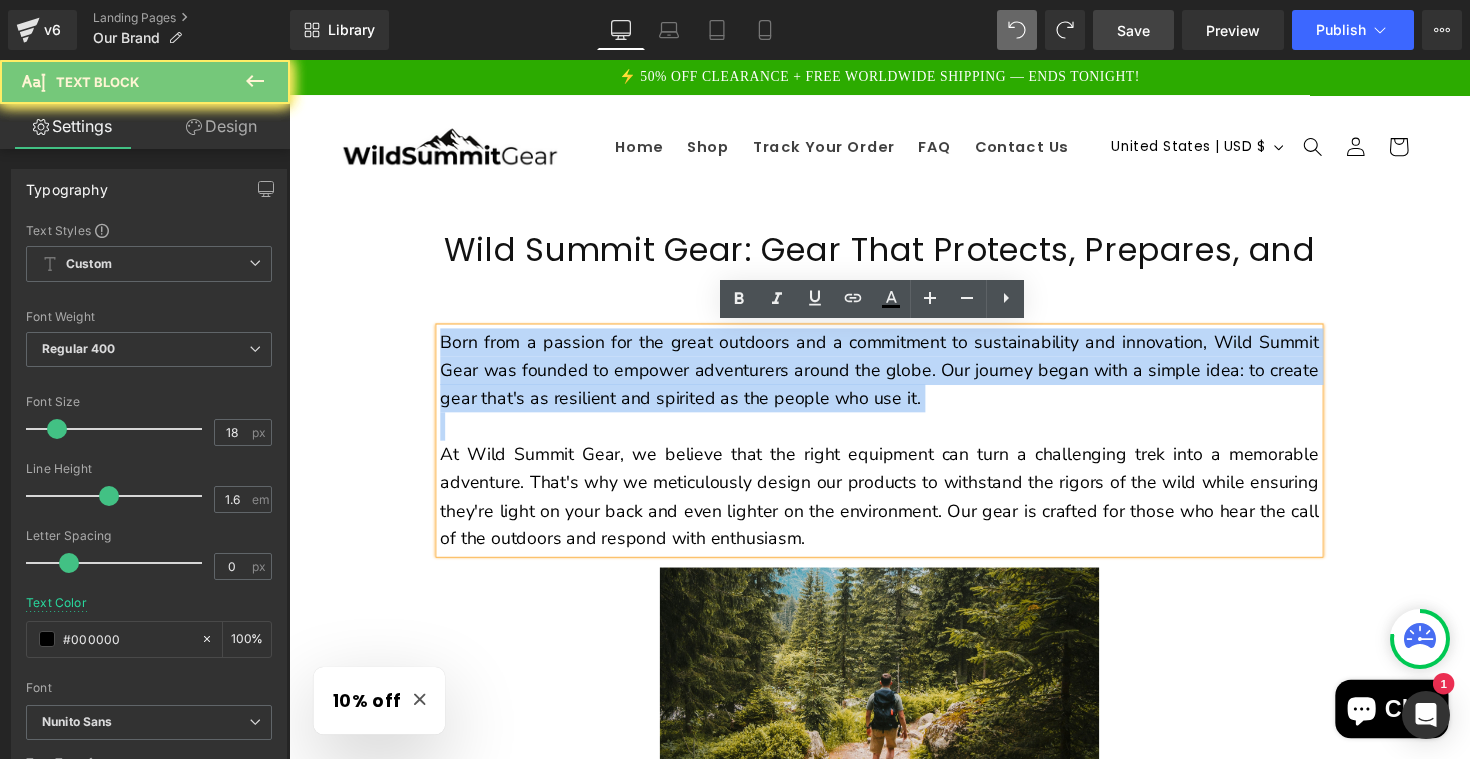 click on "Born from a passion for the great outdoors and a commitment to sustainability and innovation, Wild Summit Gear was founded to empower adventurers around the globe. Our journey began with a simple idea: to create gear that's as resilient and spirited as the people who use it." at bounding box center (894, 378) 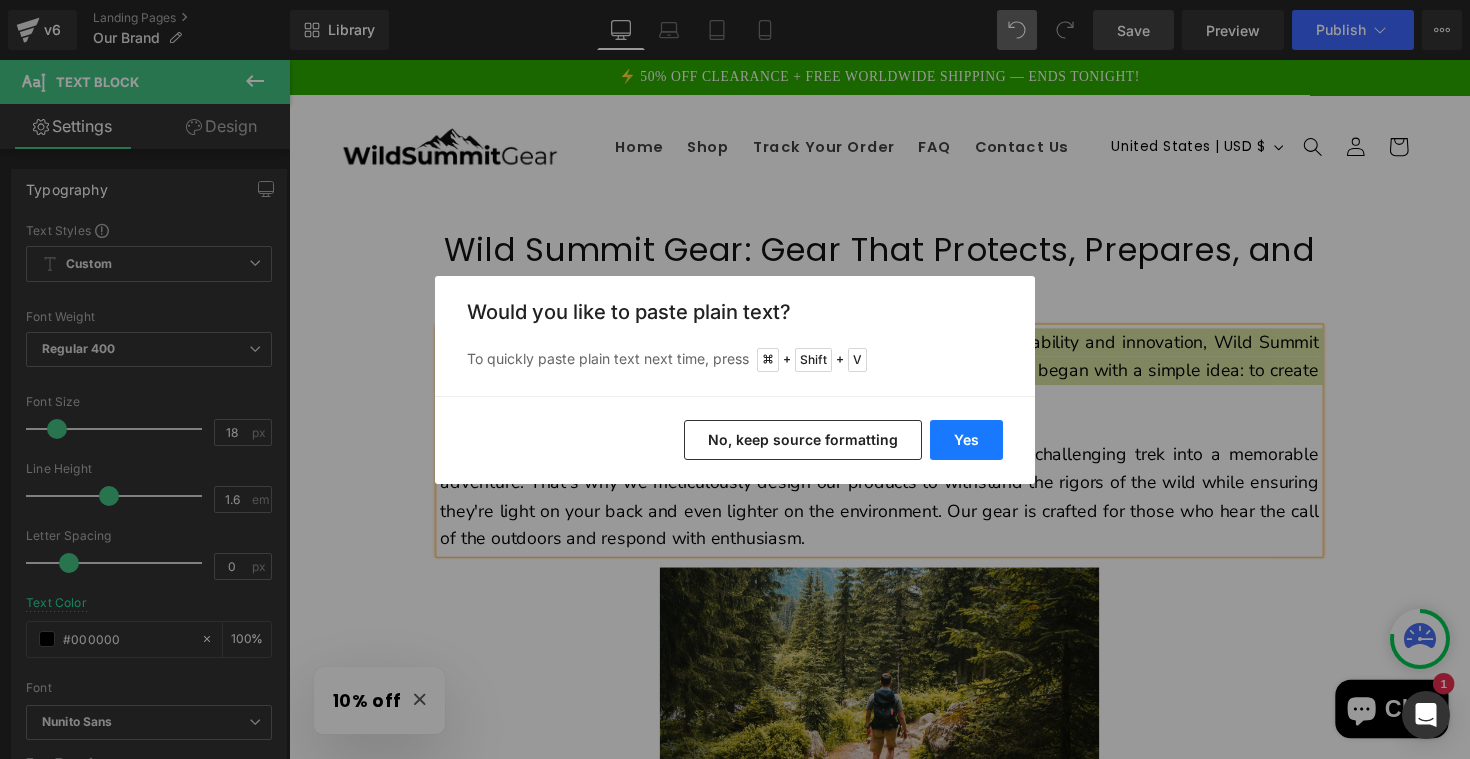 click on "Yes" at bounding box center [966, 440] 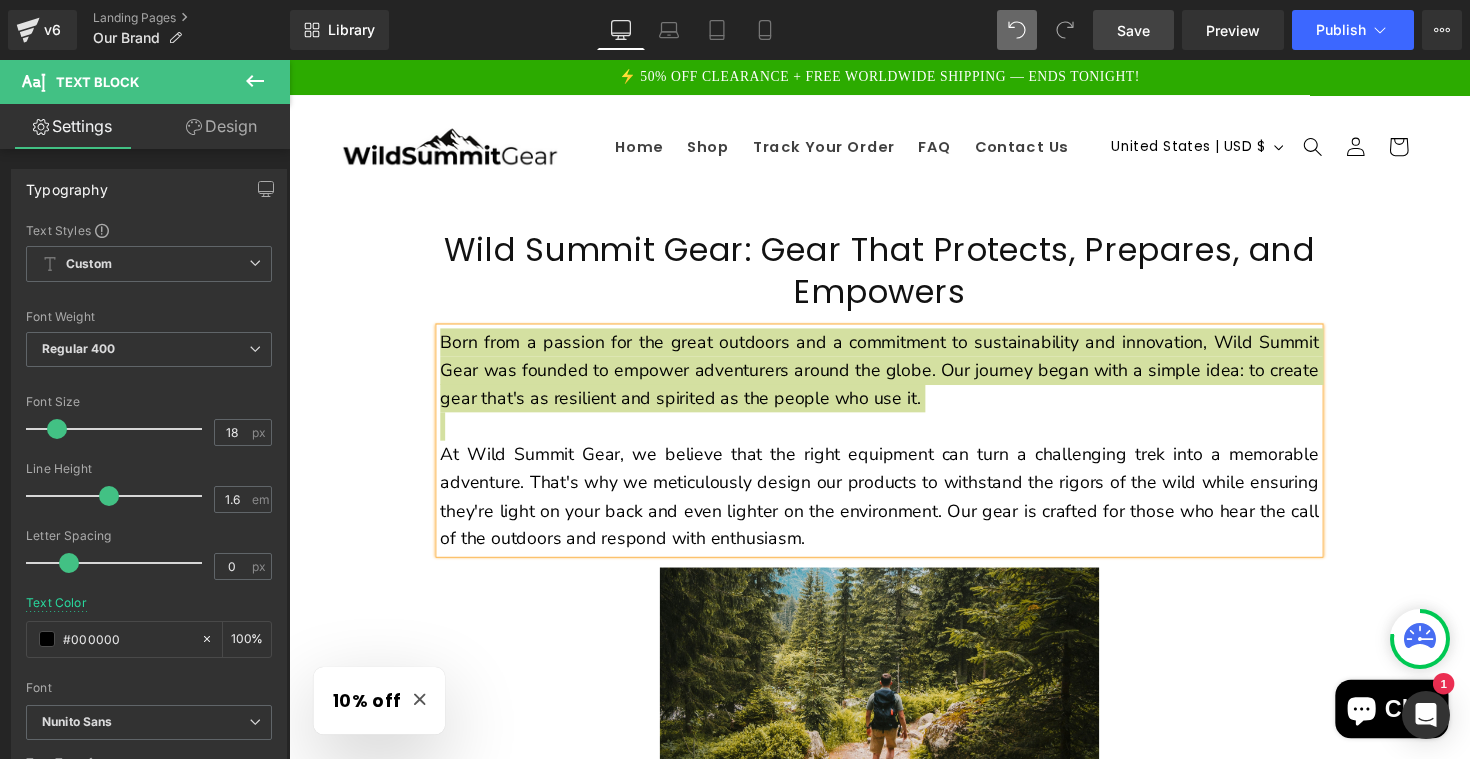 type 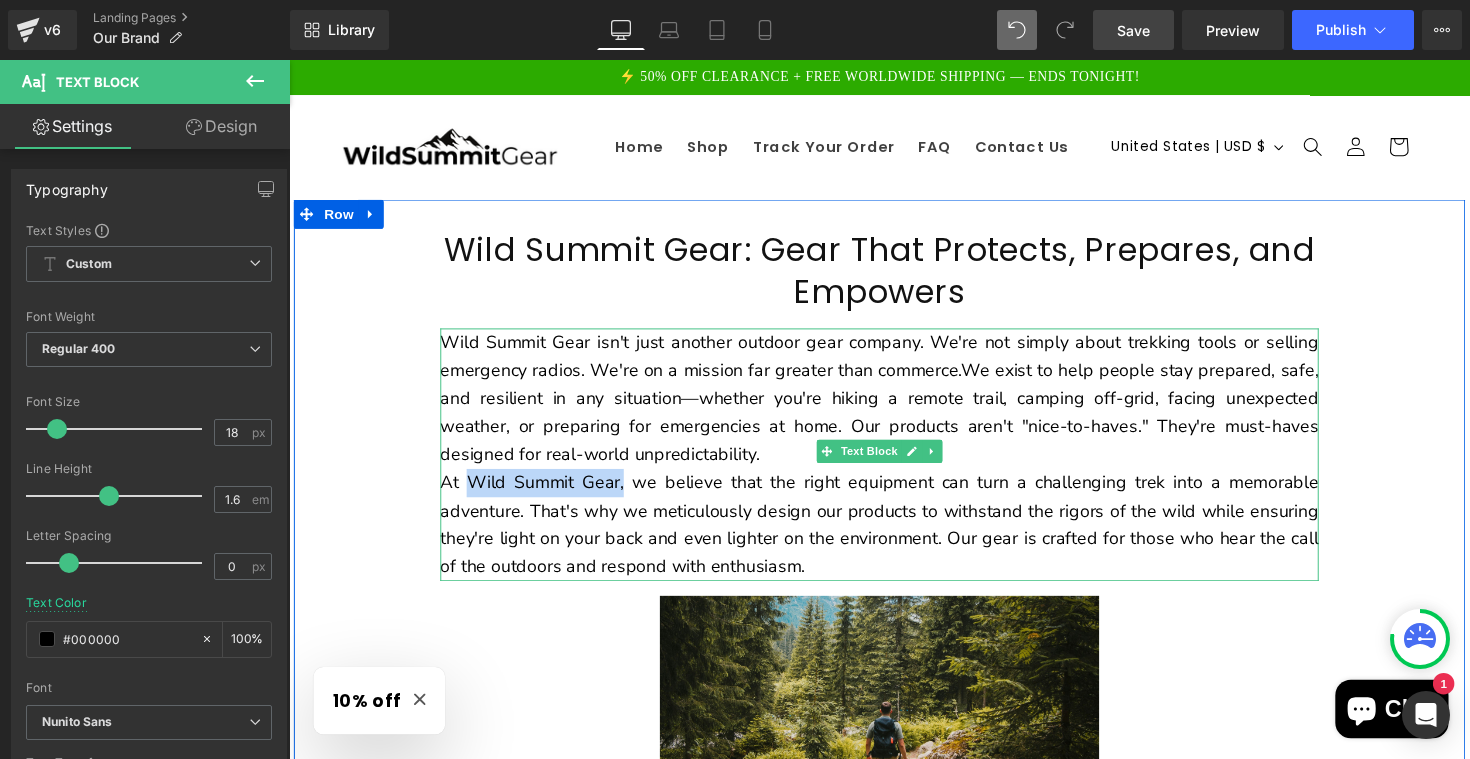 drag, startPoint x: 627, startPoint y: 484, endPoint x: 472, endPoint y: 489, distance: 155.08063 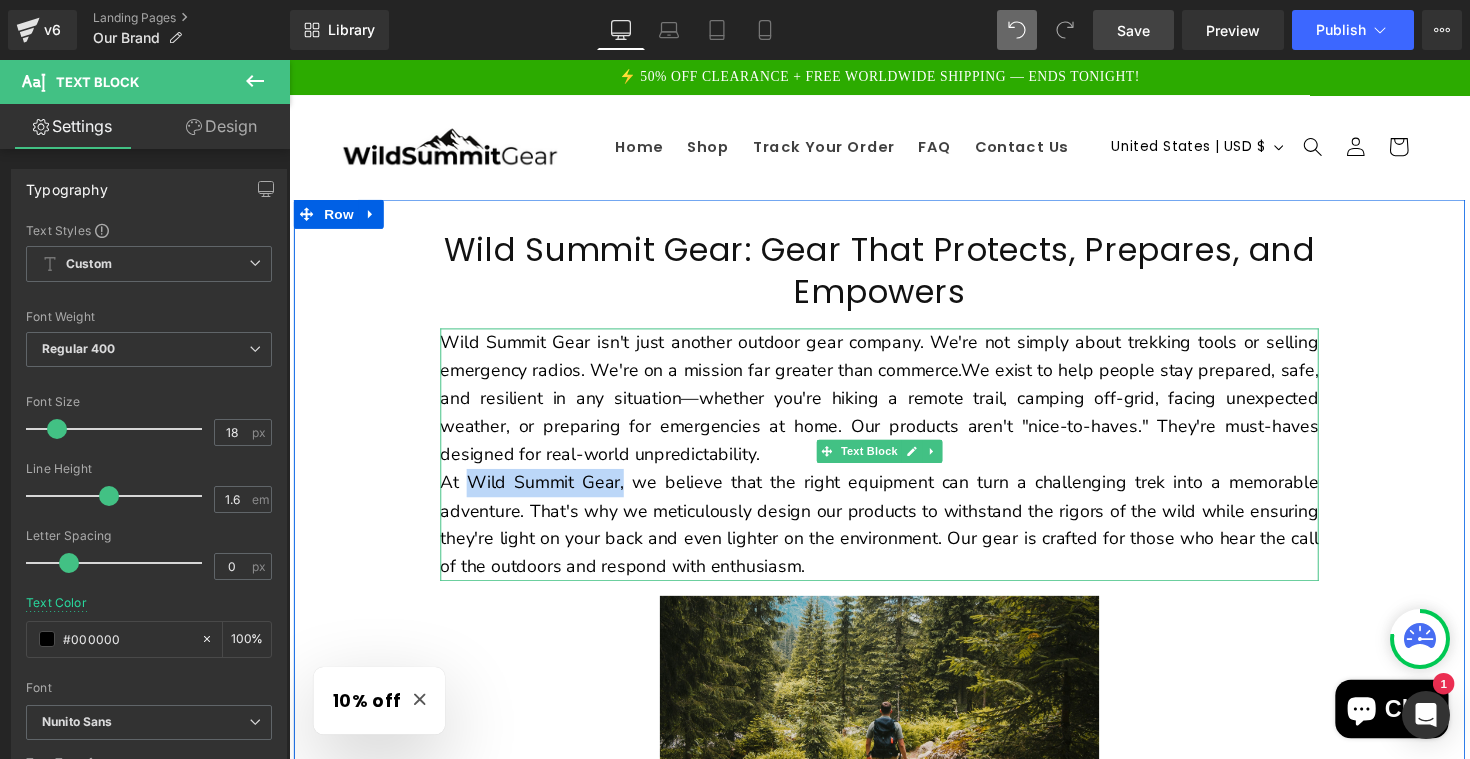 click on "At Wild Summit Gear, we believe that the right equipment can turn a challenging trek into a memorable adventure. That's why we meticulously design our products to withstand the rigors of the wild while ensuring they're light on your back and even lighter on the environment. Our gear is crafted for those who hear the call of the outdoors and respond with enthusiasm." at bounding box center [894, 536] 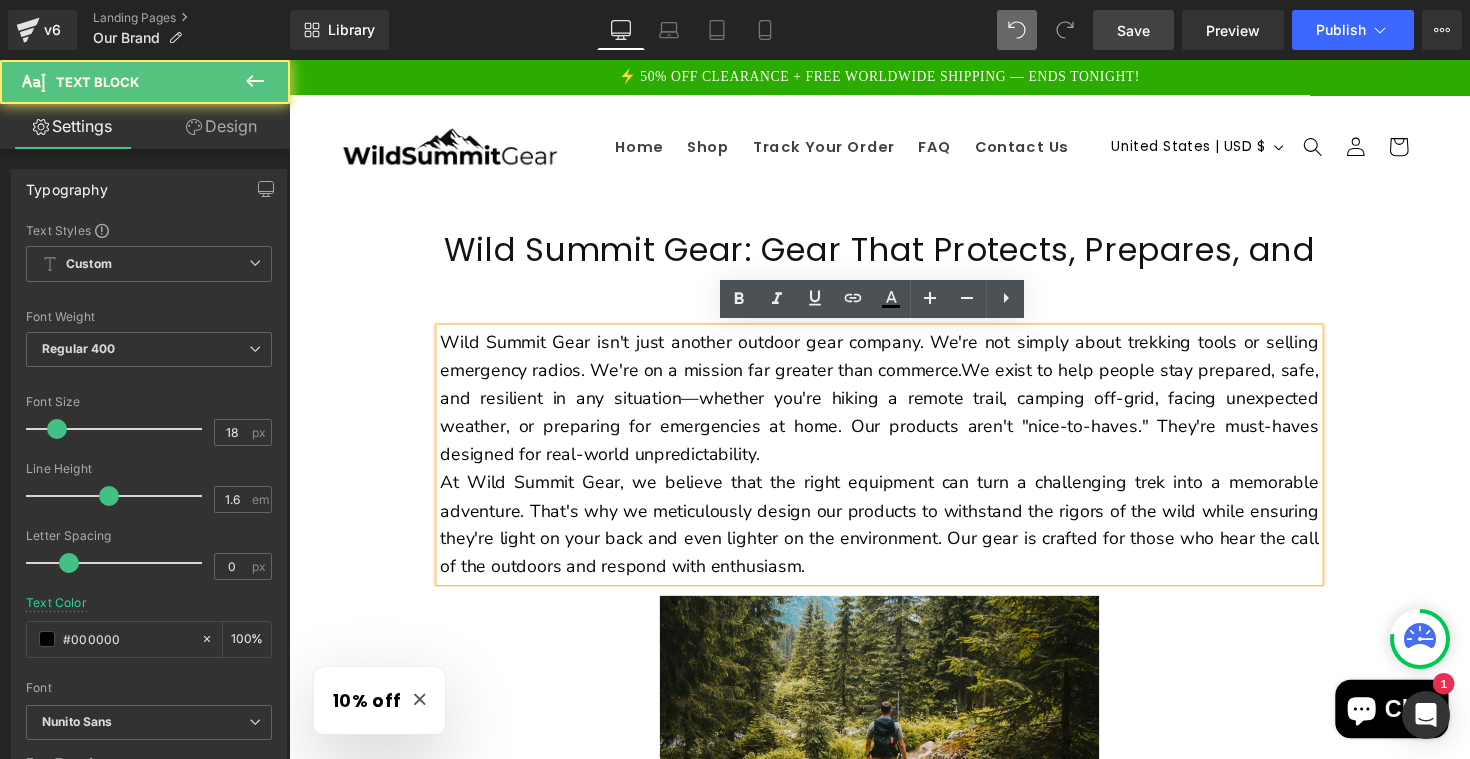 click on "Wild Summit Gear isn't just another outdoor gear company. We're not simply about trekking tools or selling emergency radios. We're on a mission far greater than commerce.We exist to help people stay prepared, safe, and resilient in any situation—whether you're hiking a remote trail, camping off-grid, facing unexpected weather, or preparing for emergencies at home. Our products aren't "nice-to-haves." They're must-haves designed for real-world unpredictability." at bounding box center (894, 407) 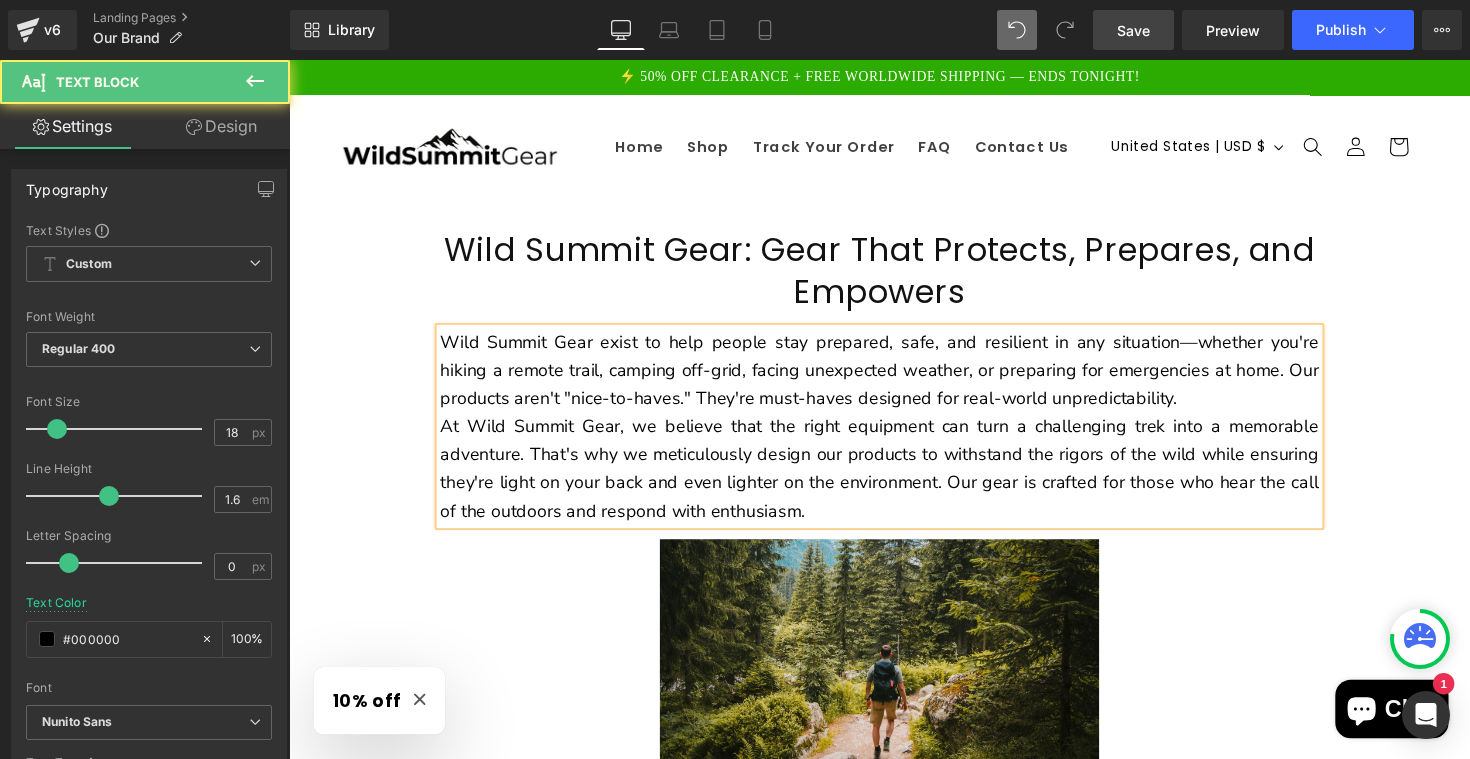click on "Wild Summit Gear exist to help people stay prepared, safe, and resilient in any situation—whether you're hiking a remote trail, camping off-grid, facing unexpected weather, or preparing for emergencies at home. Our products aren't "nice-to-haves." They're must-haves designed for real-world unpredictability." at bounding box center (894, 378) 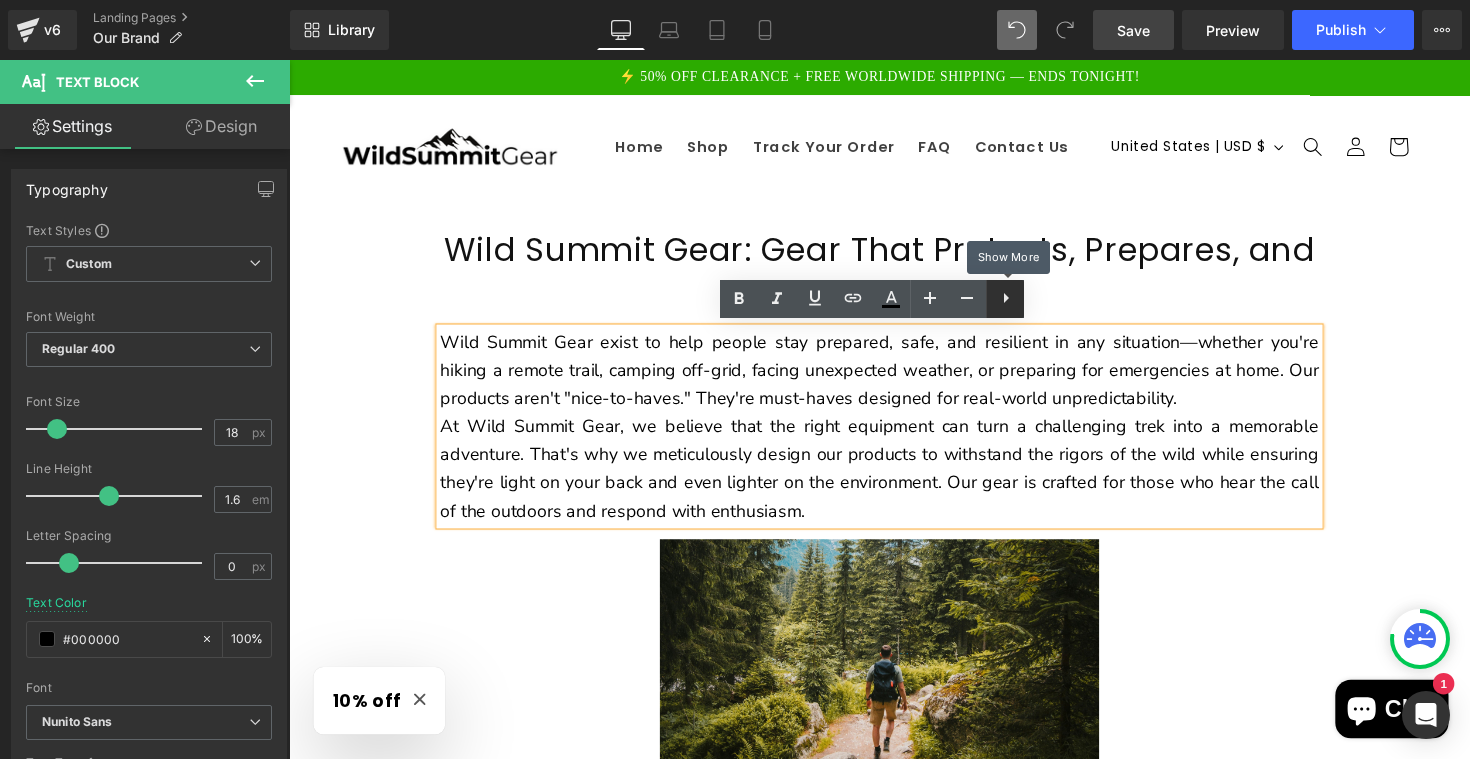 click 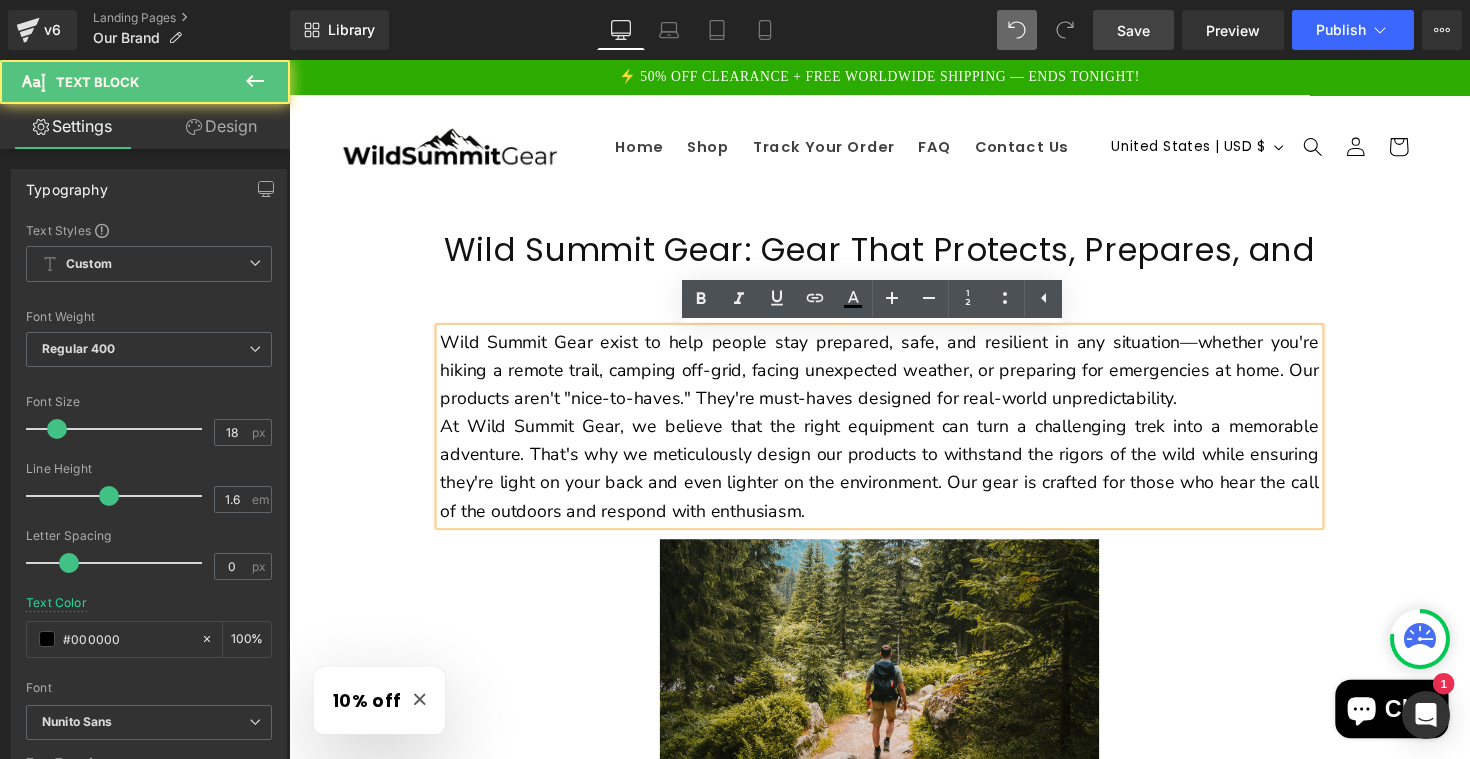 click on "Wild Summit Gear exist to help people stay prepared, safe, and resilient in any situation—whether you're hiking a remote trail, camping off-grid, facing unexpected weather, or preparing for emergencies at home. Our products aren't "nice-to-haves." They're must-haves designed for real-world unpredictability." at bounding box center [894, 378] 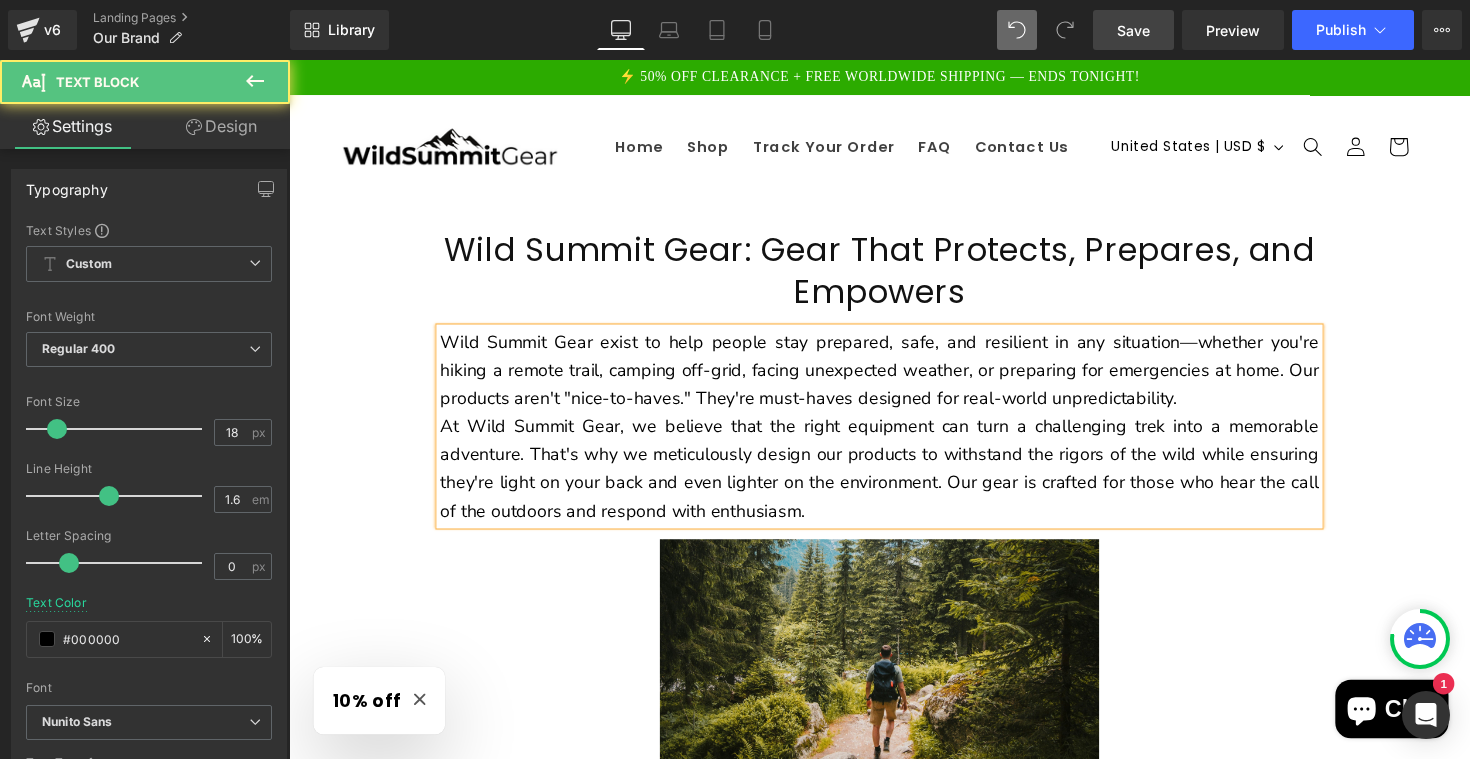 click on "At Wild Summit Gear, we believe that the right equipment can turn a challenging trek into a memorable adventure. That's why we meticulously design our products to withstand the rigors of the wild while ensuring they're light on your back and even lighter on the environment. Our gear is crafted for those who hear the call of the outdoors and respond with enthusiasm." at bounding box center (894, 478) 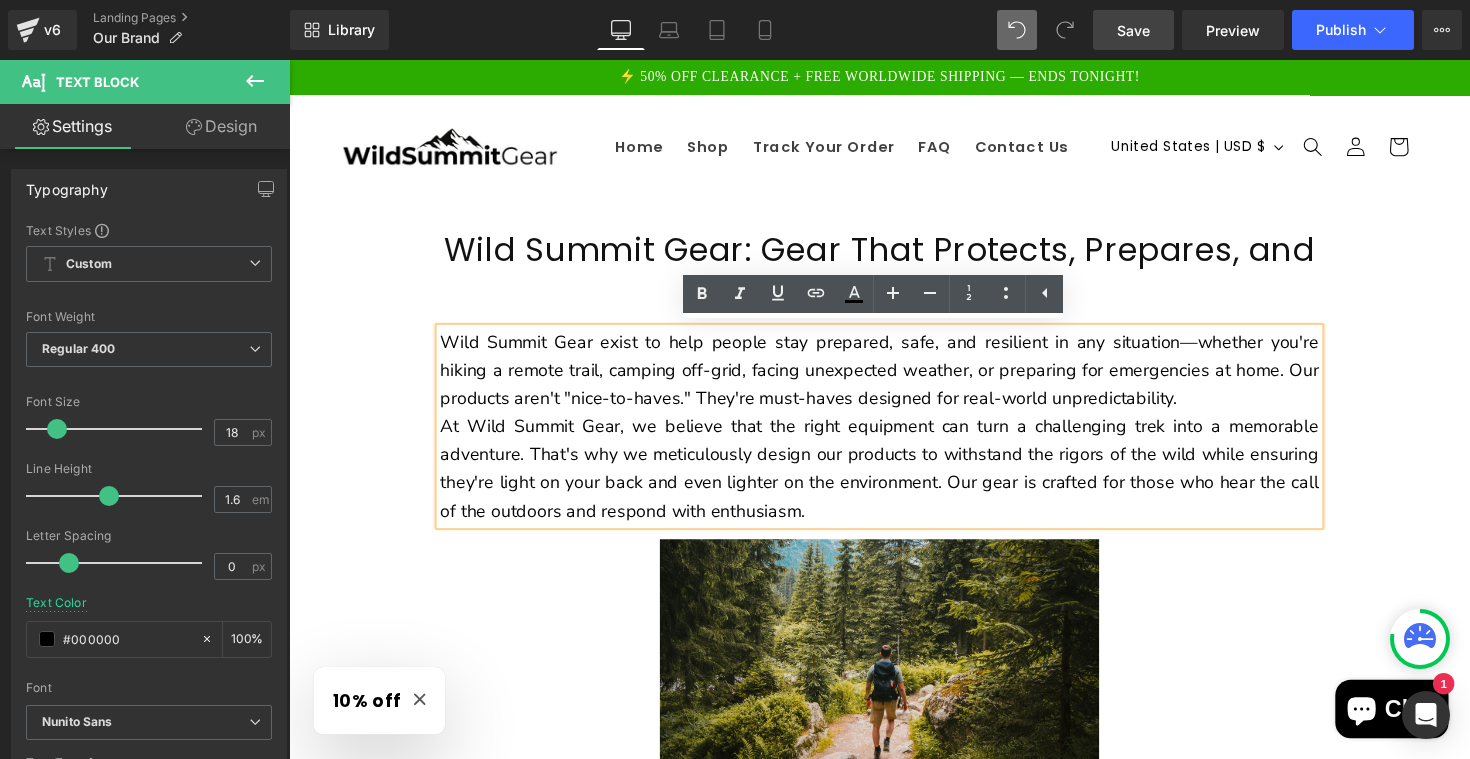 click on "At Wild Summit Gear, we believe that the right equipment can turn a challenging trek into a memorable adventure. That's why we meticulously design our products to withstand the rigors of the wild while ensuring they're light on your back and even lighter on the environment. Our gear is crafted for those who hear the call of the outdoors and respond with enthusiasm." at bounding box center [894, 478] 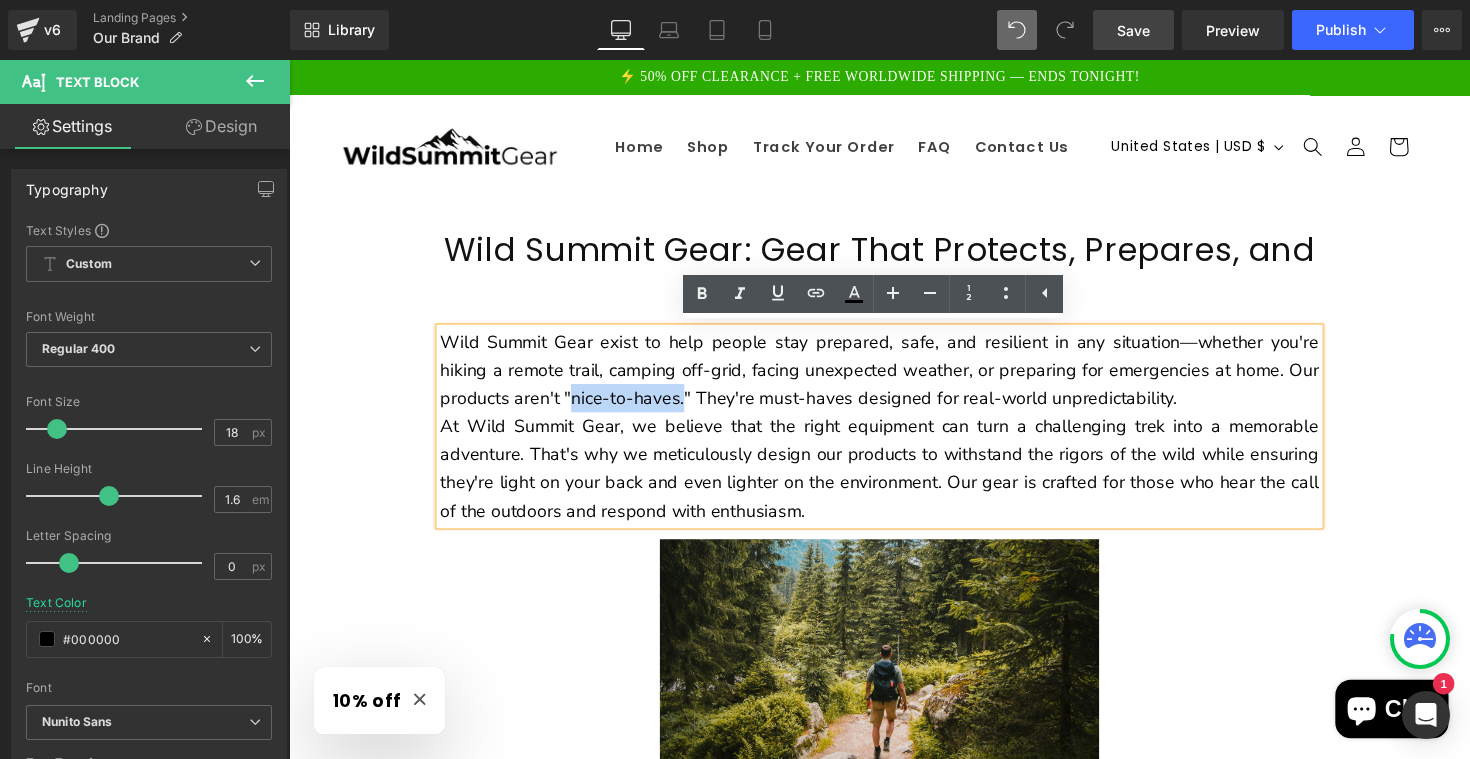 drag, startPoint x: 572, startPoint y: 404, endPoint x: 691, endPoint y: 398, distance: 119.15116 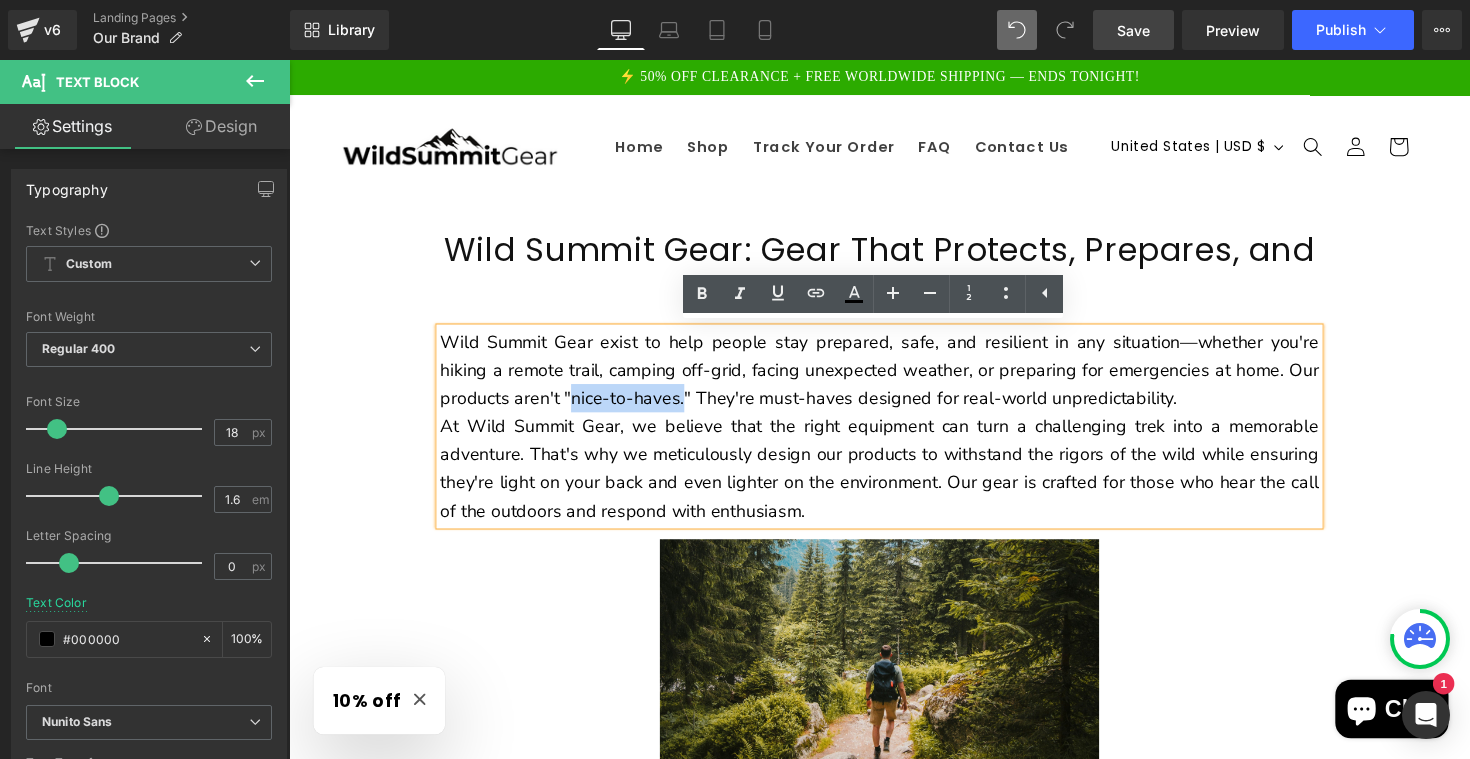 click on "Wild Summit Gear exist to help people stay prepared, safe, and resilient in any situation—whether you're hiking a remote trail, camping off-grid, facing unexpected weather, or preparing for emergencies at home. Our products aren't "nice-to-haves." They're must-haves designed for real-world unpredictability." at bounding box center (894, 378) 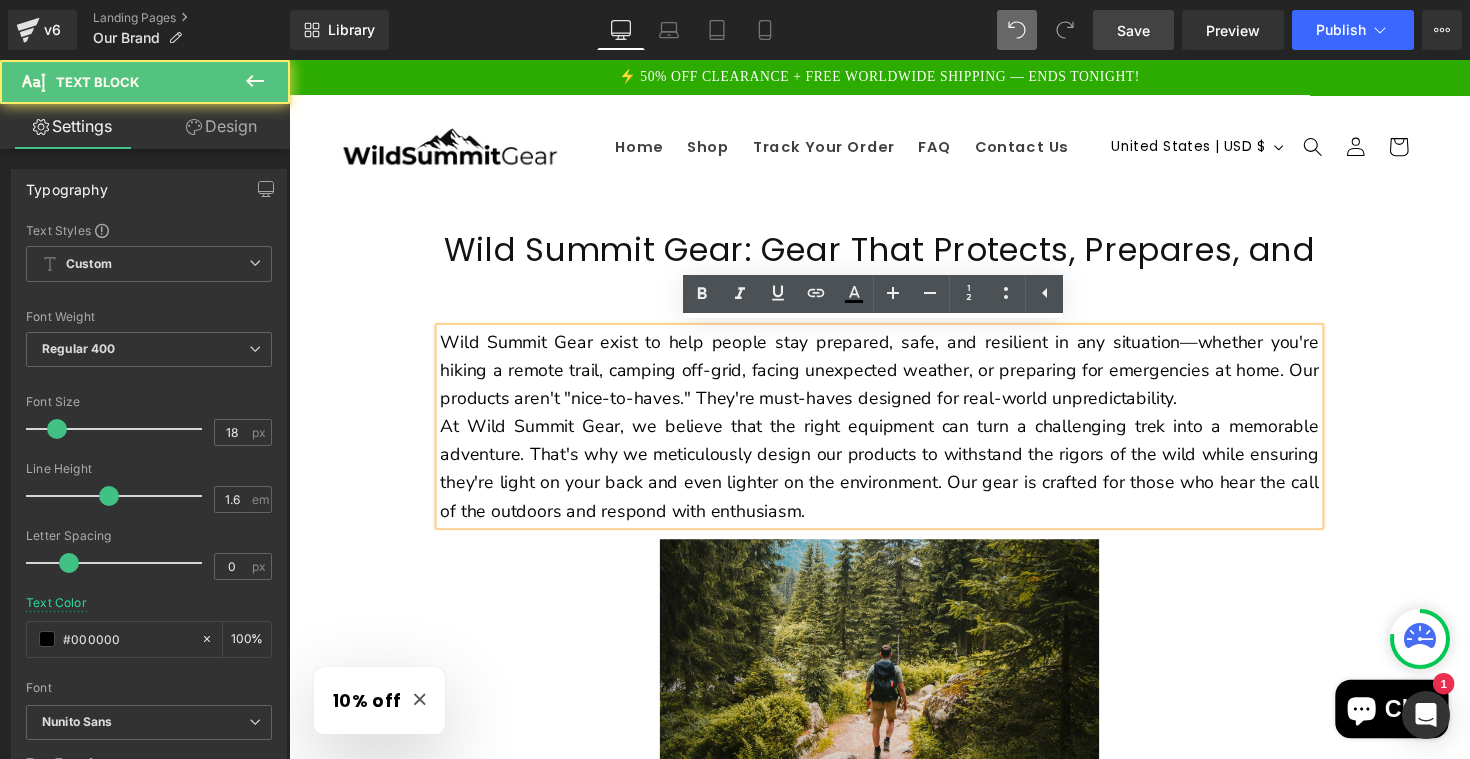 click on "At Wild Summit Gear, we believe that the right equipment can turn a challenging trek into a memorable adventure. That's why we meticulously design our products to withstand the rigors of the wild while ensuring they're light on your back and even lighter on the environment. Our gear is crafted for those who hear the call of the outdoors and respond with enthusiasm." at bounding box center [894, 478] 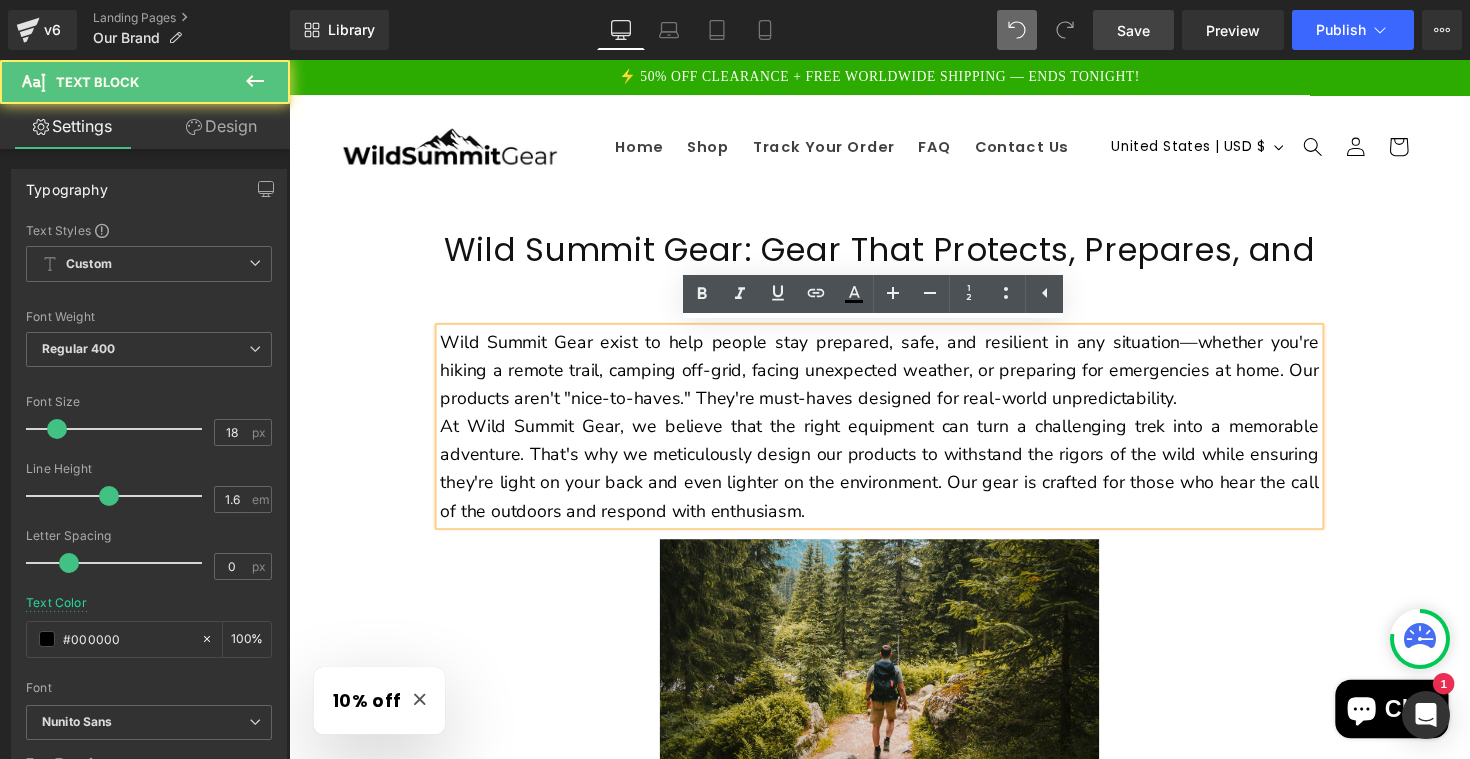 click on "Wild Summit Gear exist to help people stay prepared, safe, and resilient in any situation—whether you're hiking a remote trail, camping off-grid, facing unexpected weather, or preparing for emergencies at home. Our products aren't "nice-to-haves." They're must-haves designed for real-world unpredictability." at bounding box center [894, 378] 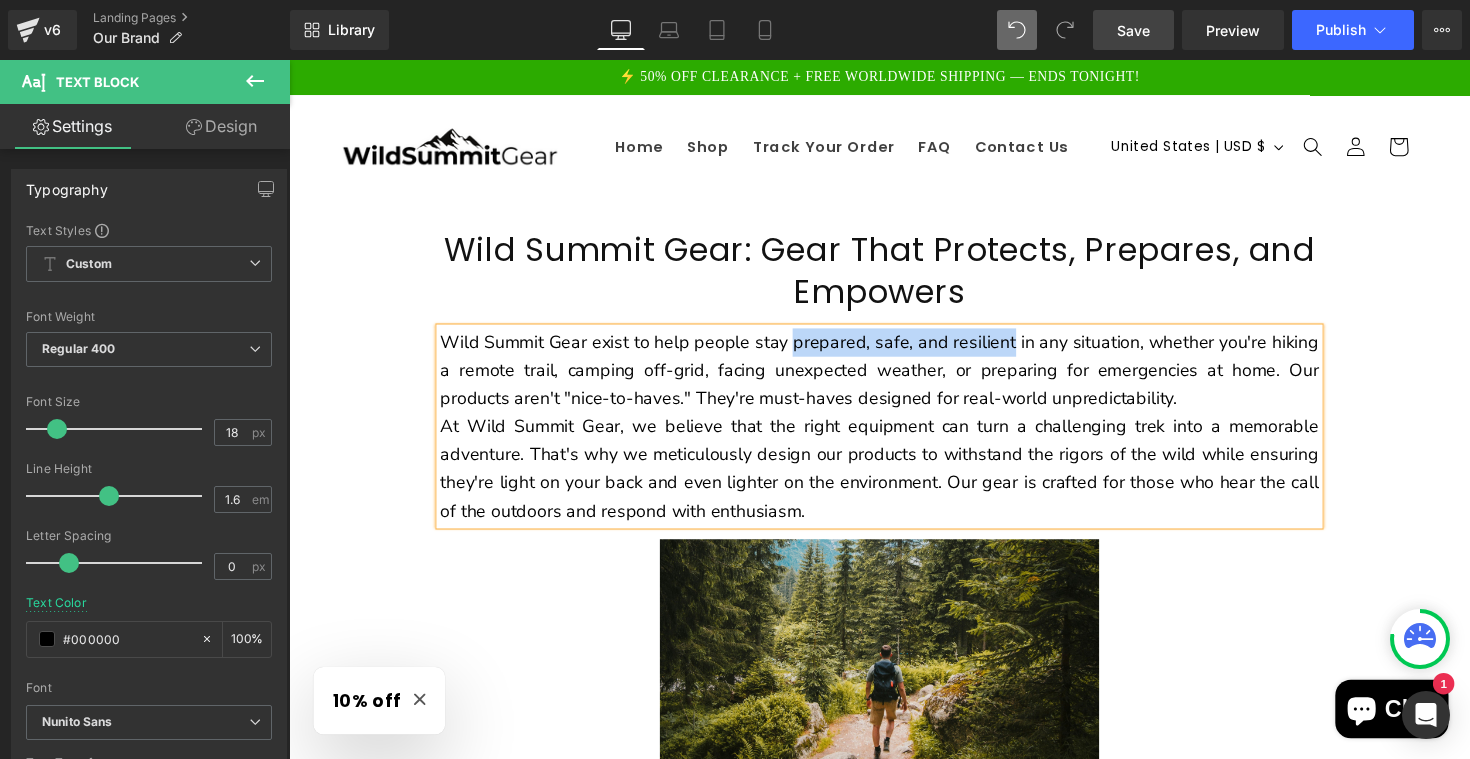 drag, startPoint x: 801, startPoint y: 345, endPoint x: 1023, endPoint y: 351, distance: 222.08107 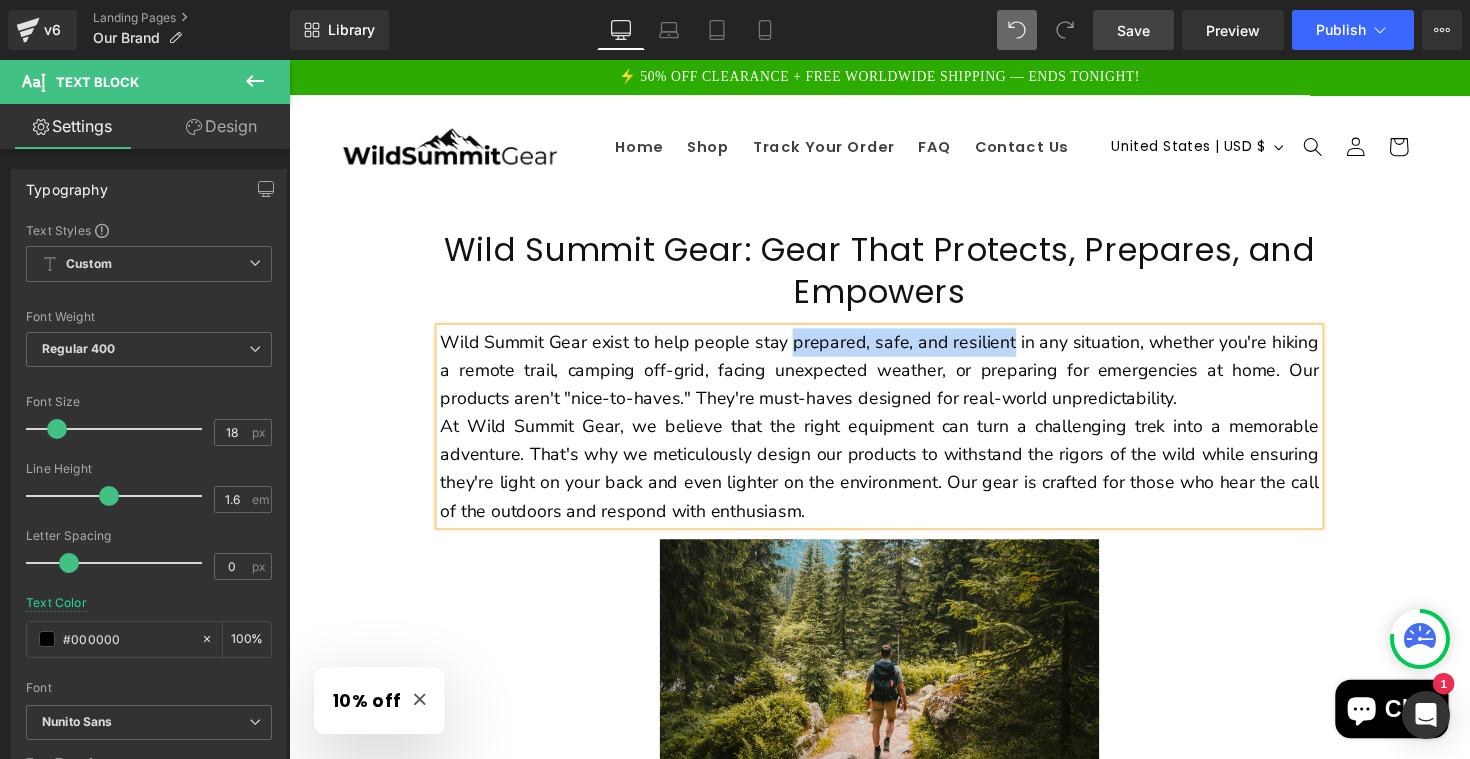 click on "Wild Summit Gear exist to help people stay prepared, safe, and resilient in any situation, whether you're hiking a remote trail, camping off-grid, facing unexpected weather, or preparing for emergencies at home. Our products aren't "nice-to-haves." They're must-haves designed for real-world unpredictability." at bounding box center [894, 378] 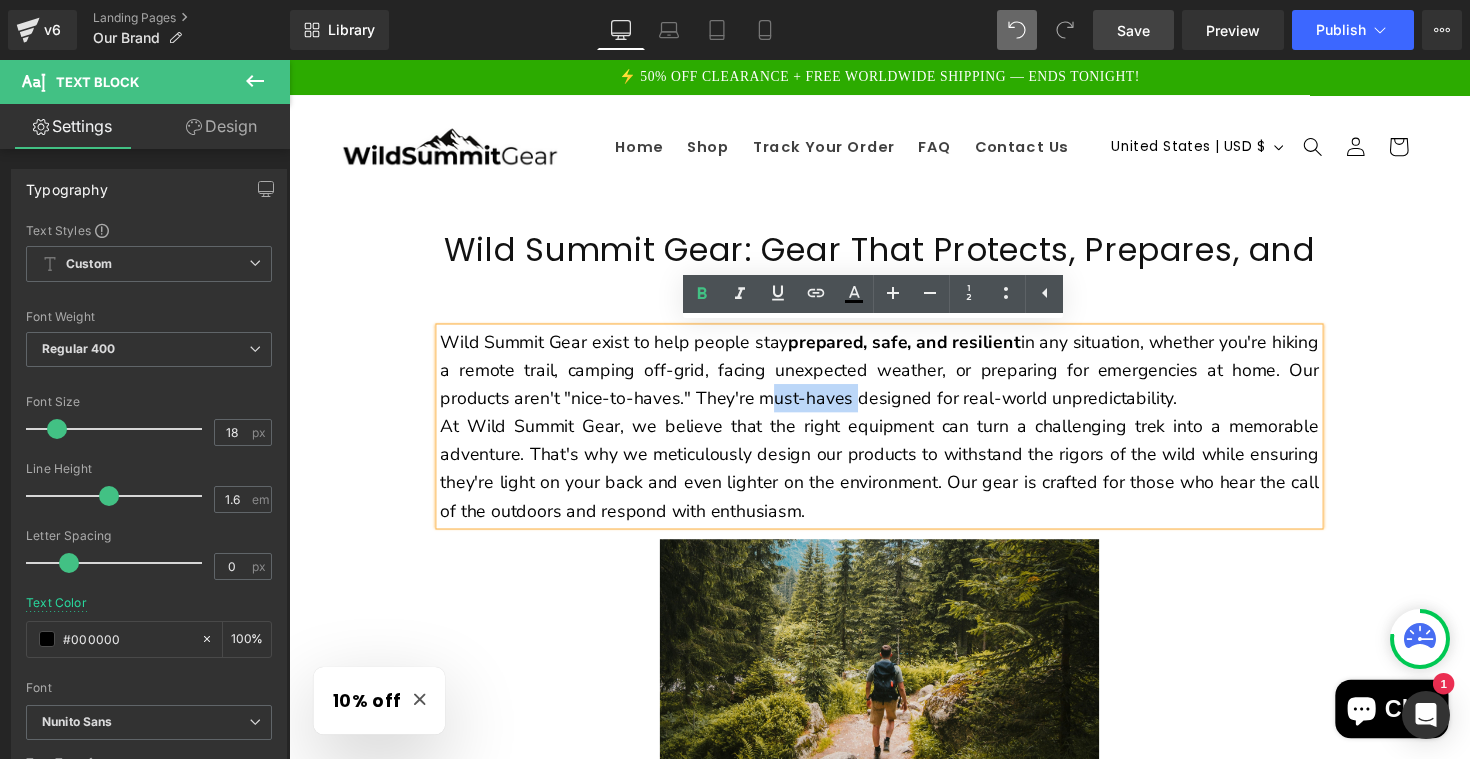 drag, startPoint x: 766, startPoint y: 404, endPoint x: 856, endPoint y: 404, distance: 90 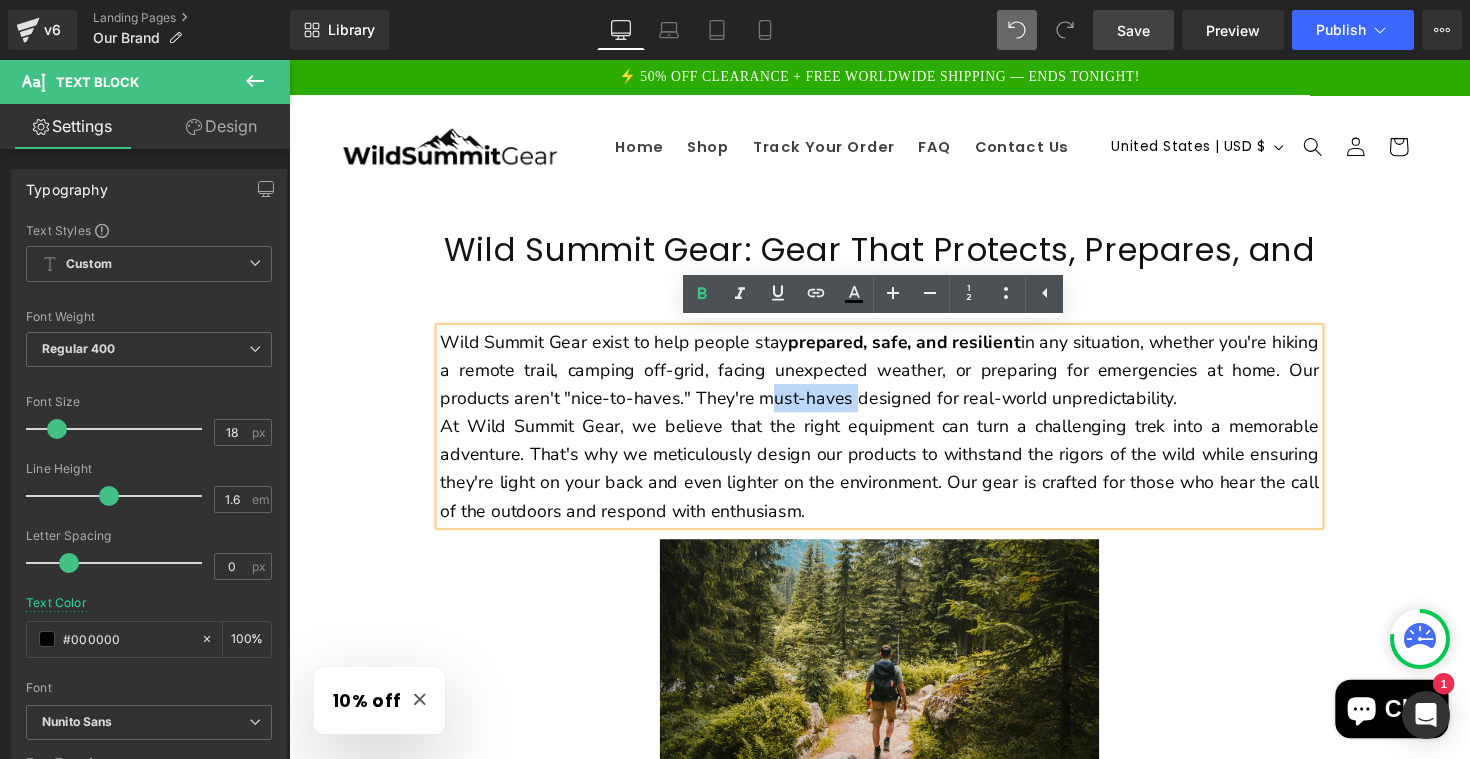 click on "Wild Summit Gear exist to help people stay  prepared, safe, and resilient  in any situation, whether you're hiking a remote trail, camping off-grid, facing unexpected weather, or preparing for emergencies at home. Our products aren't "nice-to-haves." They're must-haves designed for real-world unpredictability." at bounding box center (894, 378) 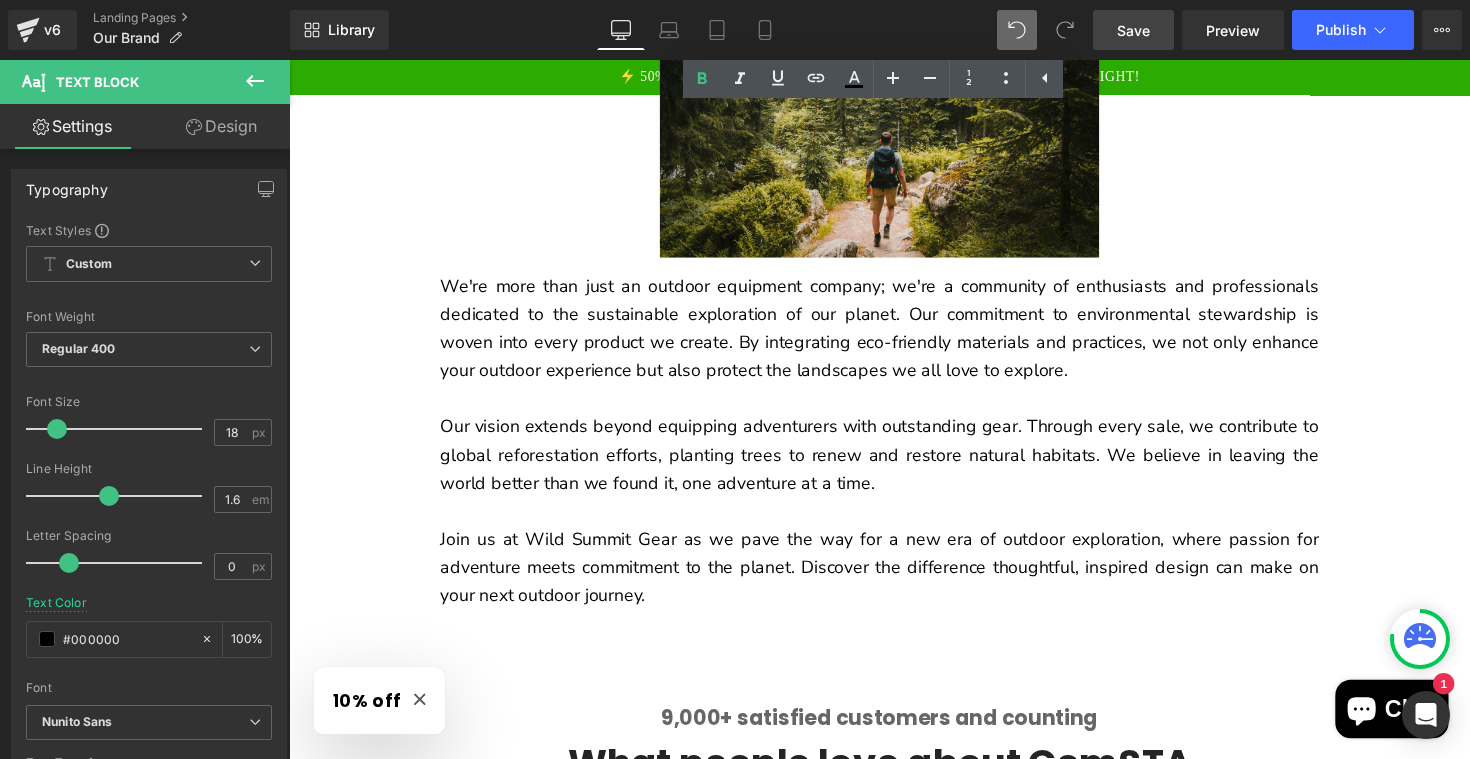 scroll, scrollTop: 326, scrollLeft: 0, axis: vertical 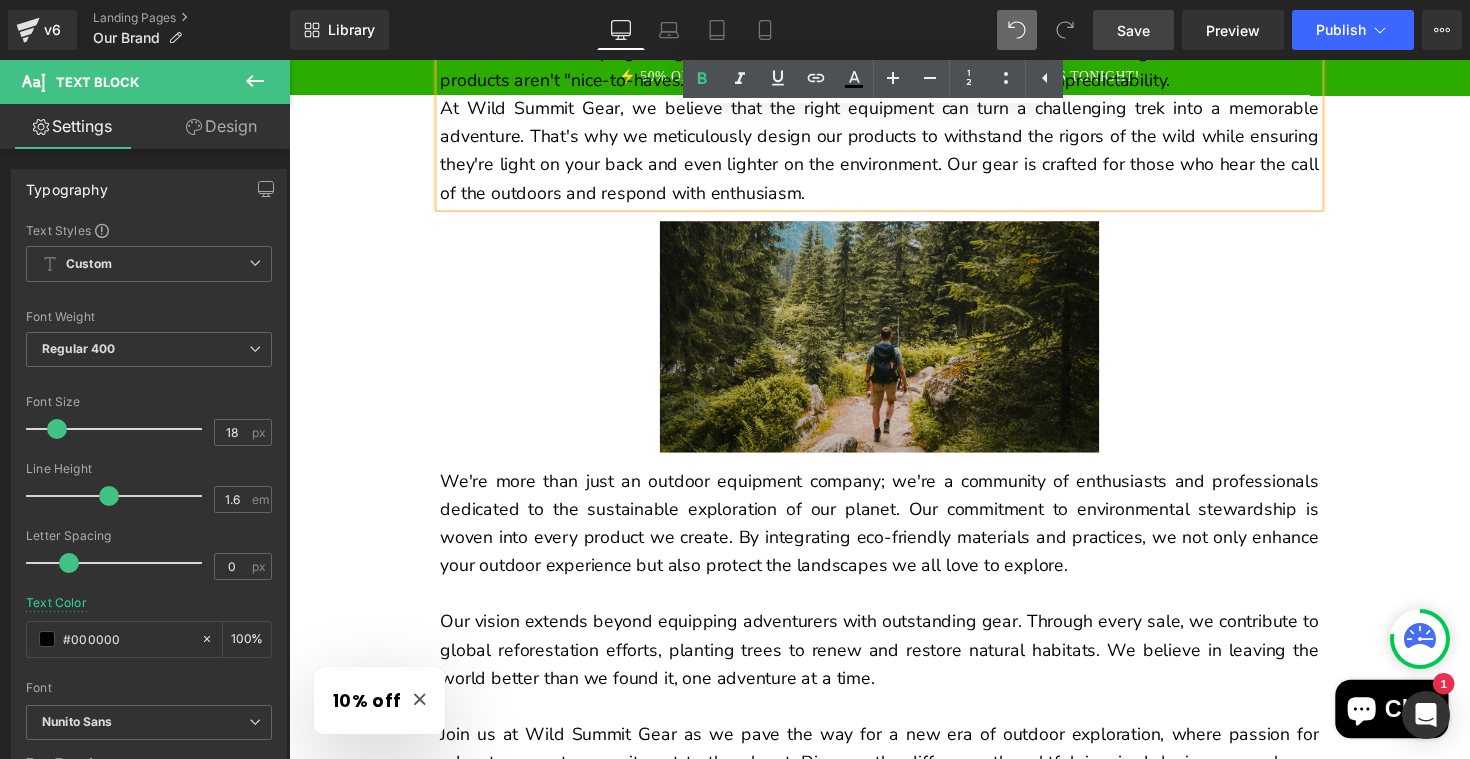 click at bounding box center [894, 343] 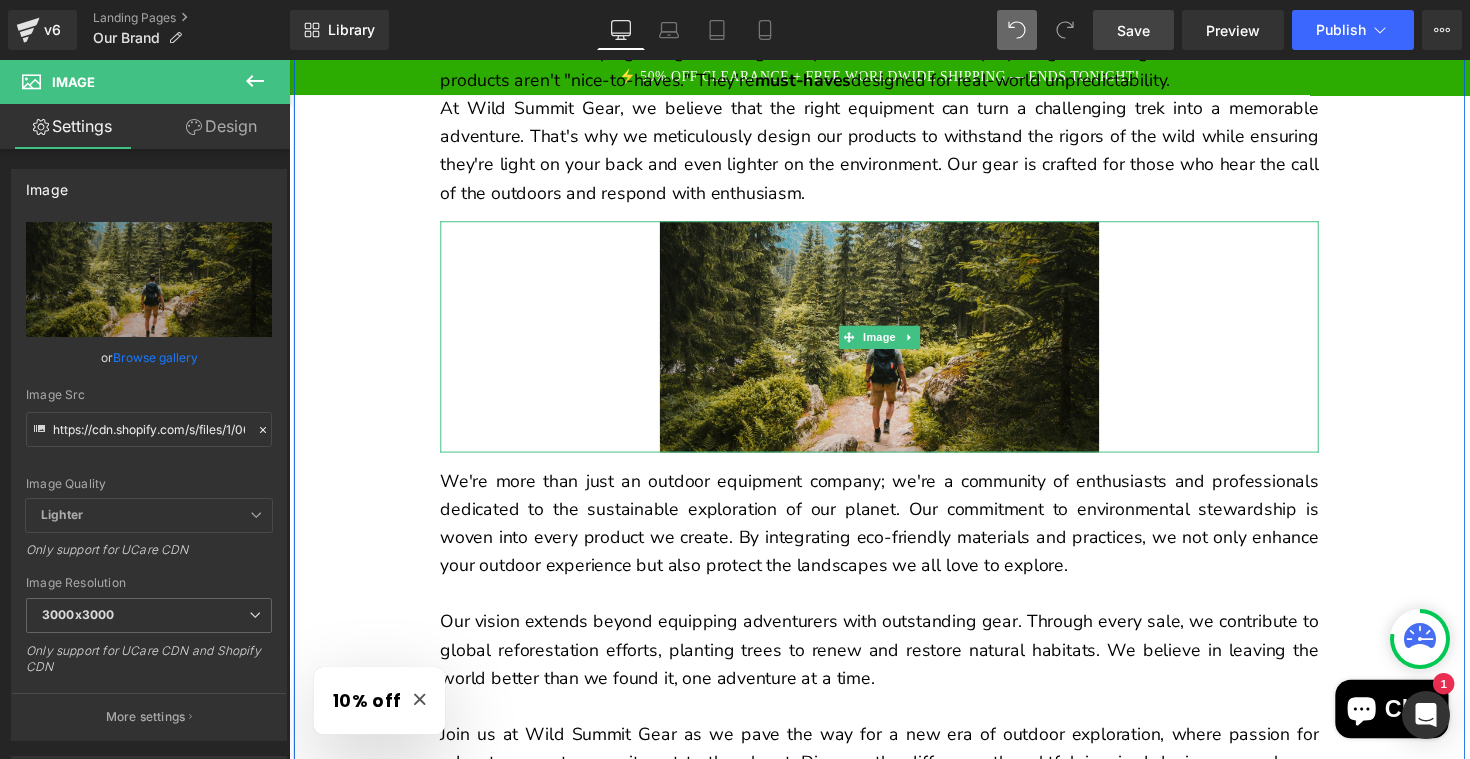 scroll, scrollTop: 0, scrollLeft: 0, axis: both 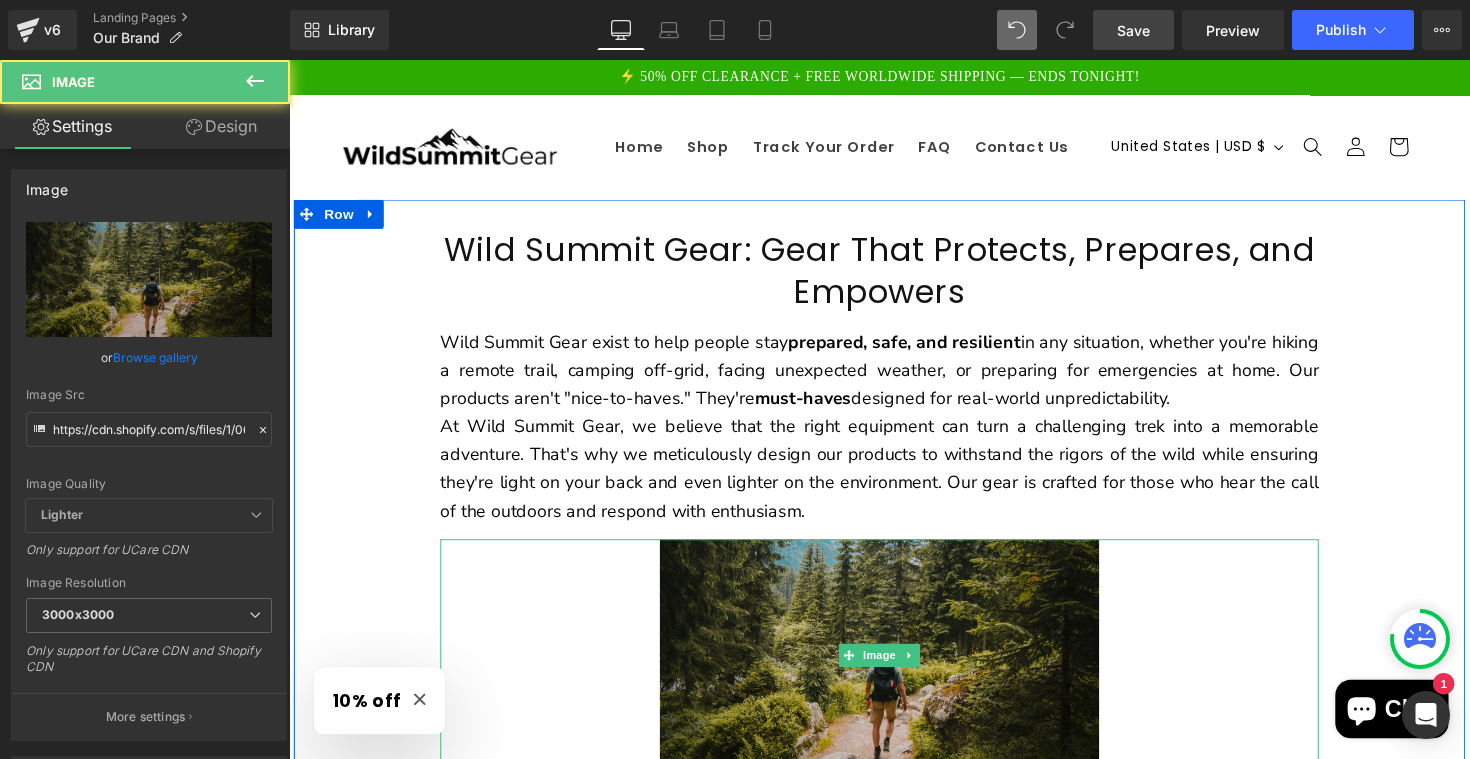 click at bounding box center [894, 669] 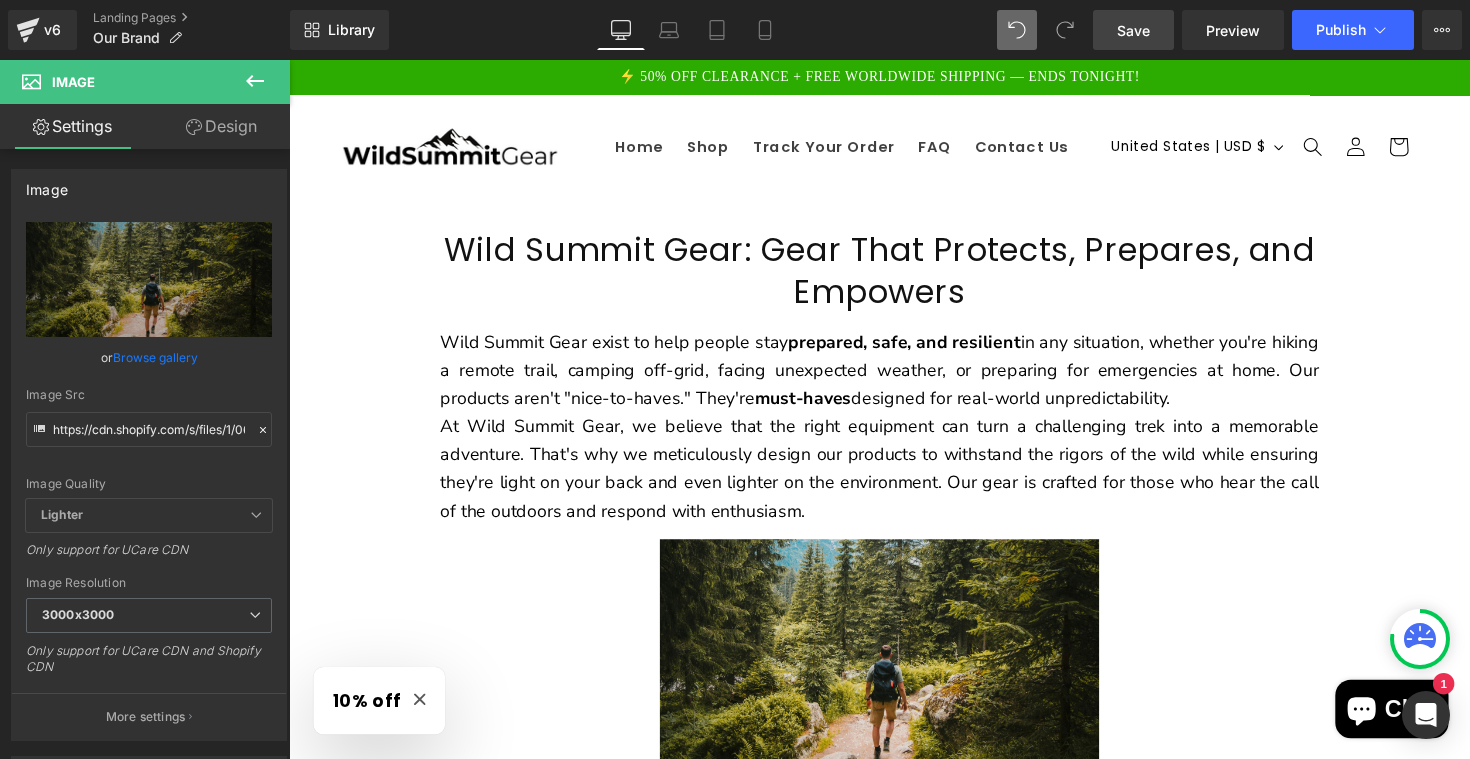 click on "Save" at bounding box center [1133, 30] 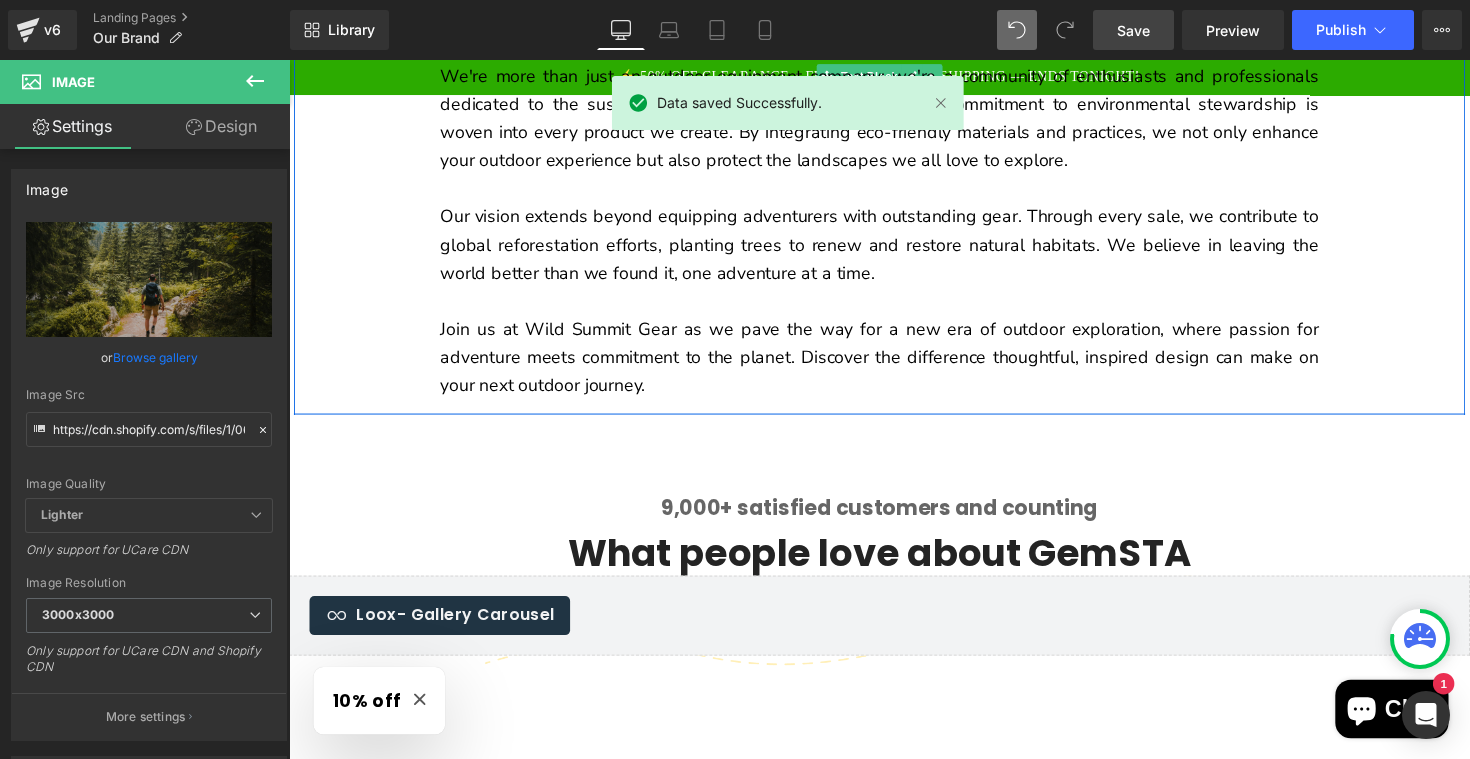 scroll, scrollTop: 743, scrollLeft: 0, axis: vertical 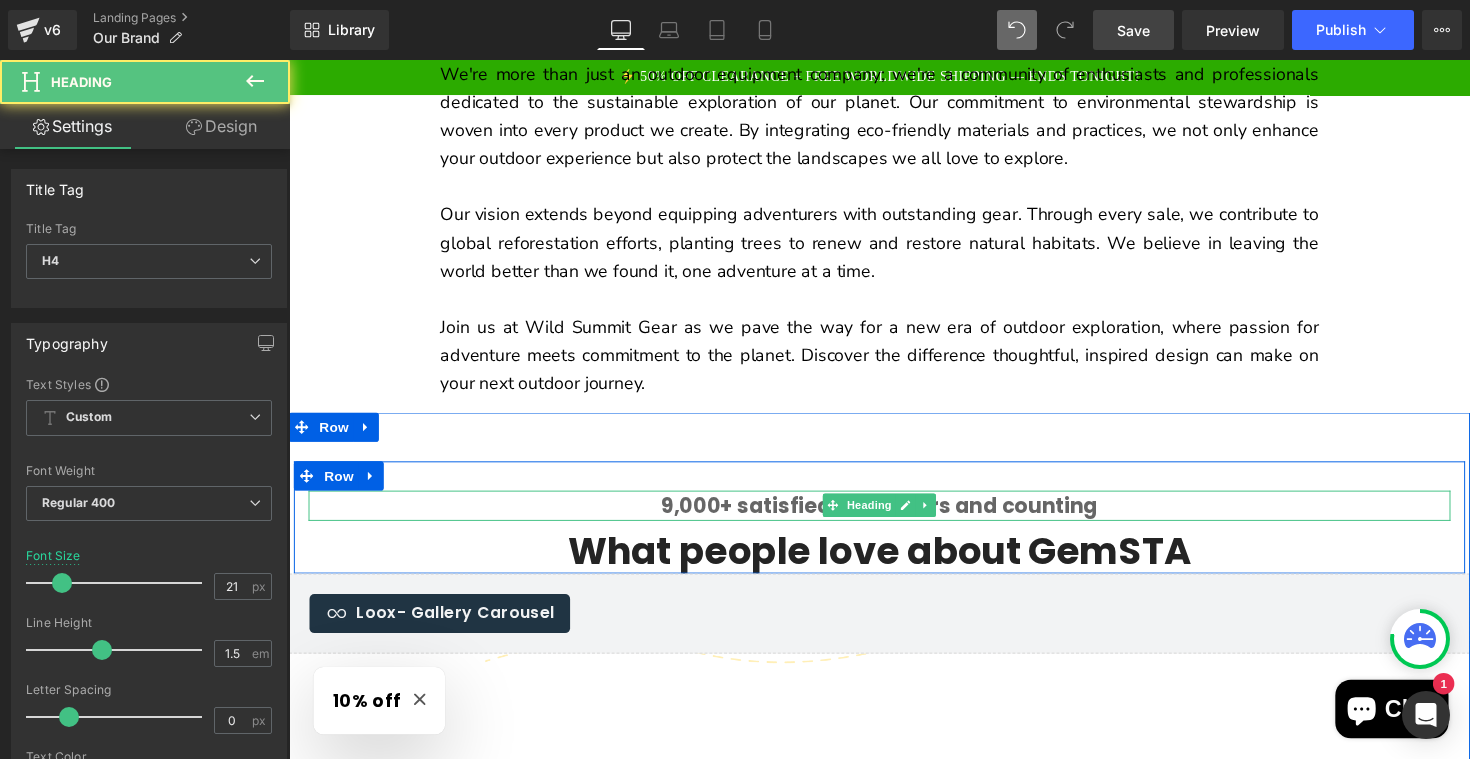 click on "9,000+ satisfied customers and counting" at bounding box center (894, 516) 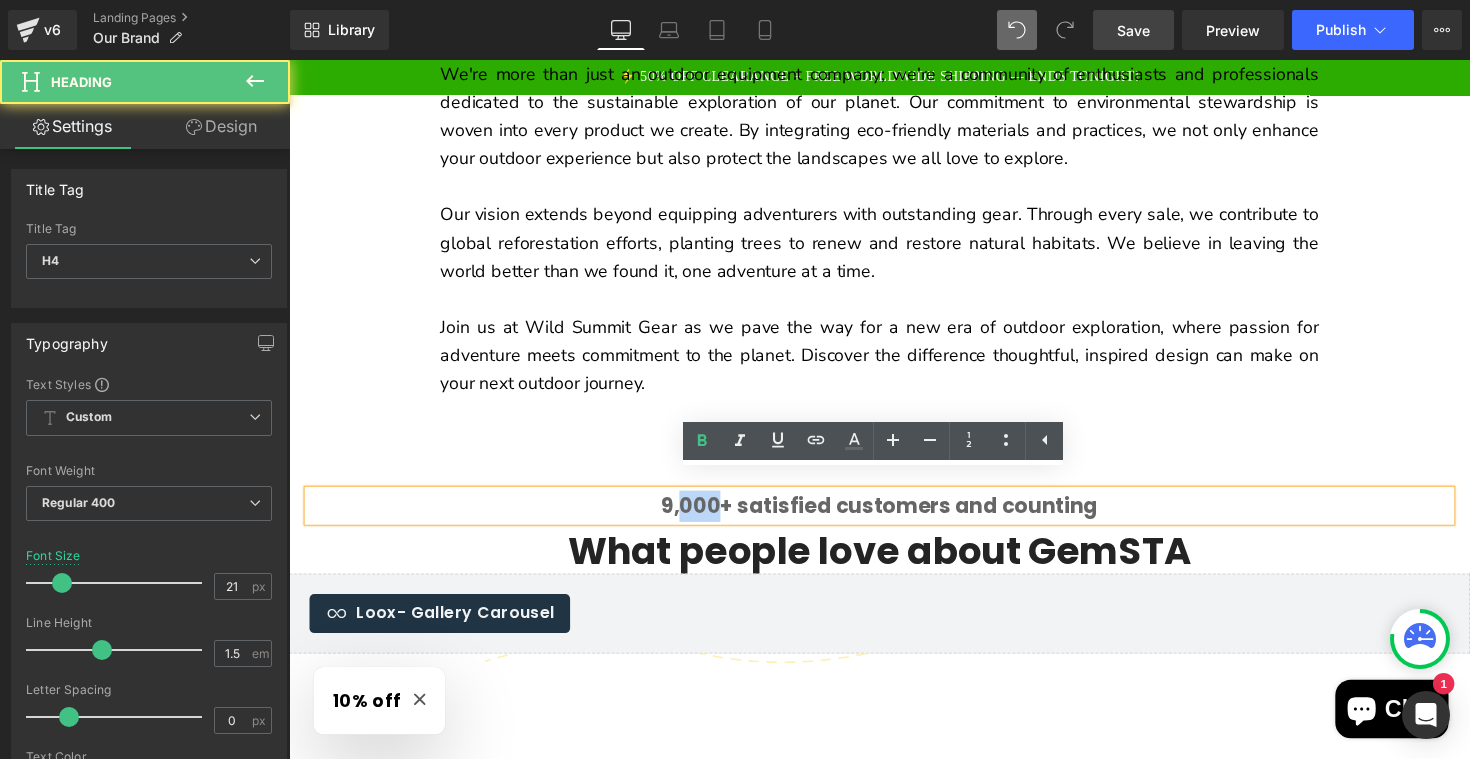drag, startPoint x: 729, startPoint y: 500, endPoint x: 695, endPoint y: 500, distance: 34 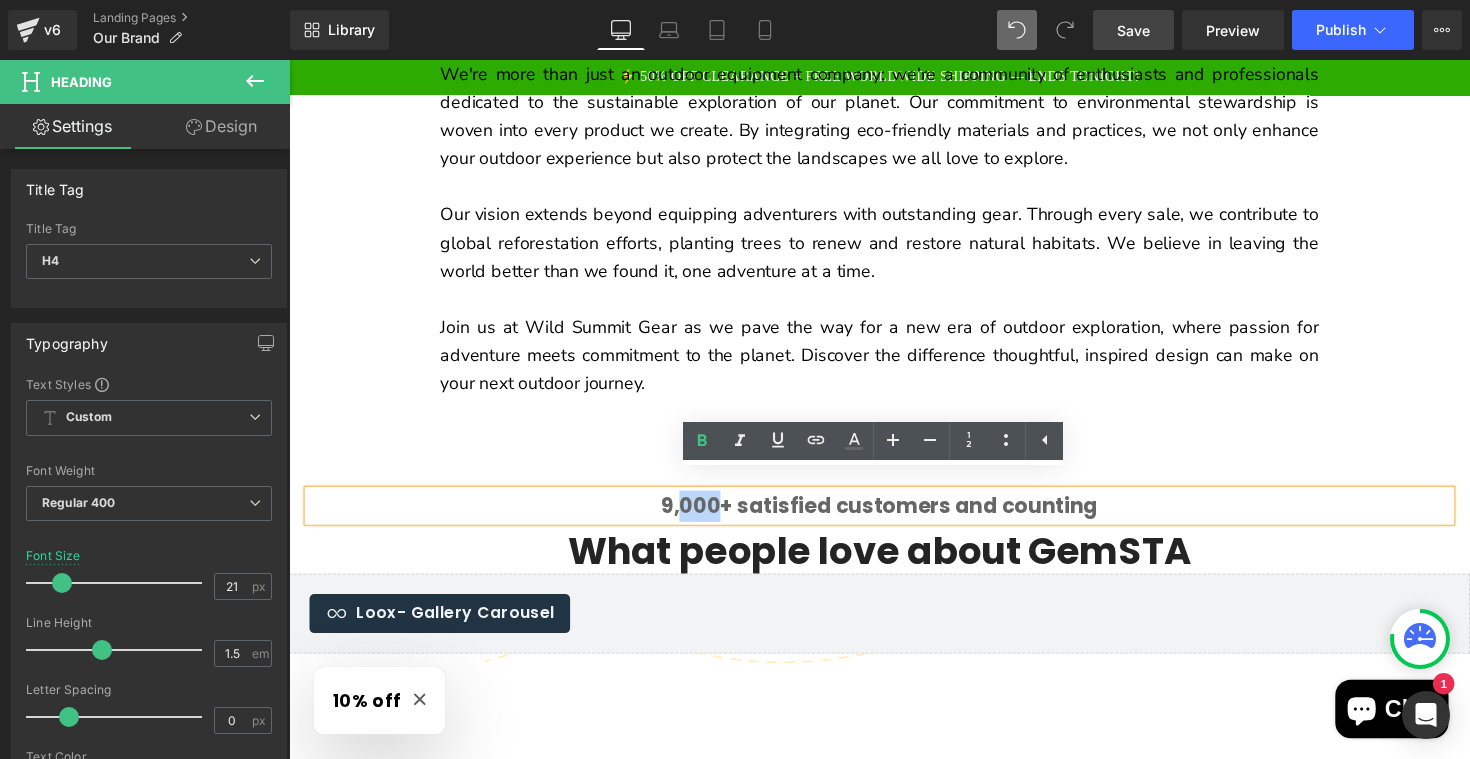 type 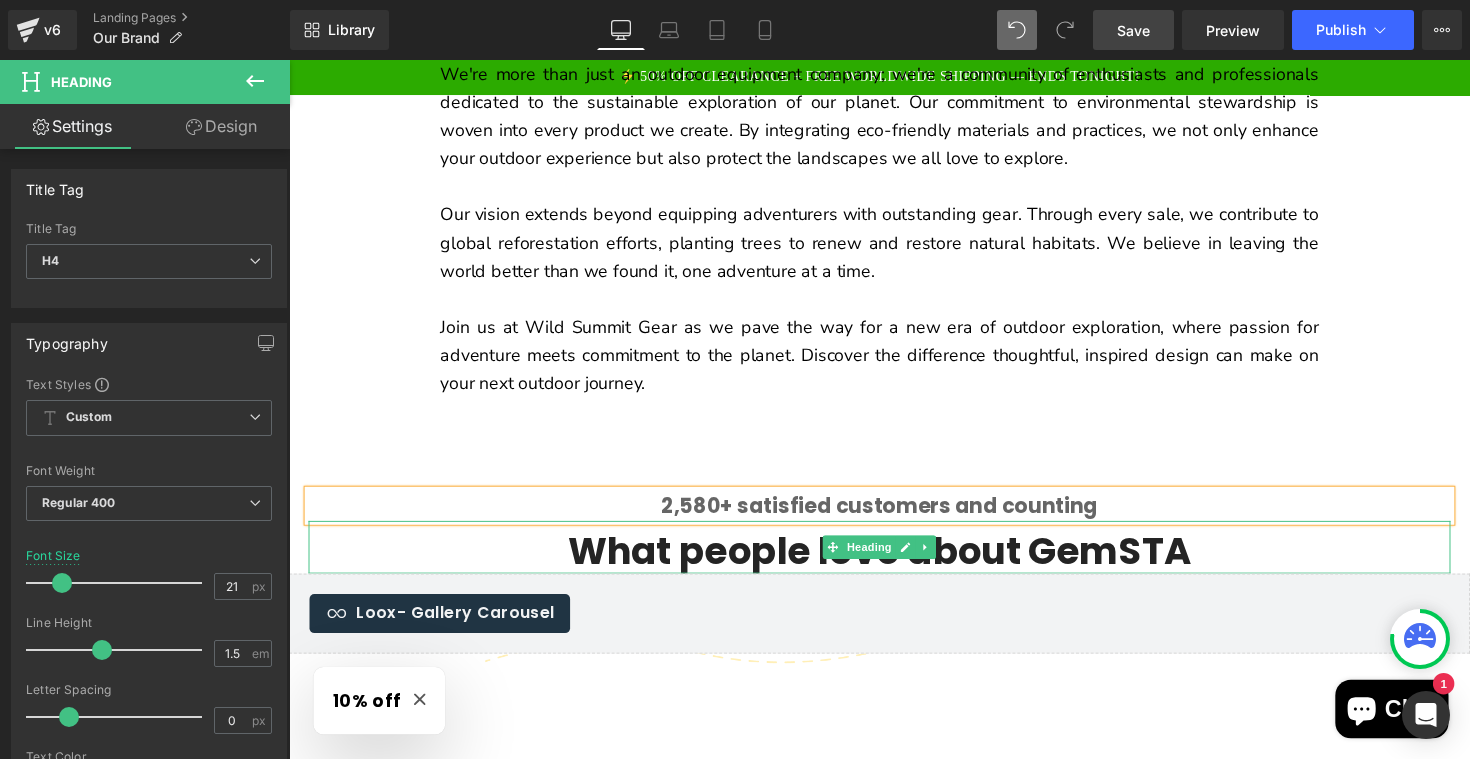 click on "What people love about GemSTA" at bounding box center [894, 562] 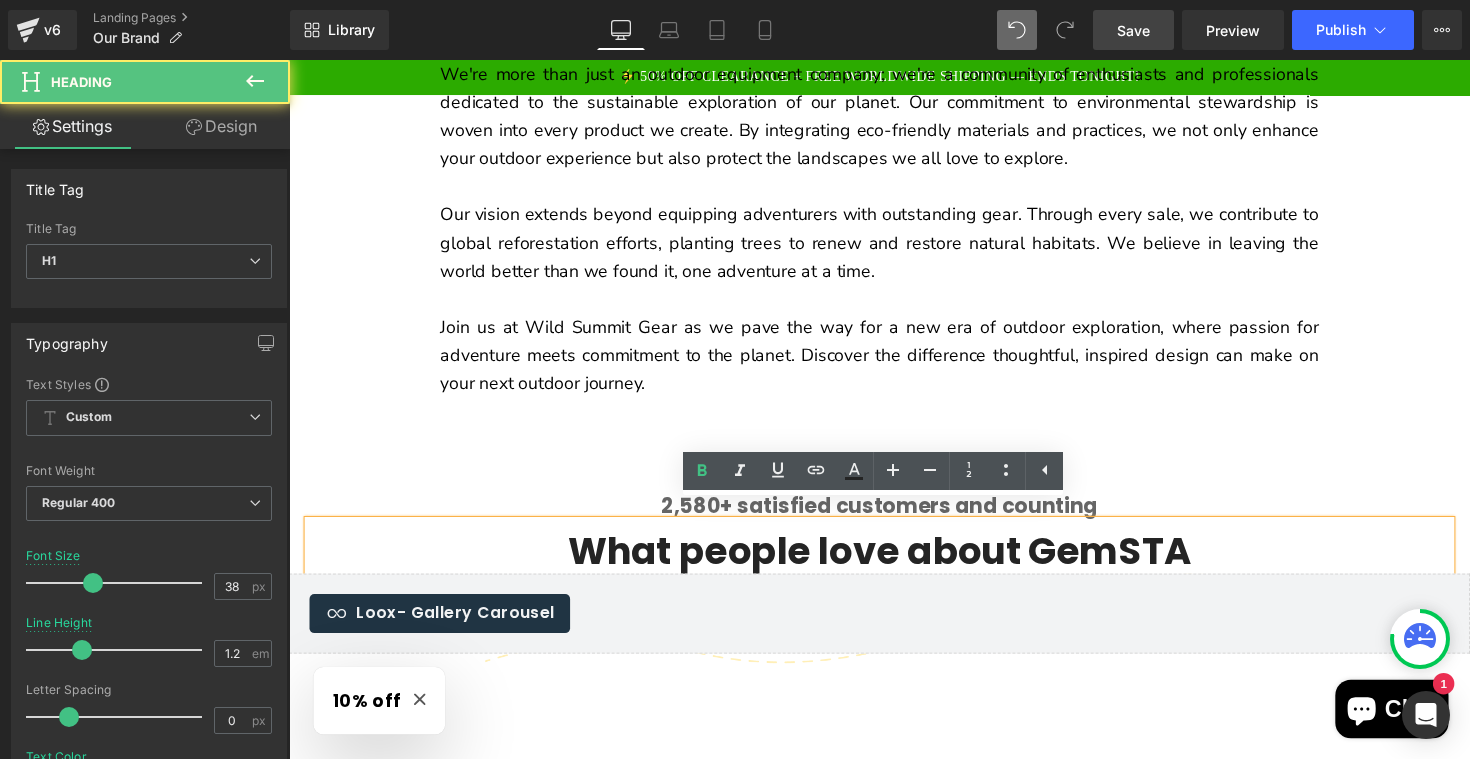 click on "What people love about GemSTA" at bounding box center [894, 562] 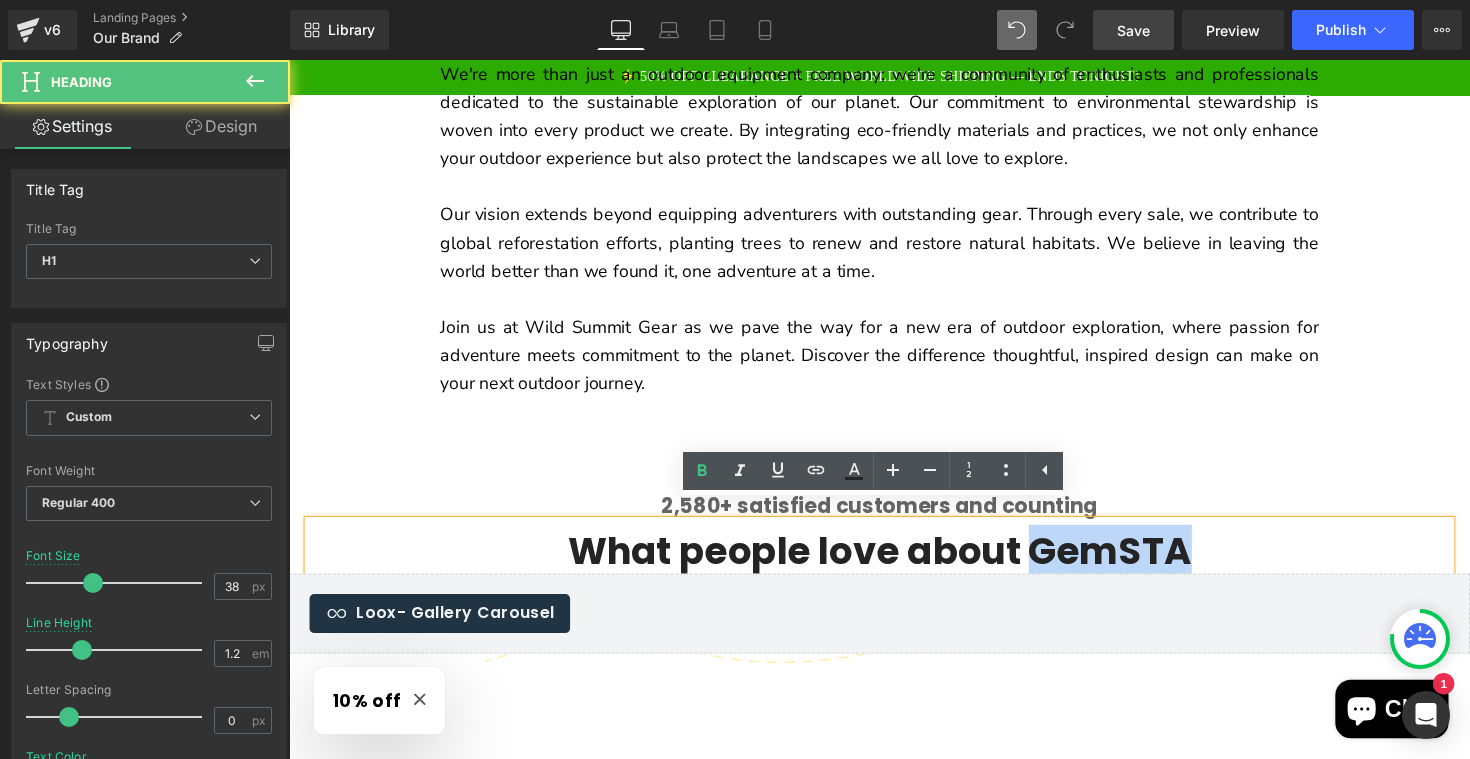 click on "What people love about GemSTA" at bounding box center (894, 562) 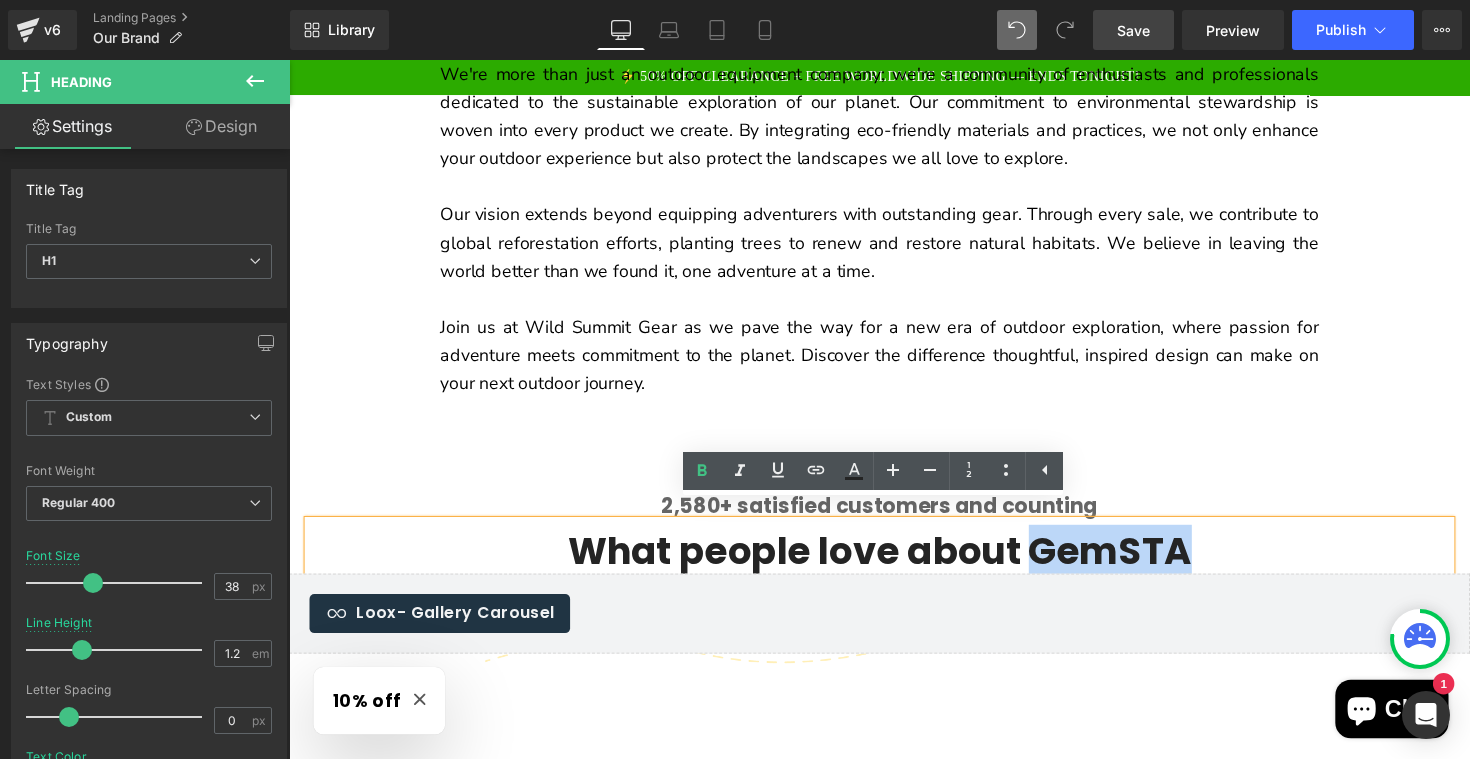 type 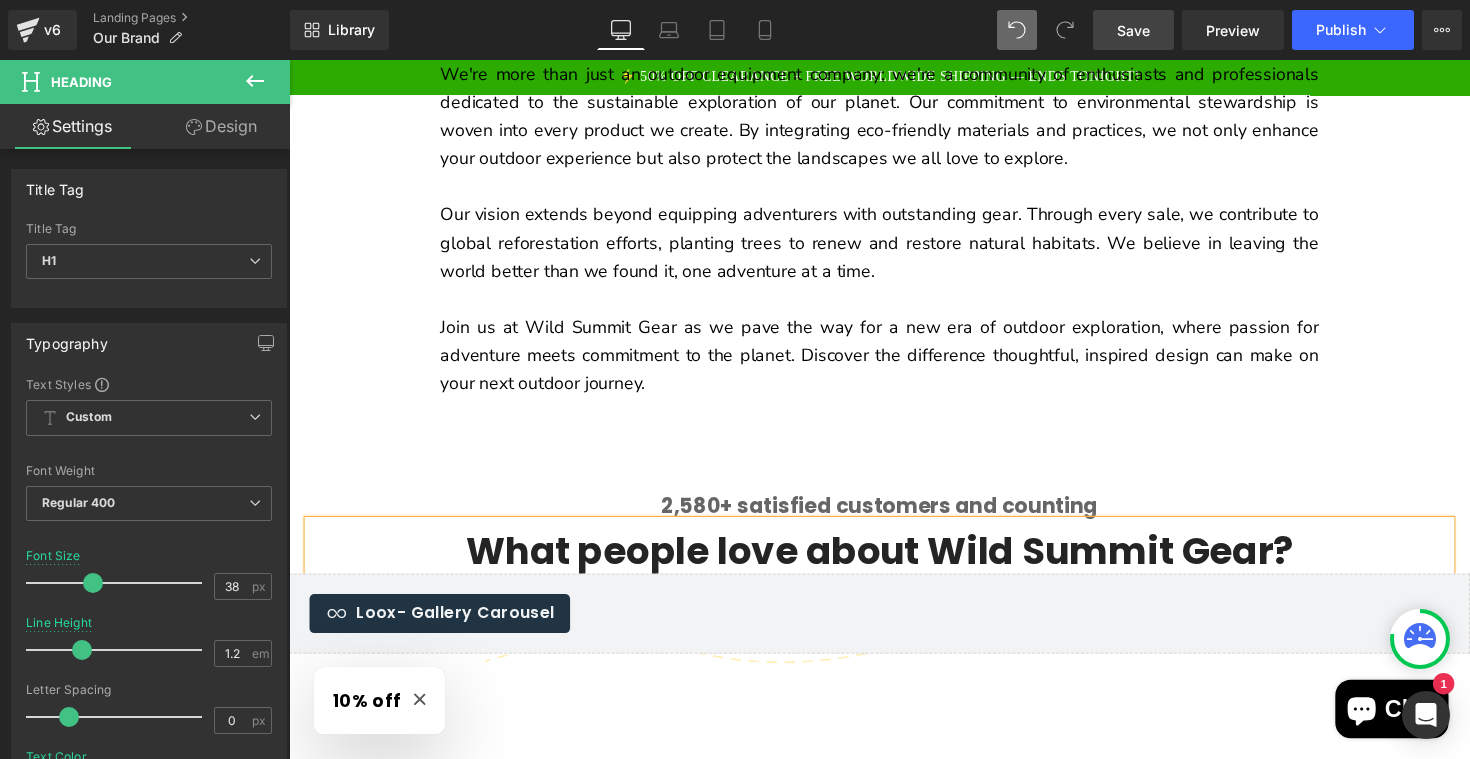 click on "Save" at bounding box center (1133, 30) 